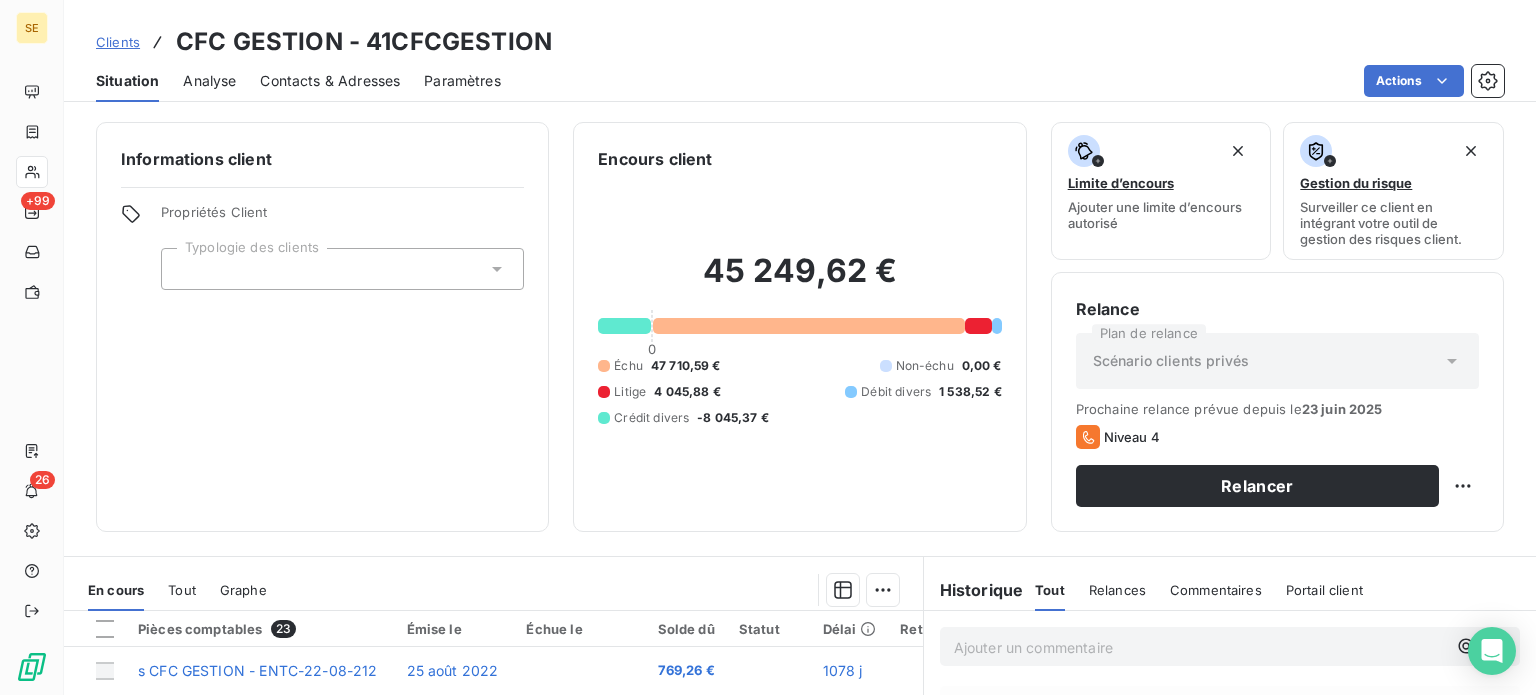 scroll, scrollTop: 0, scrollLeft: 0, axis: both 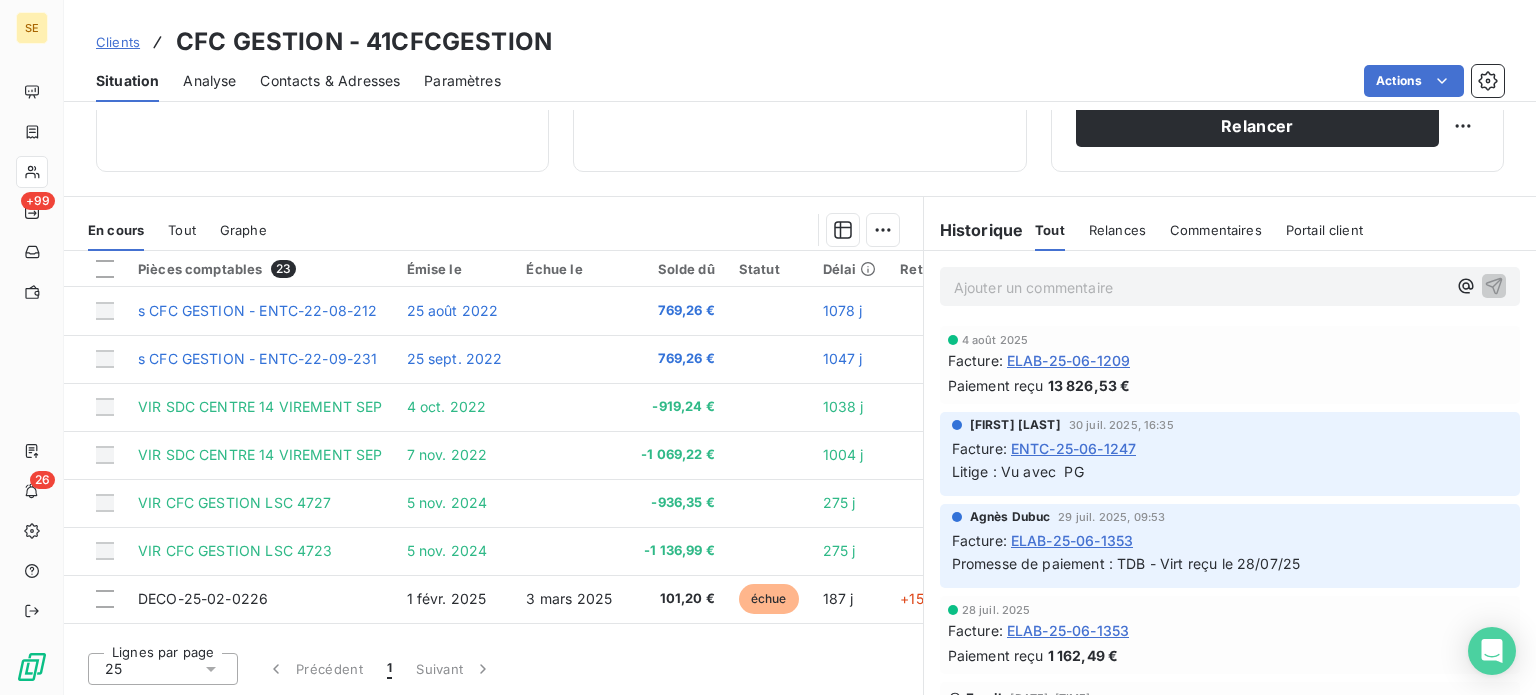 click on "Contacts & Adresses" at bounding box center [330, 81] 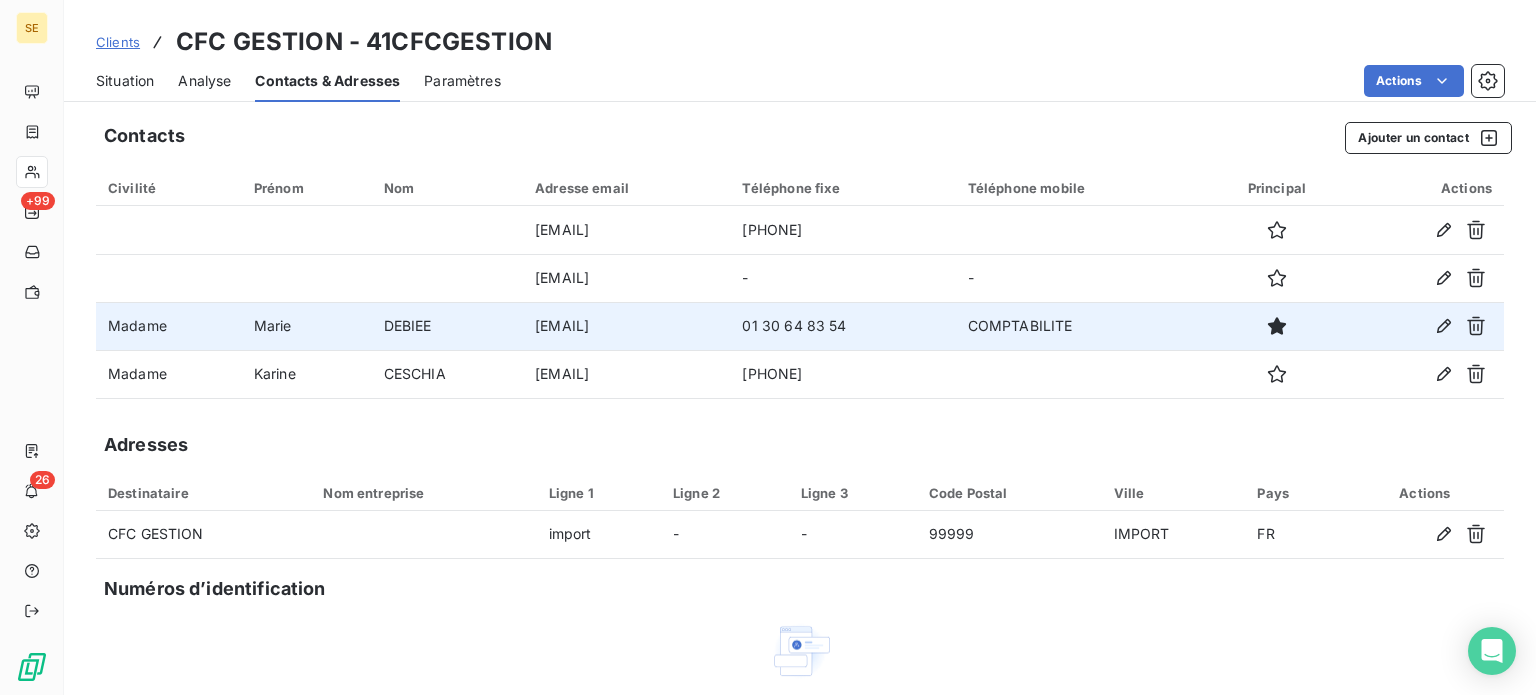 drag, startPoint x: 488, startPoint y: 324, endPoint x: 640, endPoint y: 315, distance: 152.26622 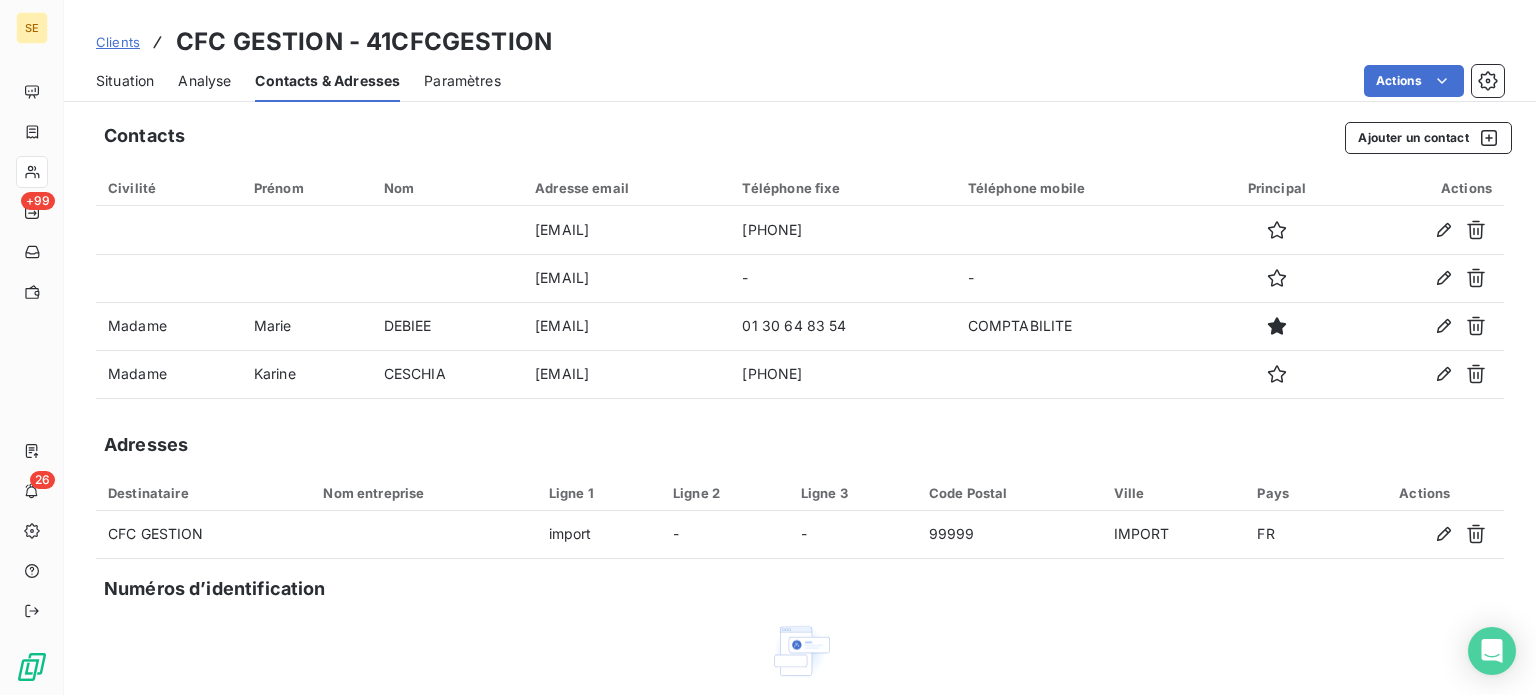 click on "Situation" at bounding box center (125, 81) 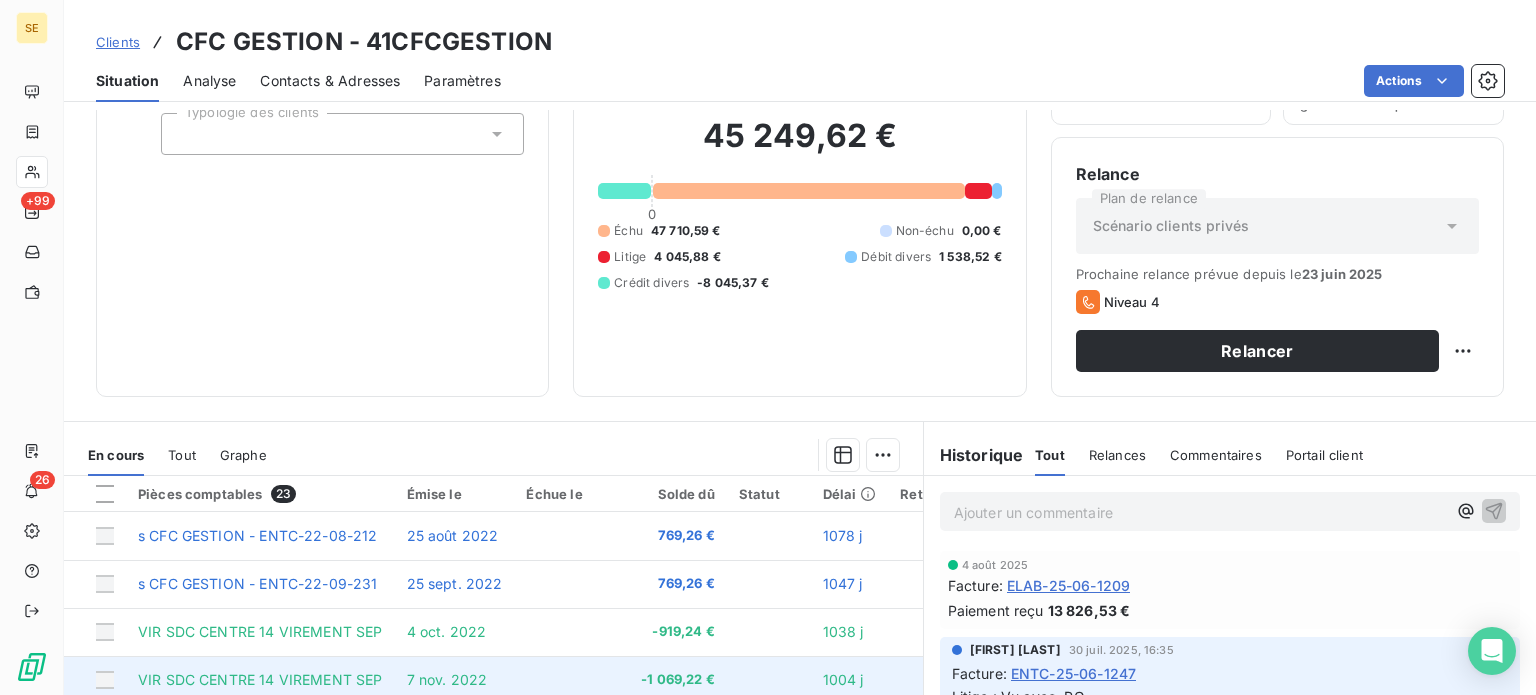scroll, scrollTop: 360, scrollLeft: 0, axis: vertical 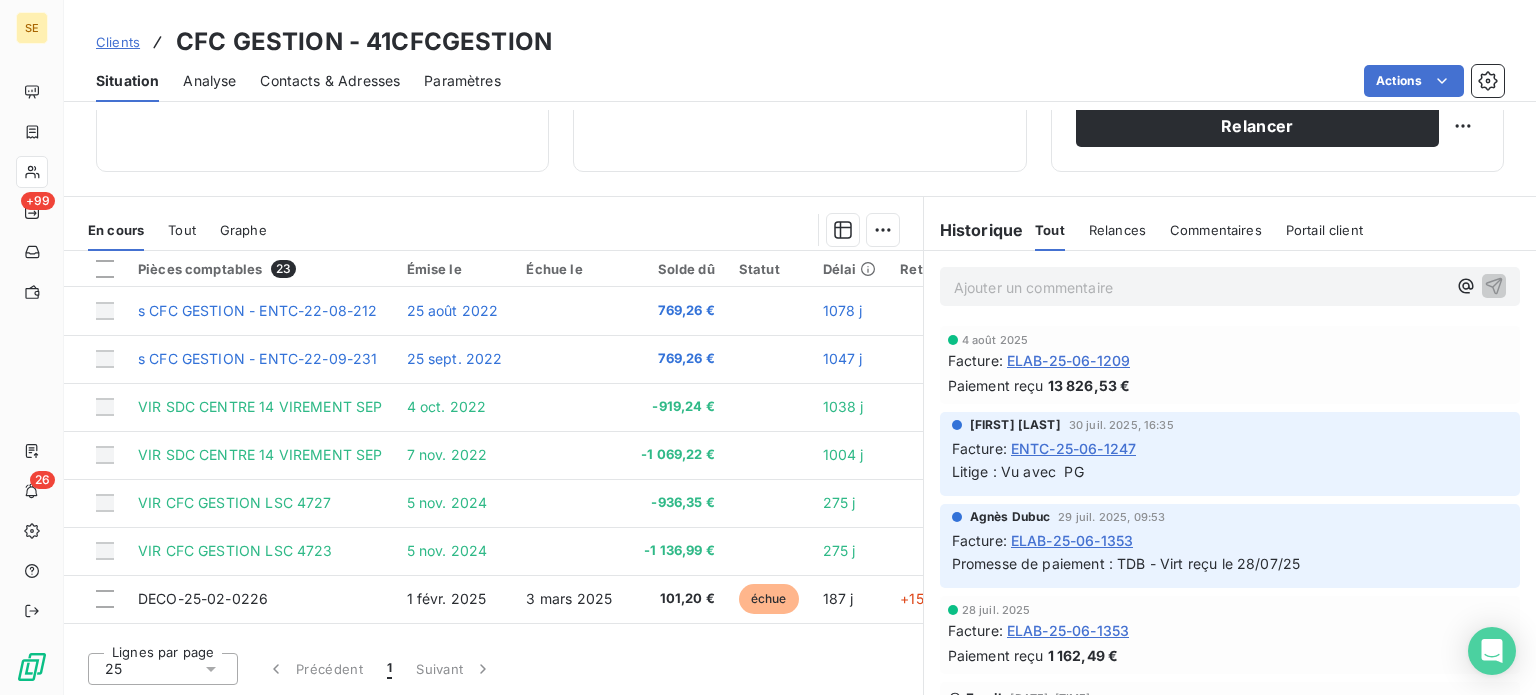 click on "Ajouter un commentaire ﻿" at bounding box center [1200, 287] 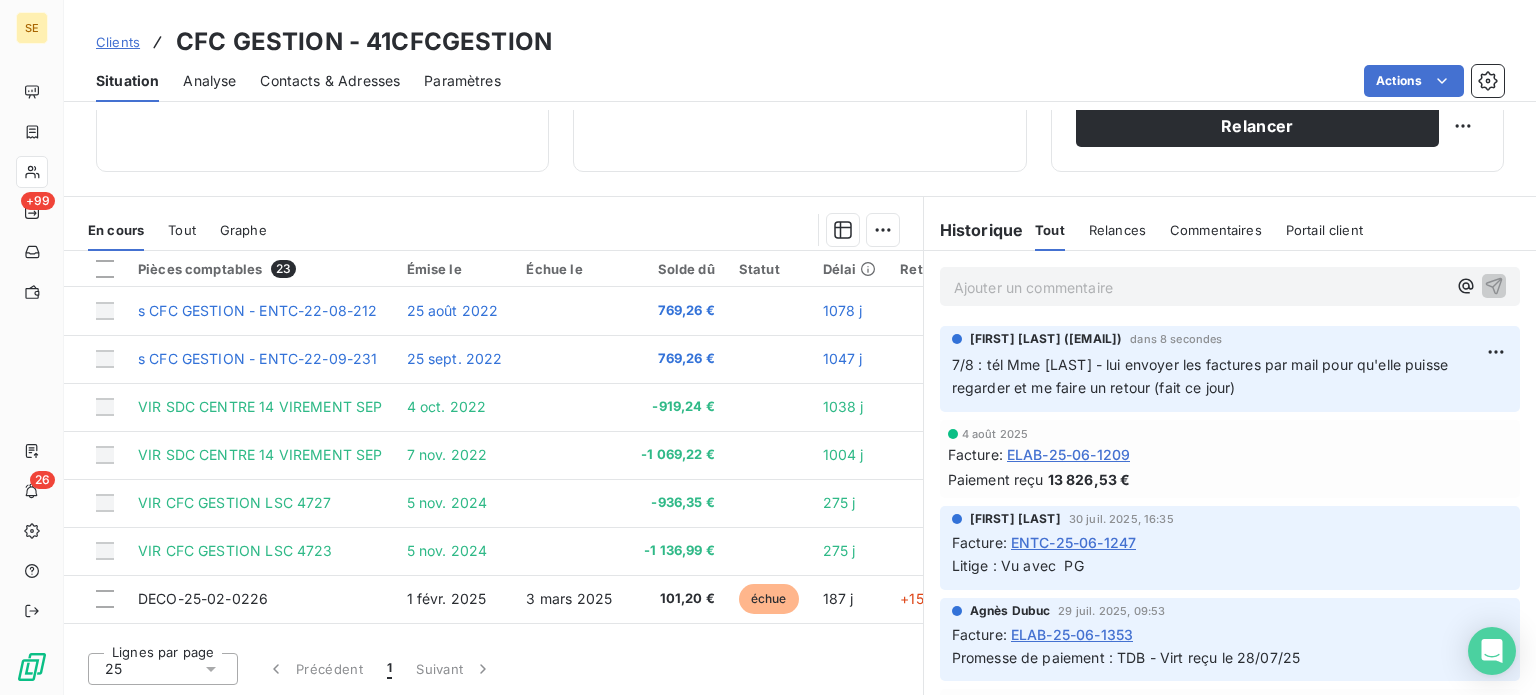 click on "Clients" at bounding box center (118, 42) 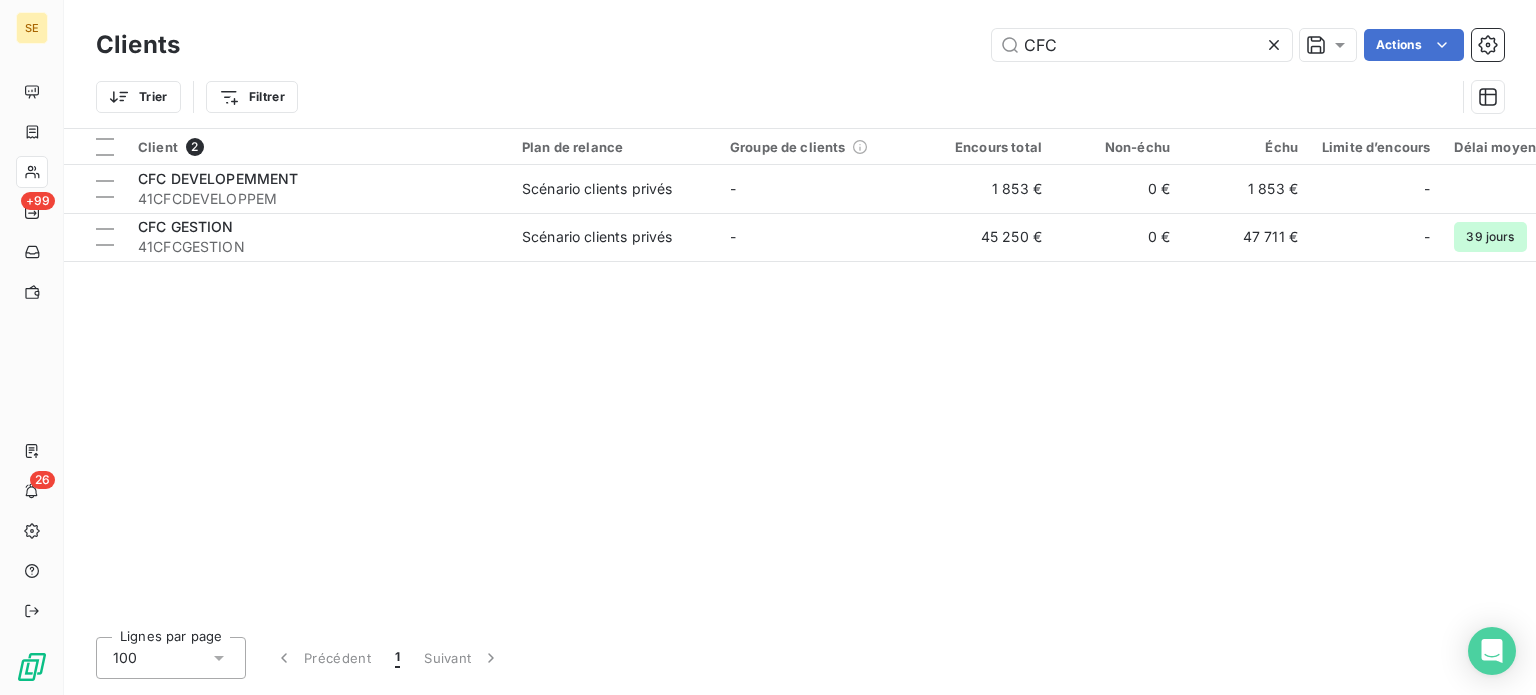 drag, startPoint x: 1104, startPoint y: 50, endPoint x: 952, endPoint y: 63, distance: 152.5549 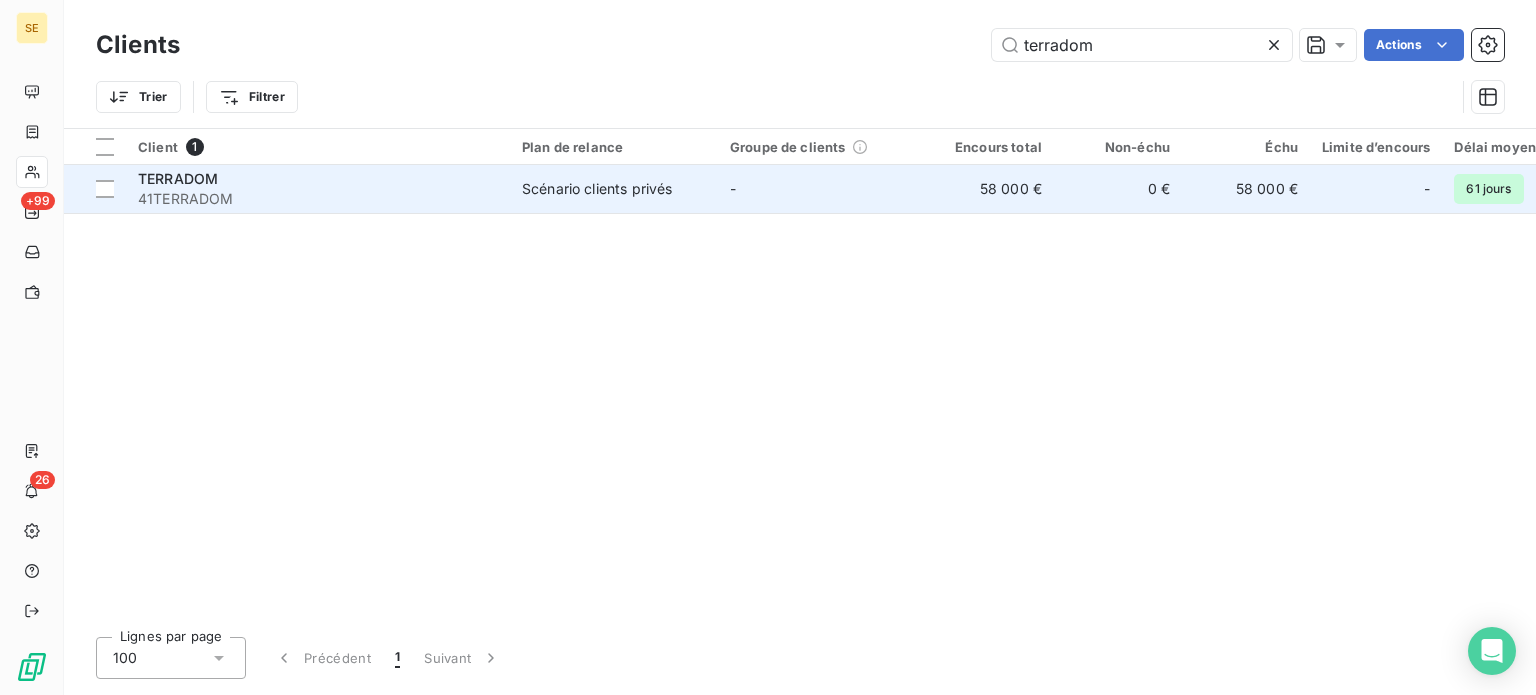 type on "terradom" 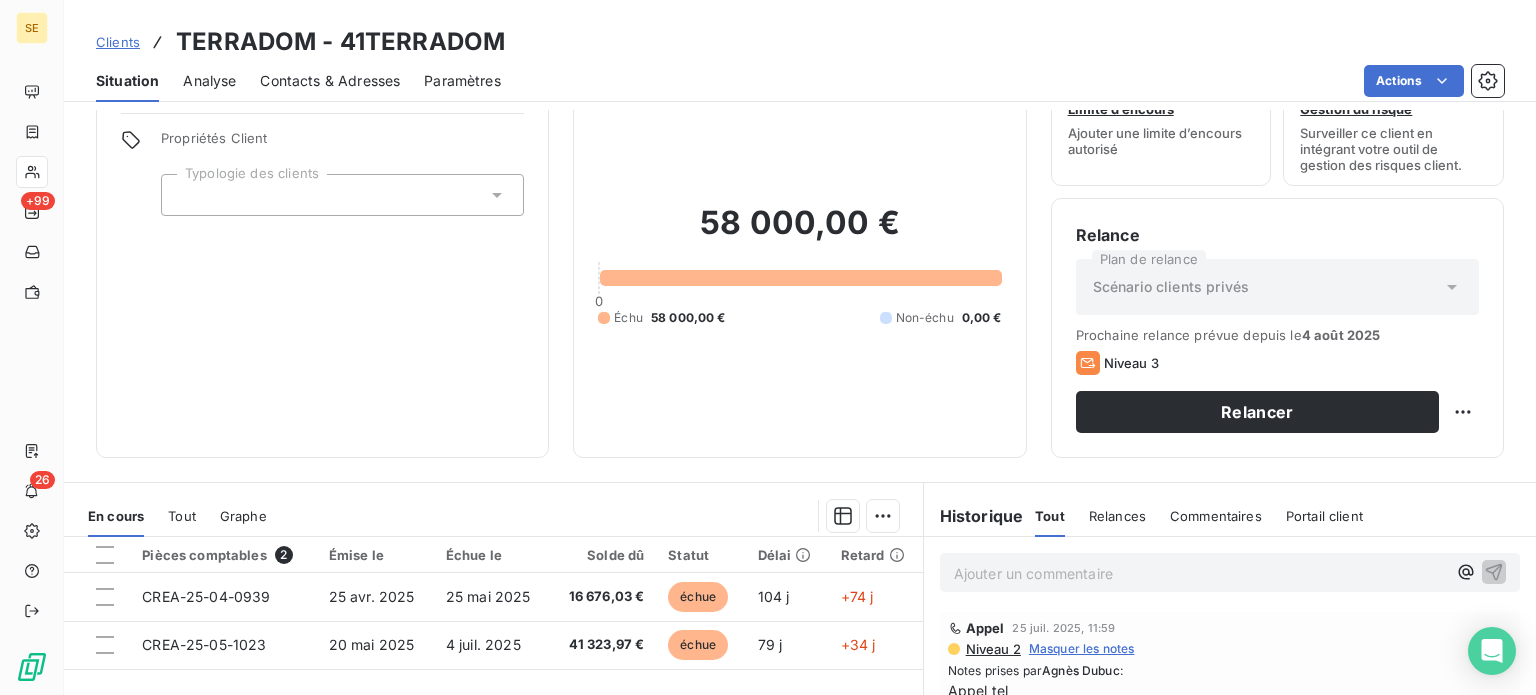 scroll, scrollTop: 360, scrollLeft: 0, axis: vertical 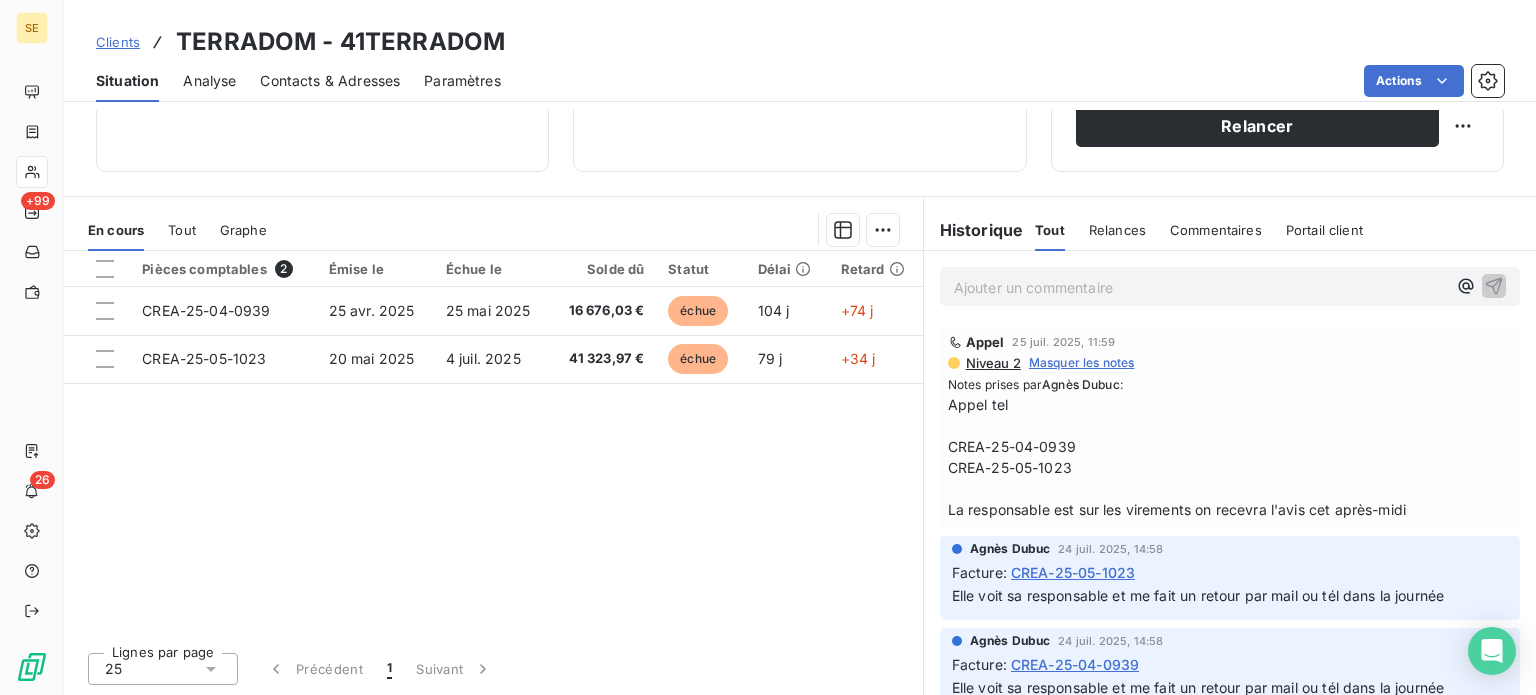 click on "Contacts & Adresses" at bounding box center [330, 81] 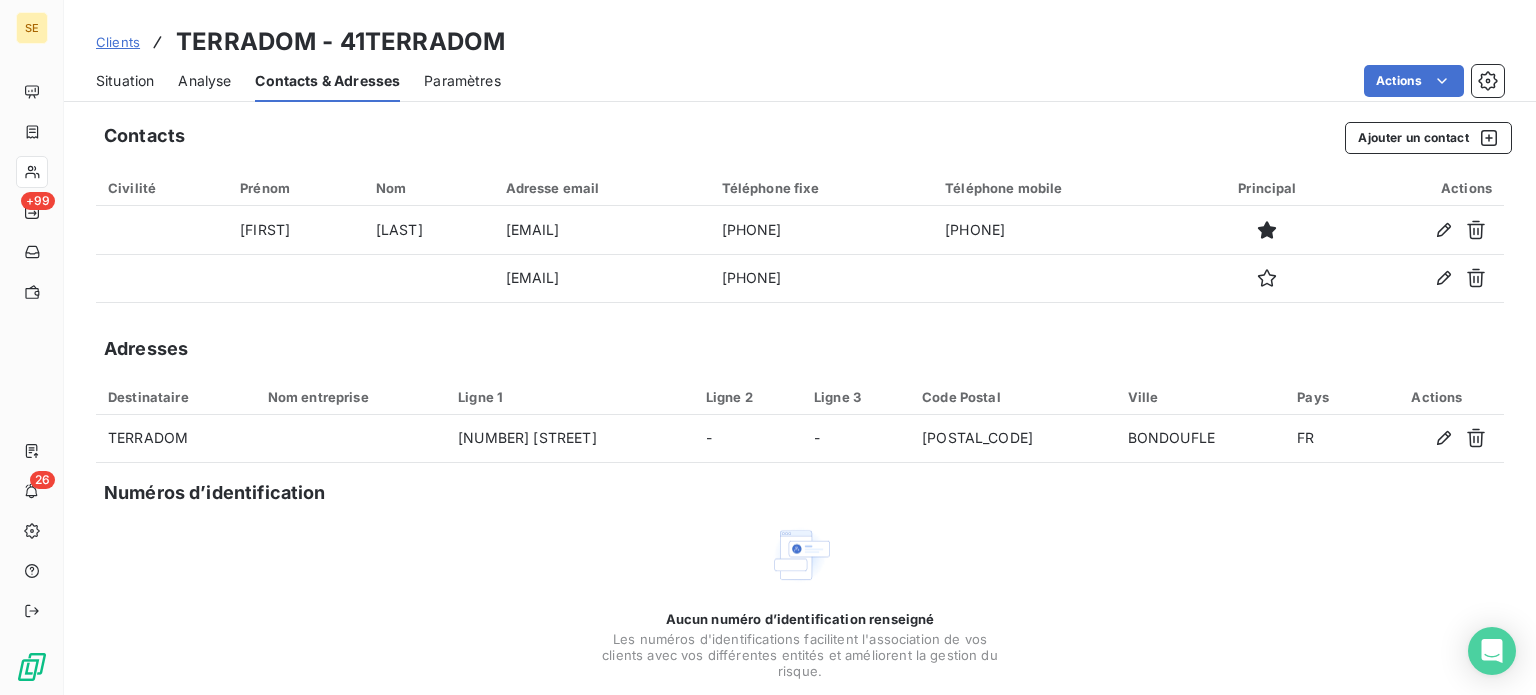 click on "Situation" at bounding box center [125, 81] 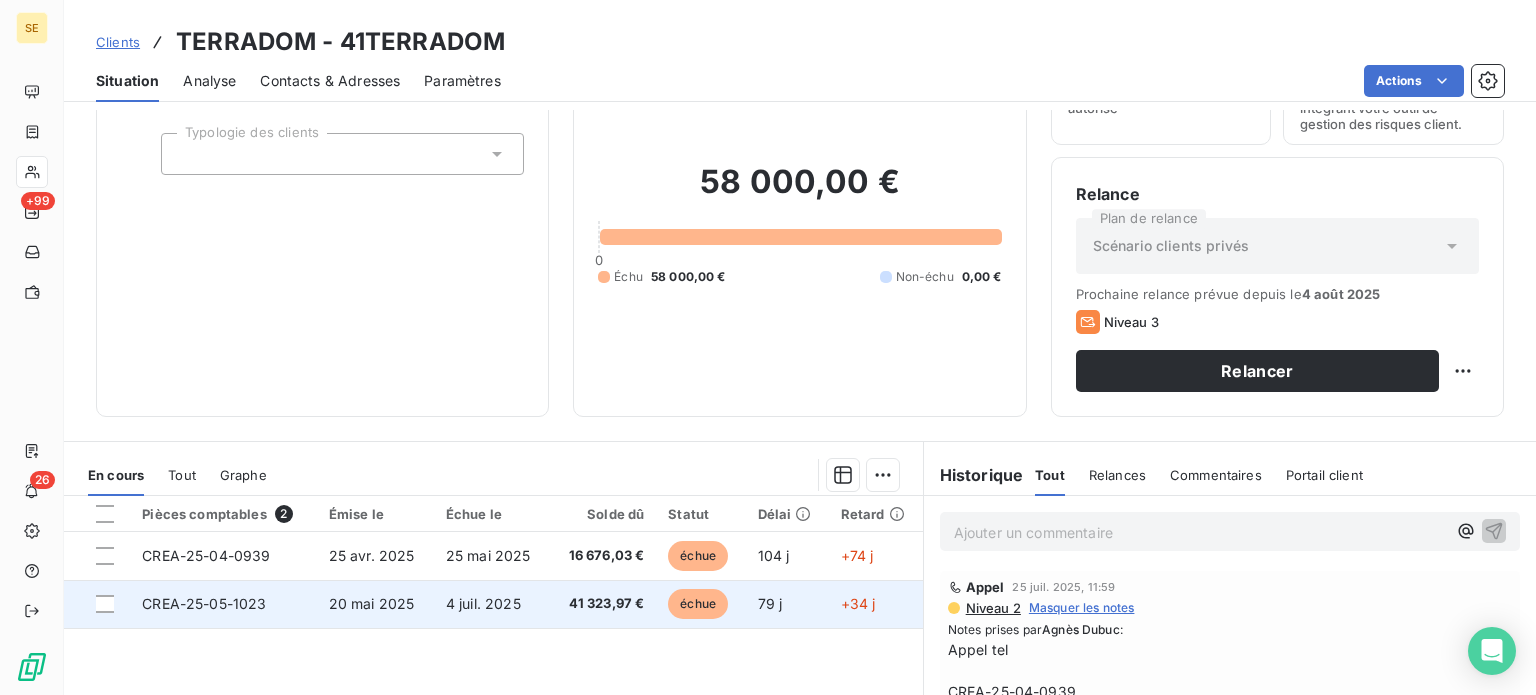 scroll, scrollTop: 360, scrollLeft: 0, axis: vertical 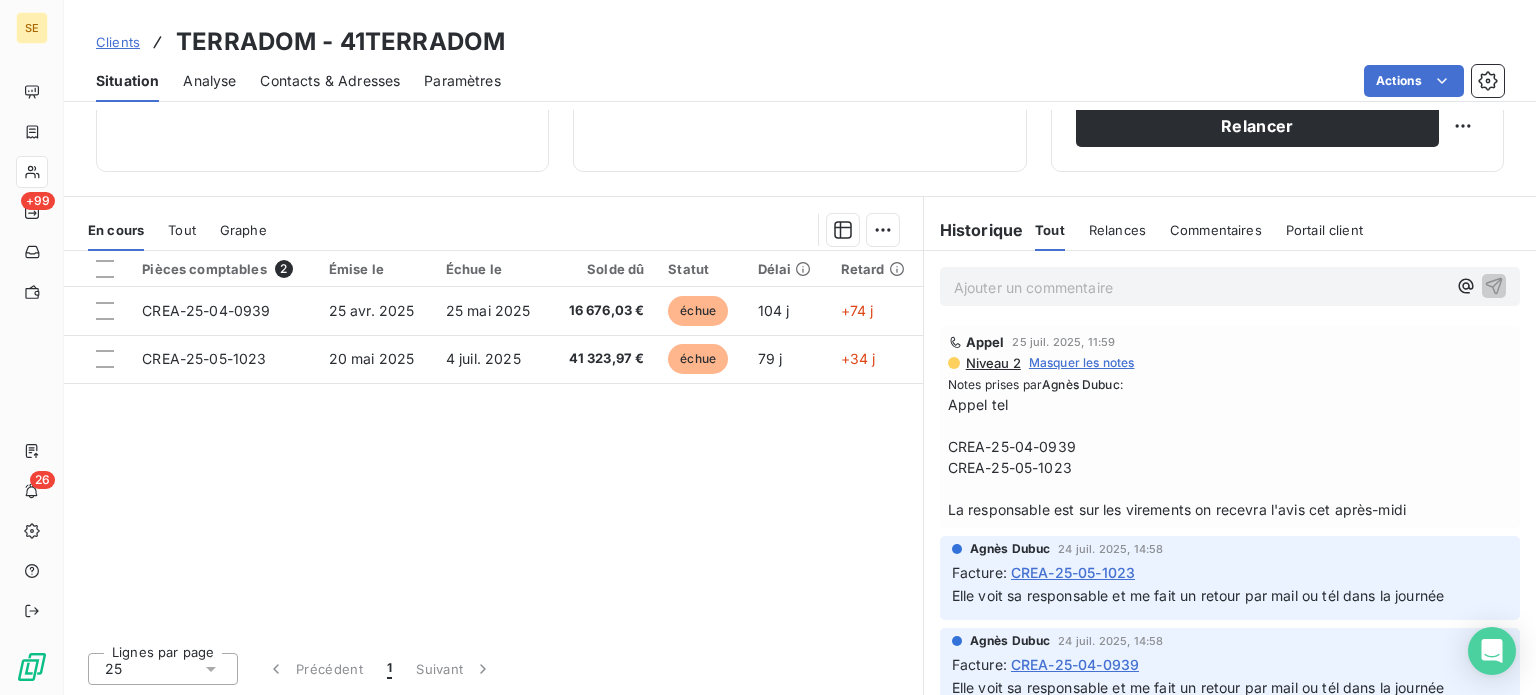 click on "Contacts & Adresses" at bounding box center (330, 81) 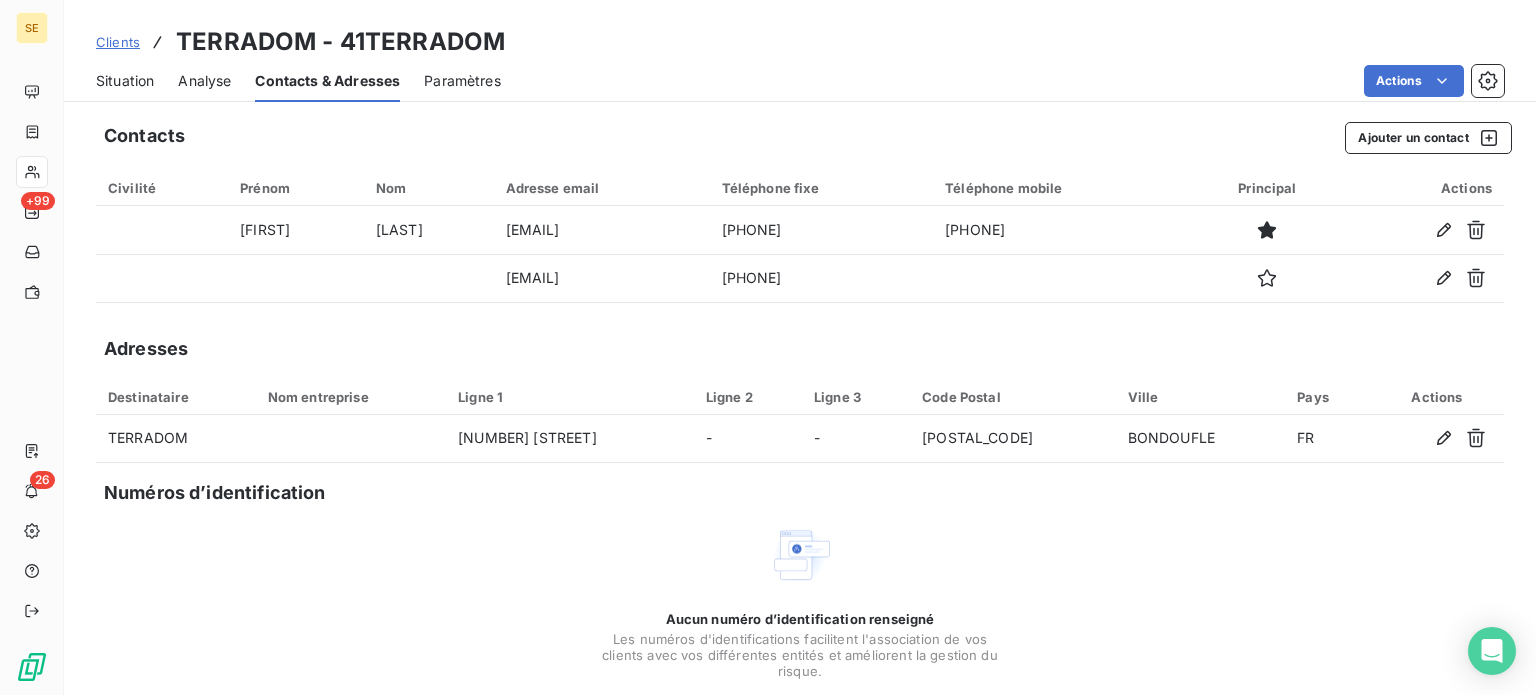 click on "Situation" at bounding box center [125, 81] 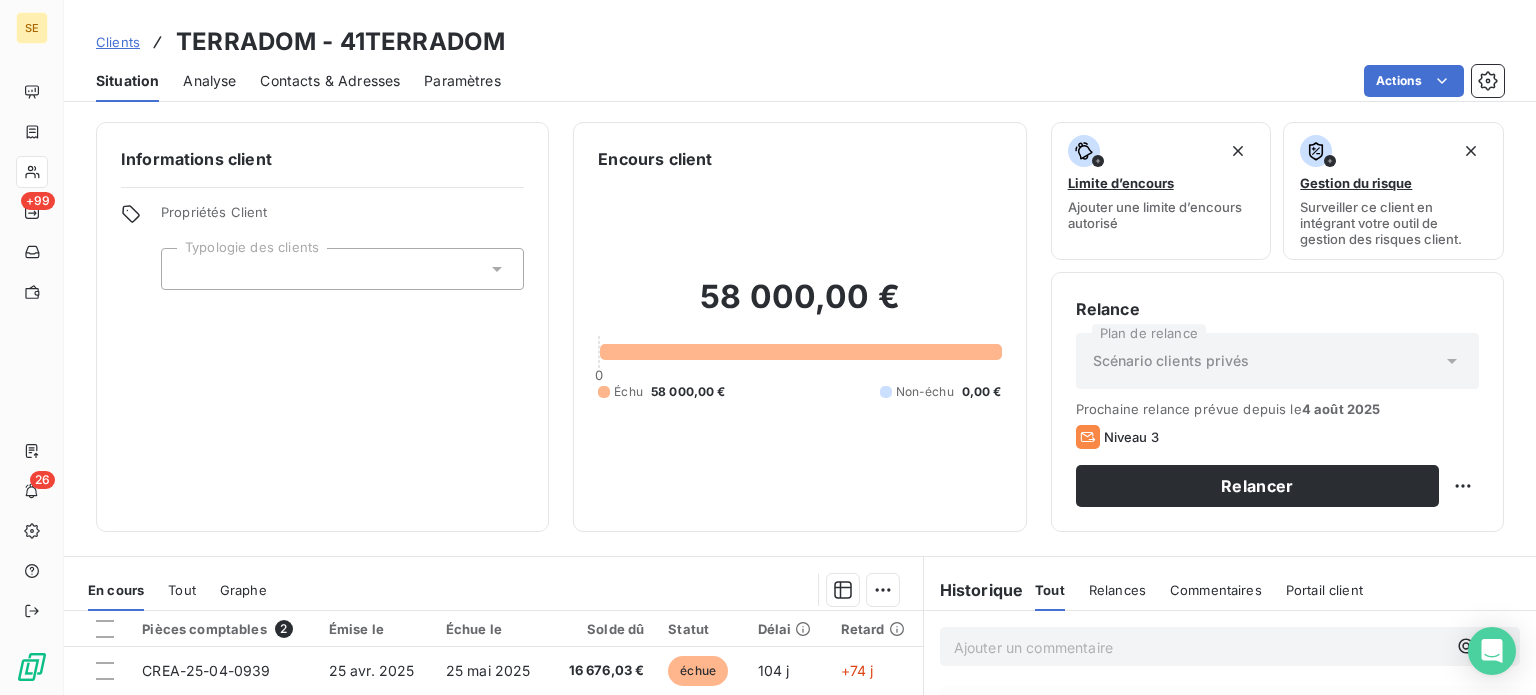 scroll, scrollTop: 200, scrollLeft: 0, axis: vertical 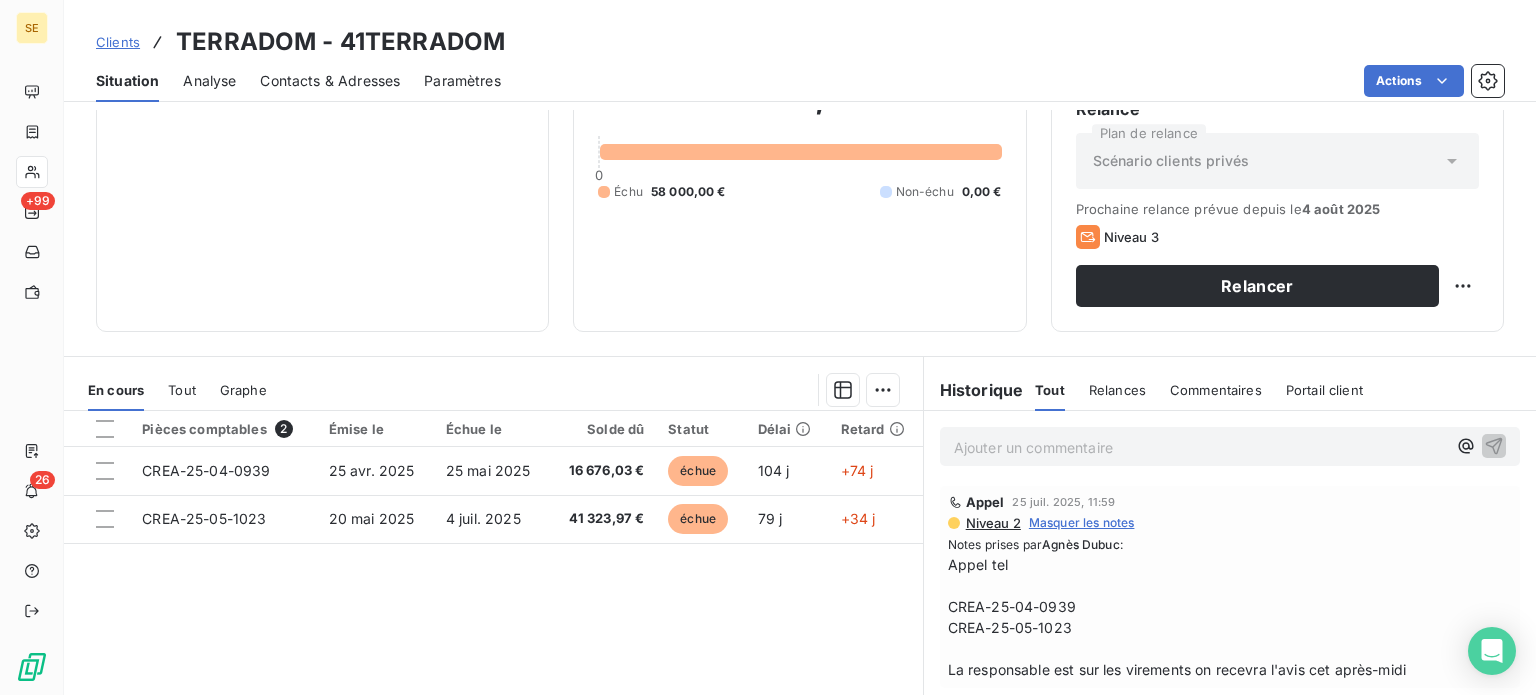 click on "Contacts & Adresses" at bounding box center (330, 81) 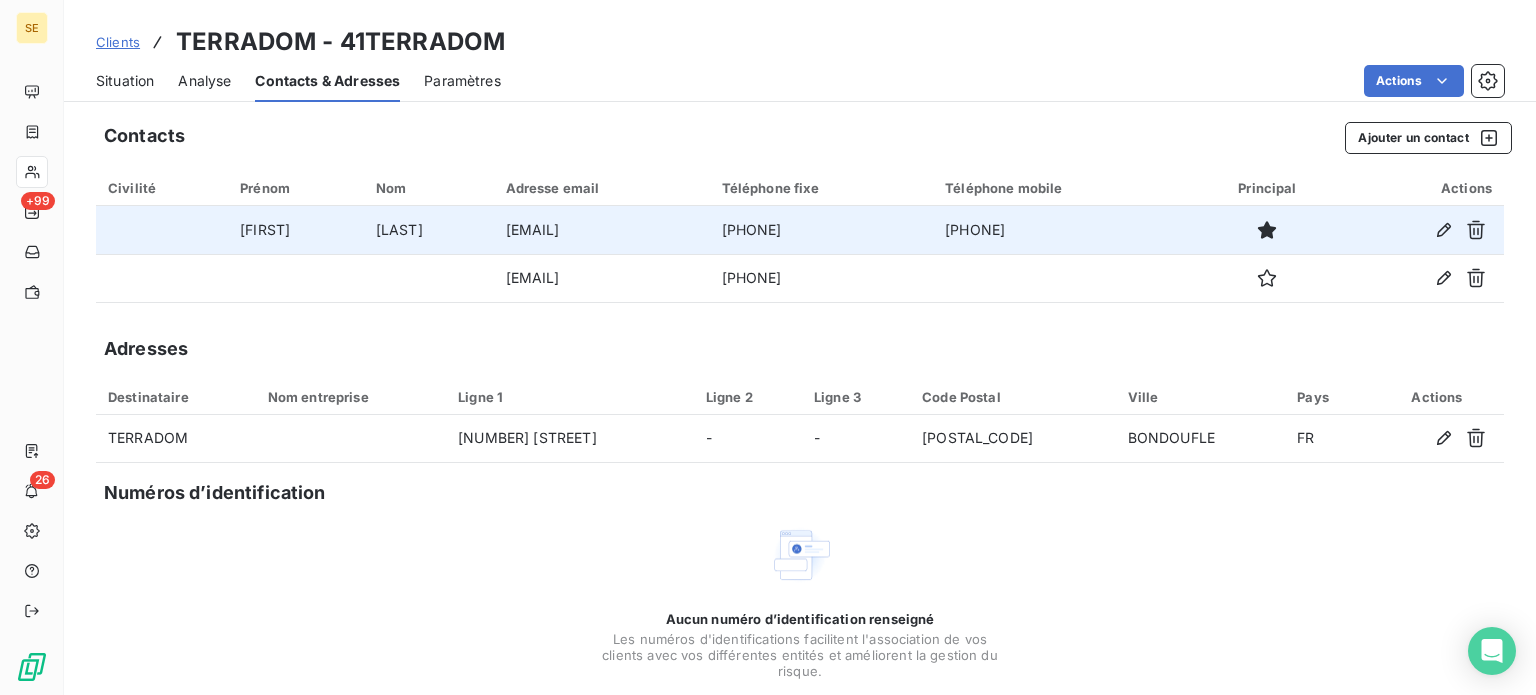 drag, startPoint x: 463, startPoint y: 234, endPoint x: 653, endPoint y: 230, distance: 190.0421 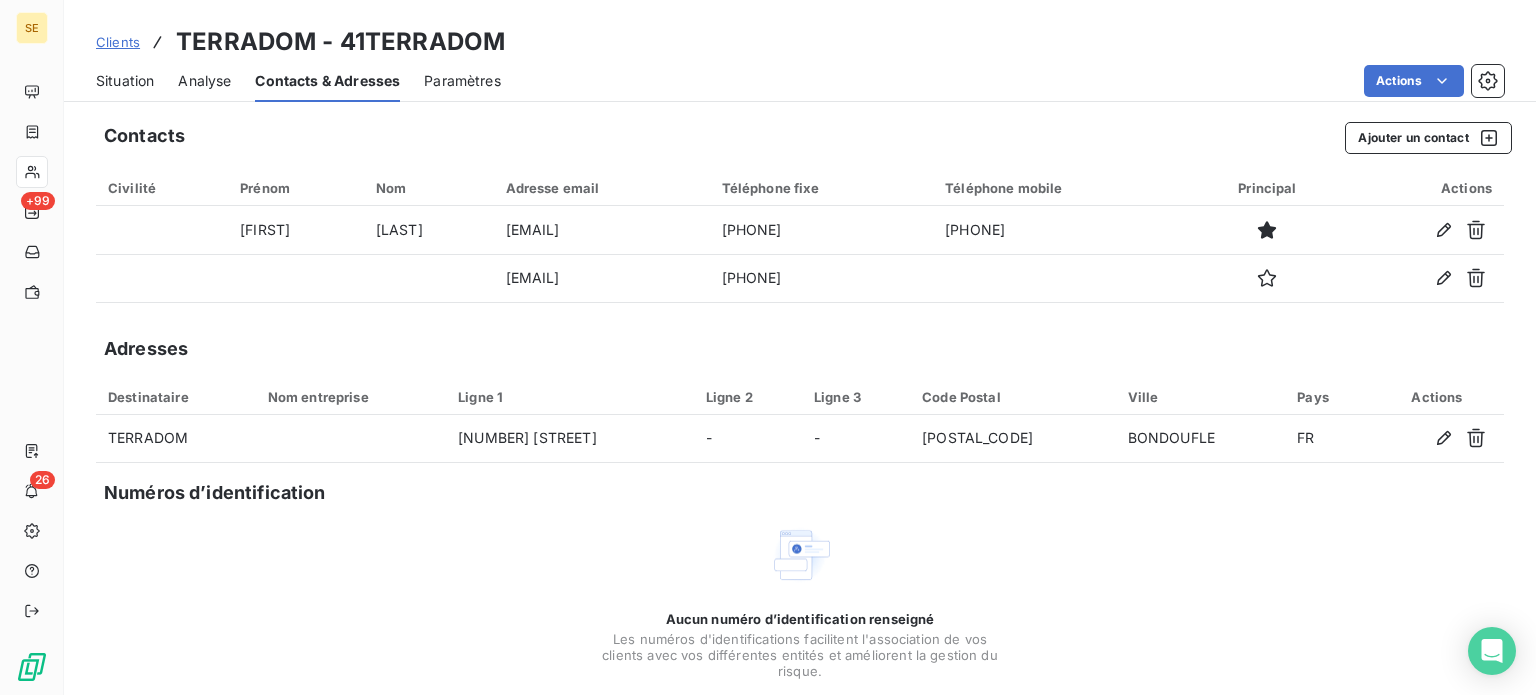 click on "Situation" at bounding box center (125, 81) 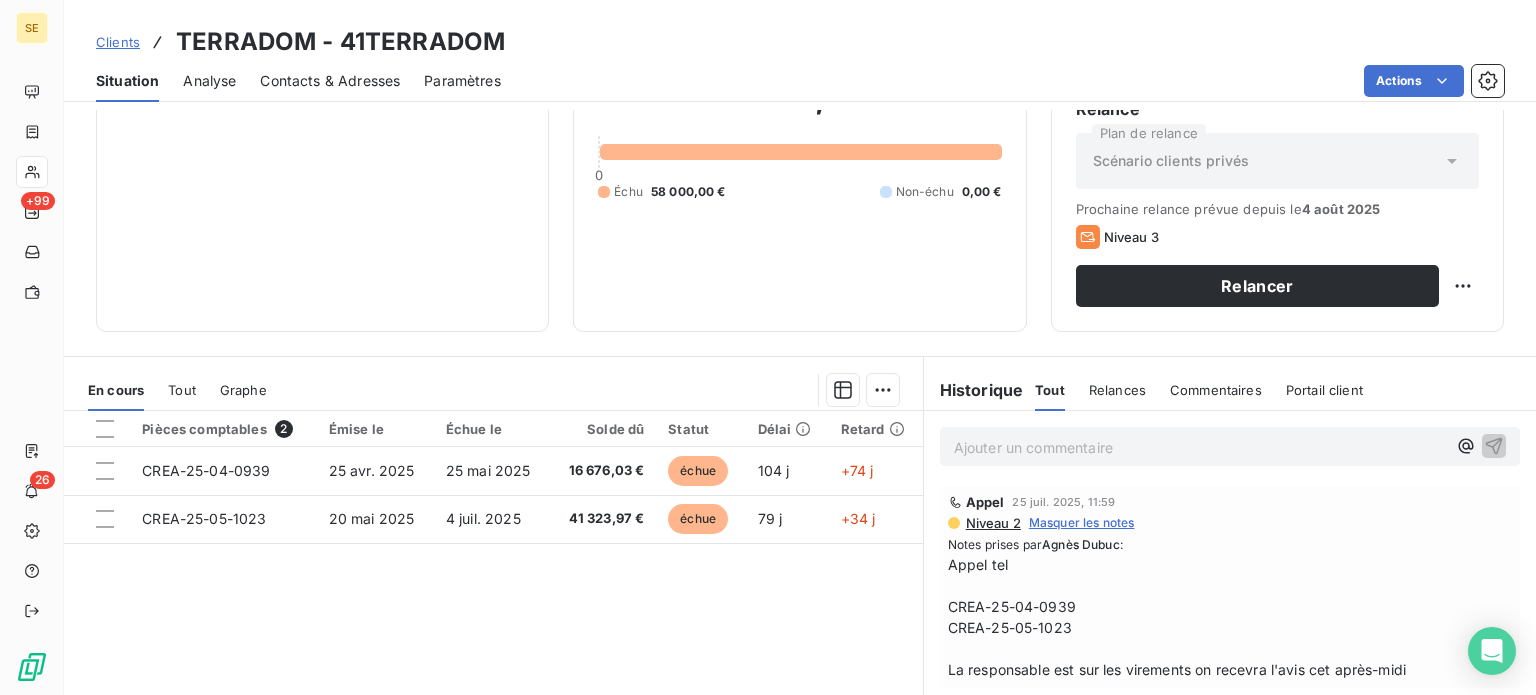 scroll, scrollTop: 300, scrollLeft: 0, axis: vertical 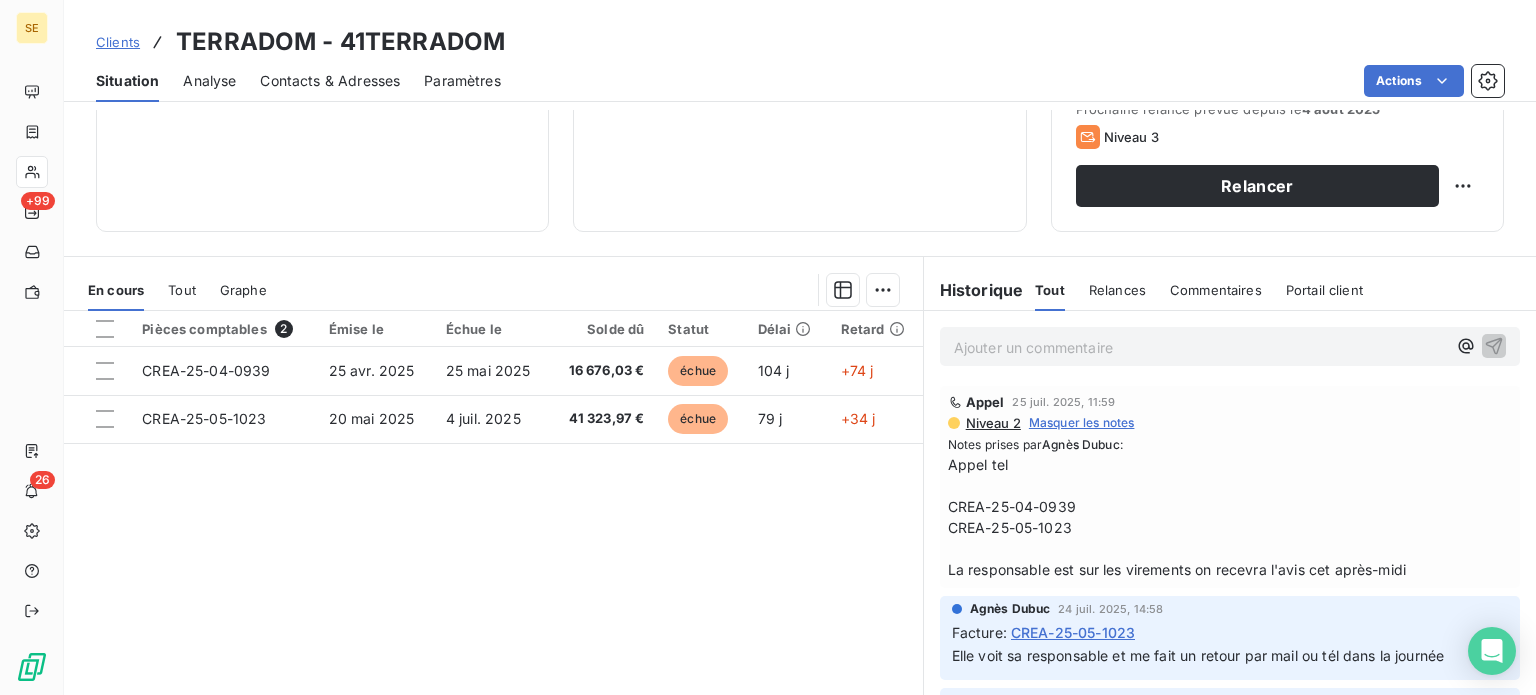 click on "Clients" at bounding box center (118, 42) 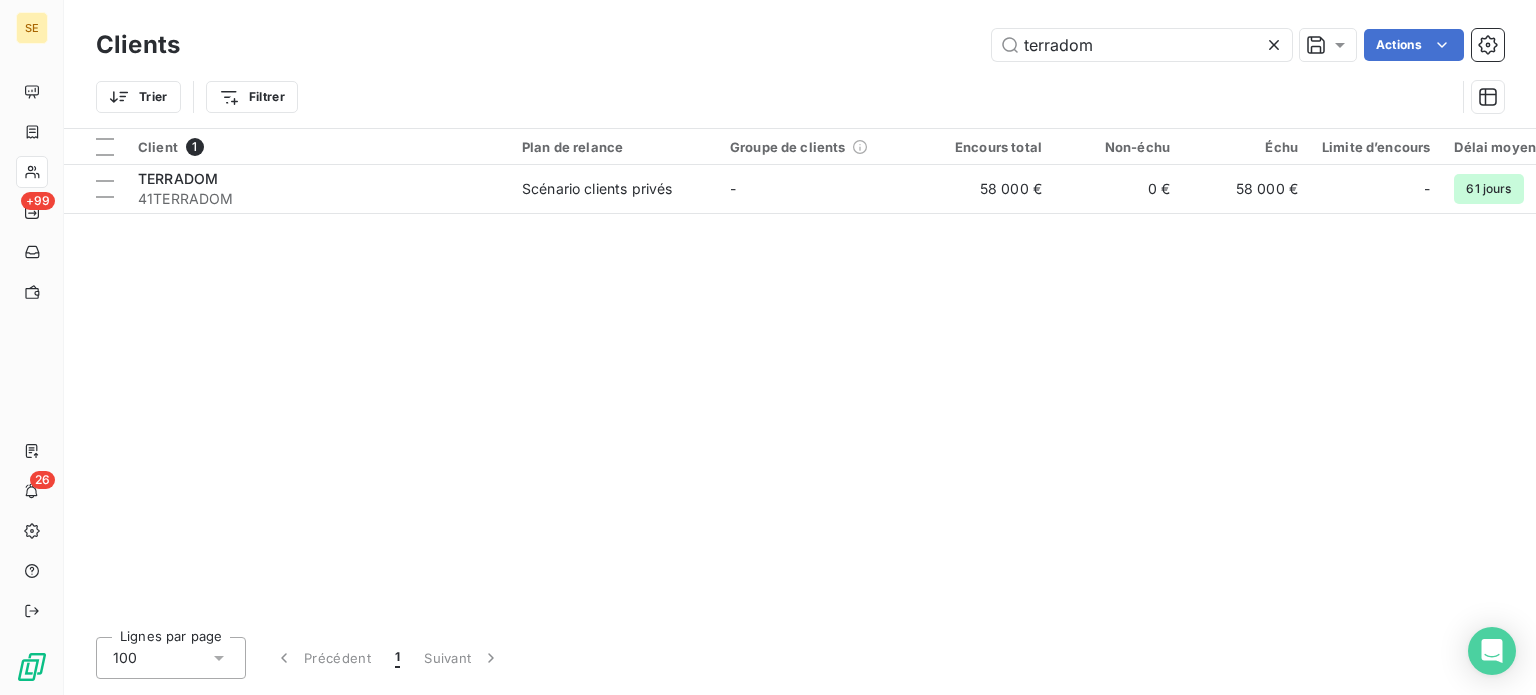 drag, startPoint x: 1107, startPoint y: 45, endPoint x: 756, endPoint y: 28, distance: 351.41144 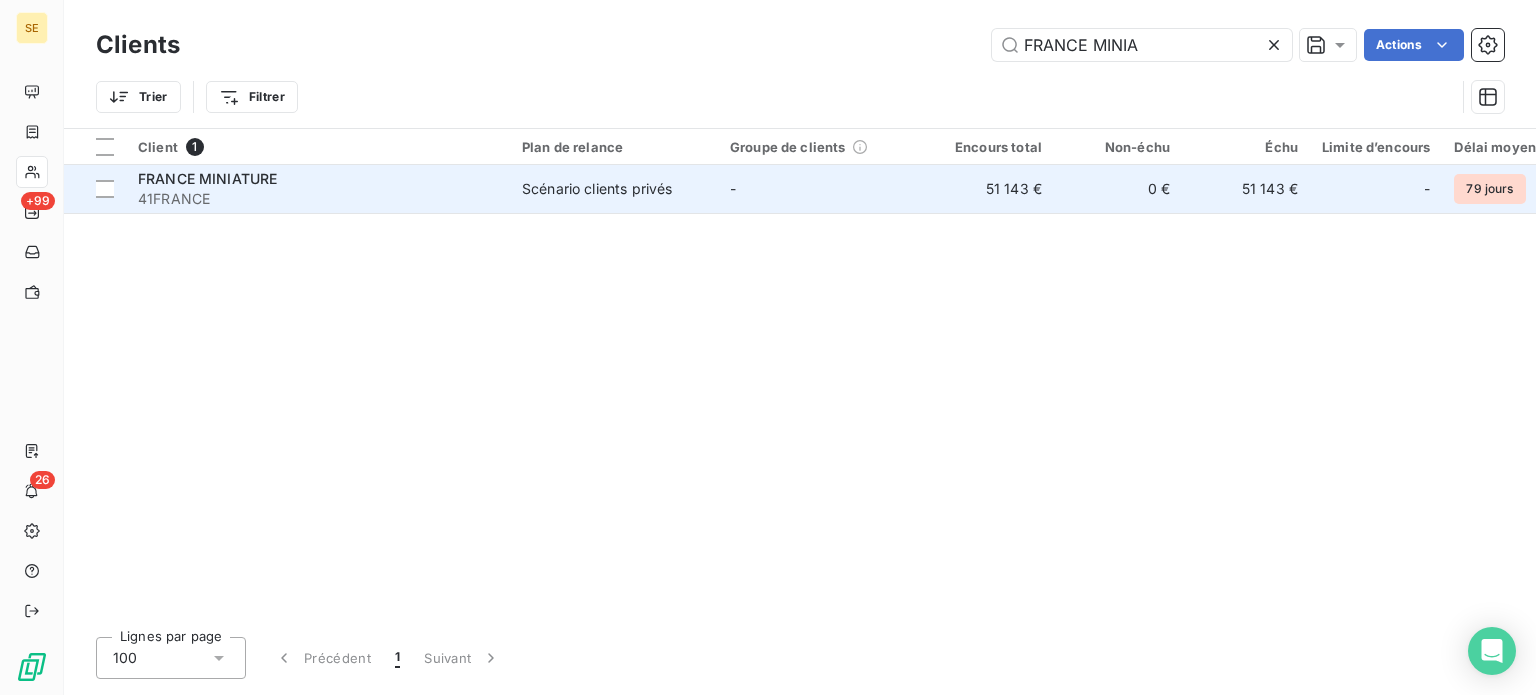 type on "FRANCE MINIA" 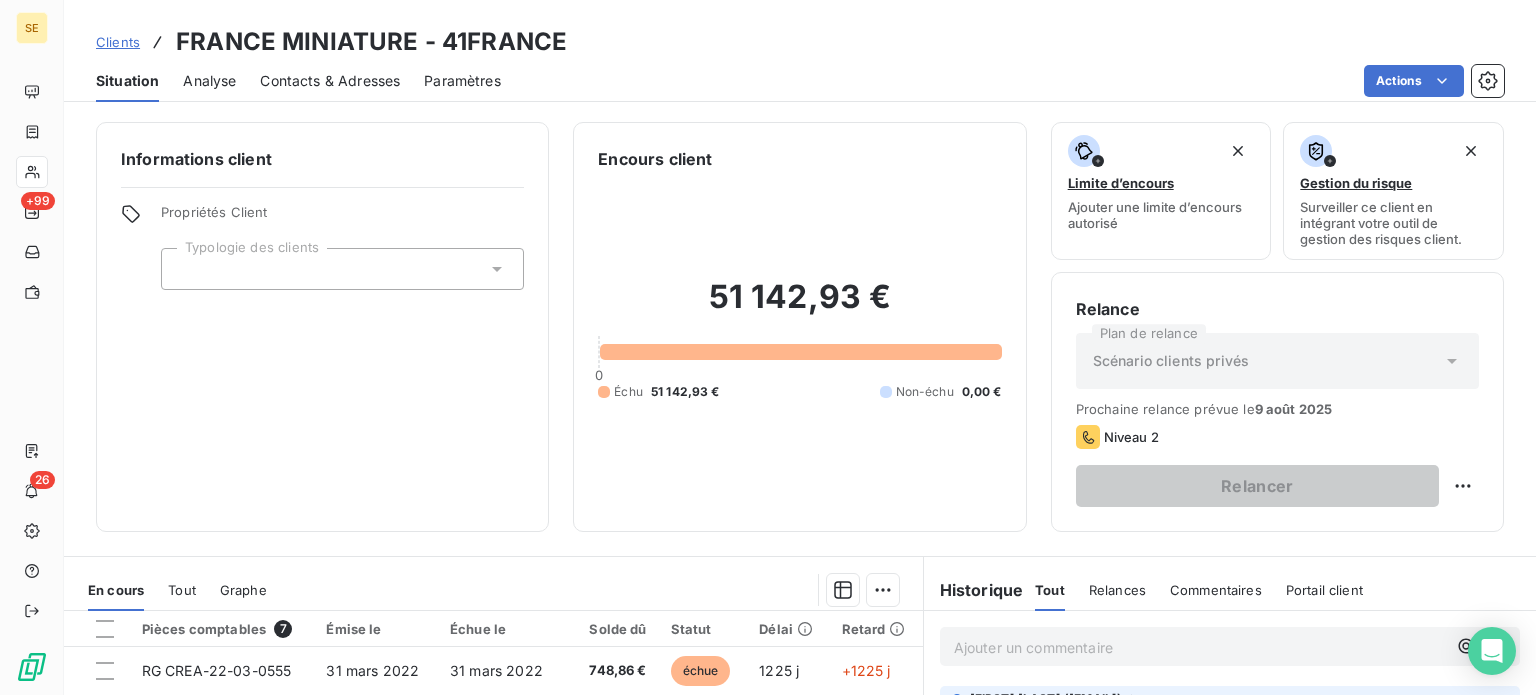 click on "Contacts & Adresses" at bounding box center (330, 81) 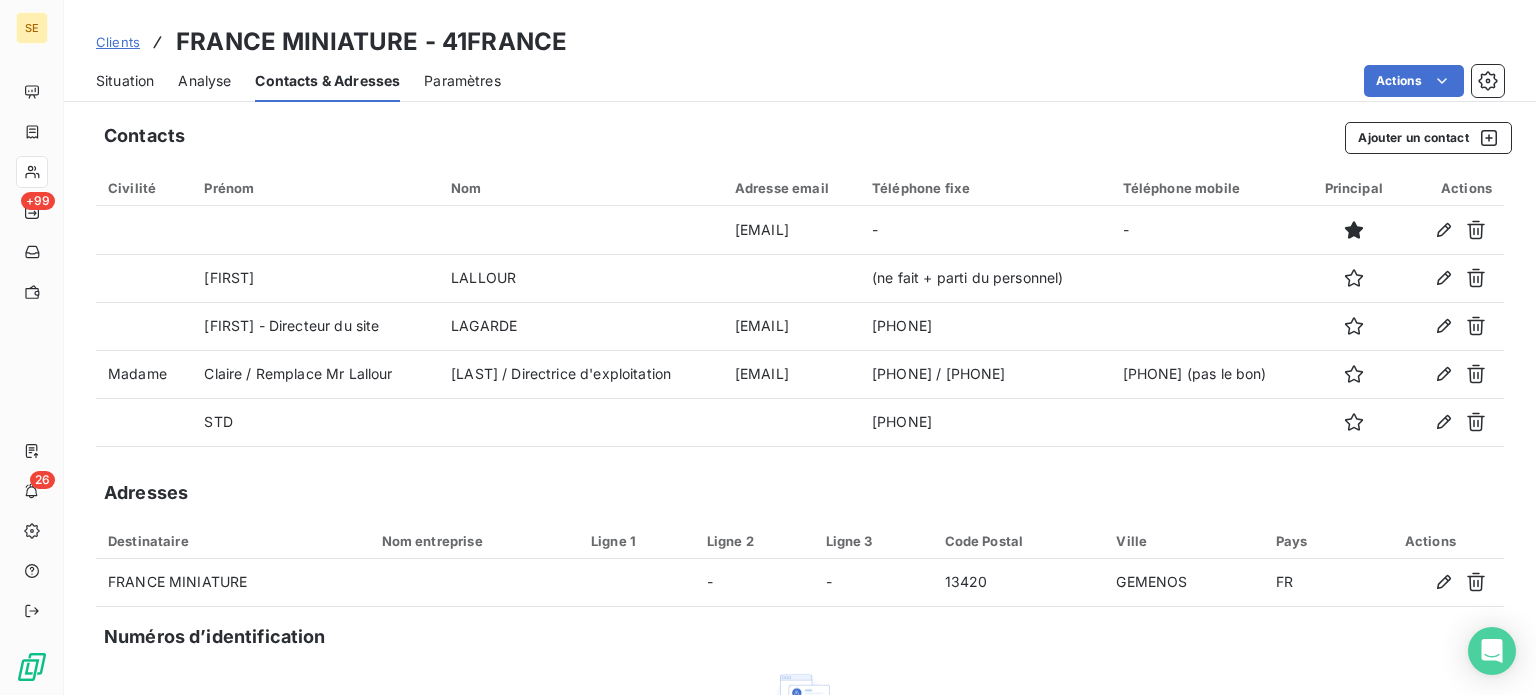 click on "Situation" at bounding box center (125, 81) 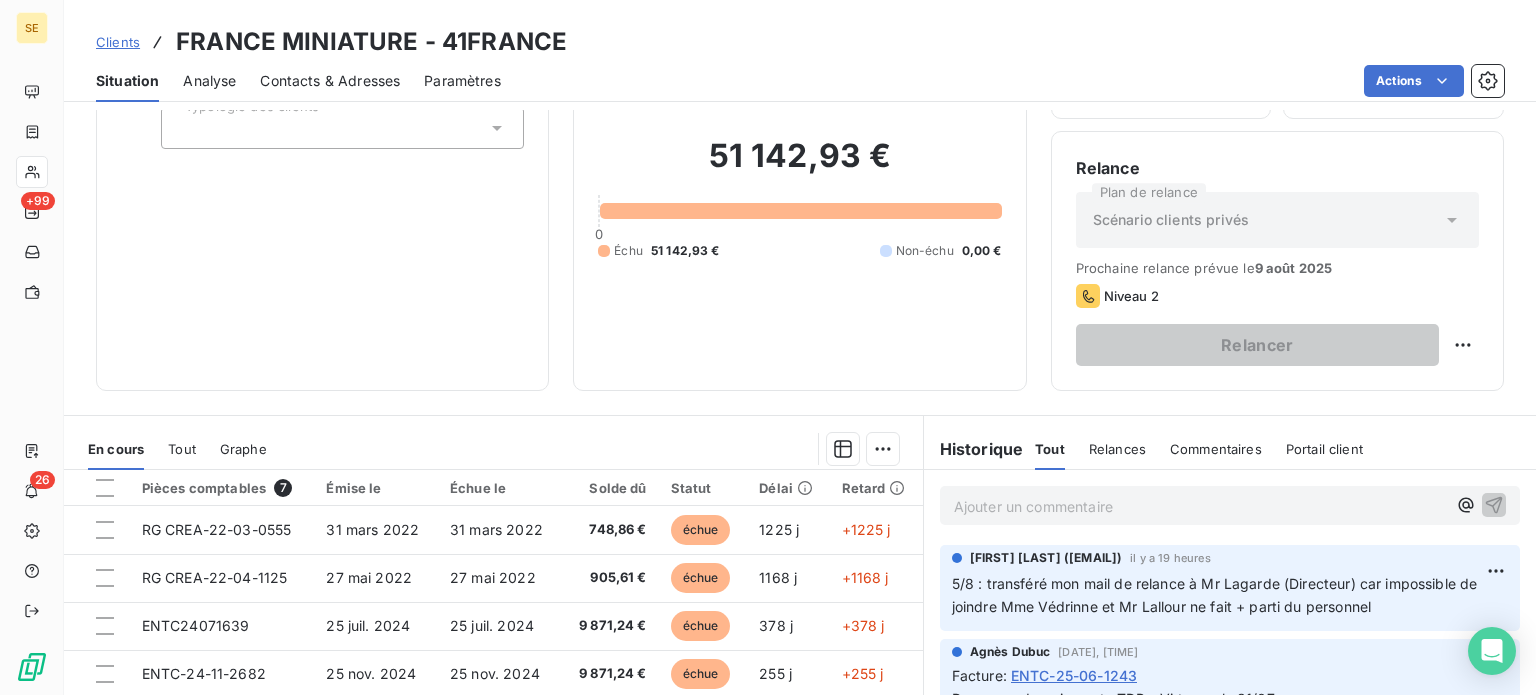 scroll, scrollTop: 360, scrollLeft: 0, axis: vertical 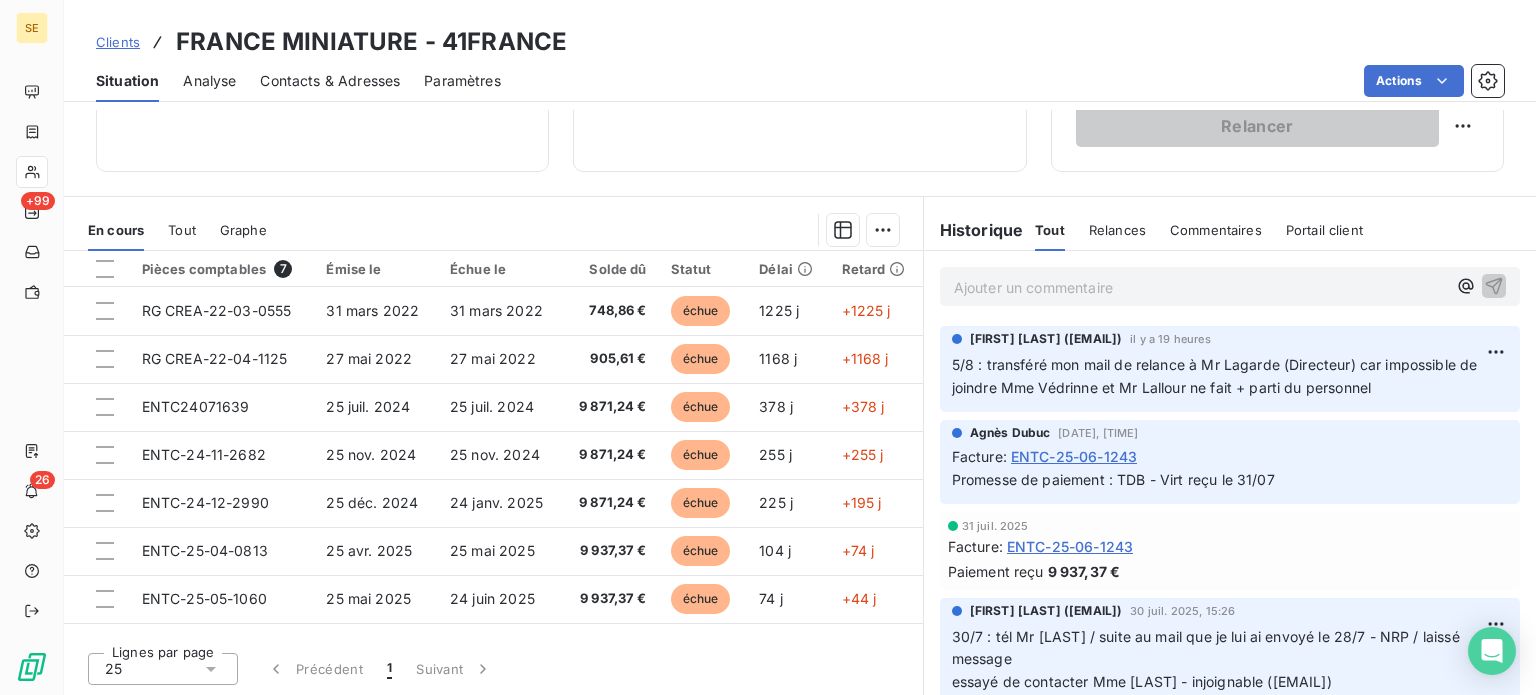 click on "Clients" at bounding box center (118, 42) 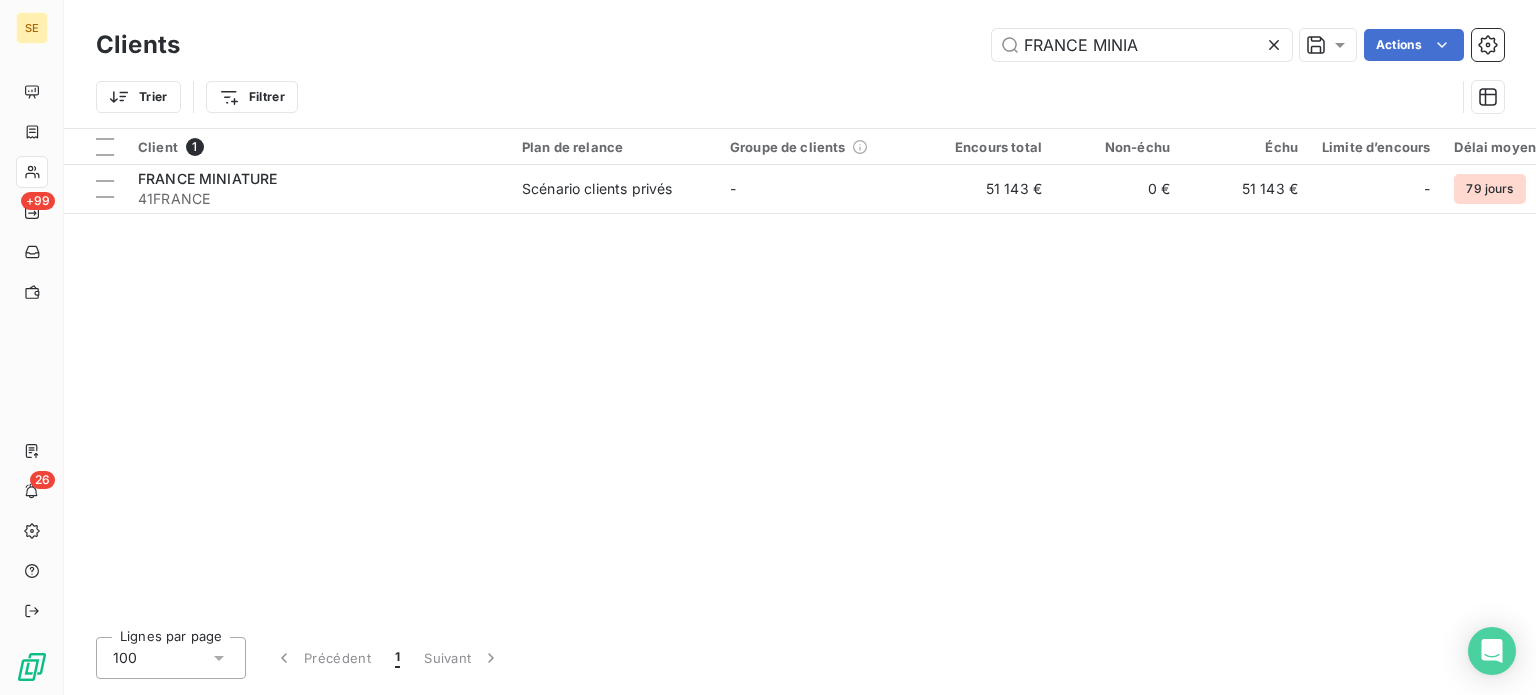 drag, startPoint x: 1176, startPoint y: 23, endPoint x: 788, endPoint y: 32, distance: 388.10437 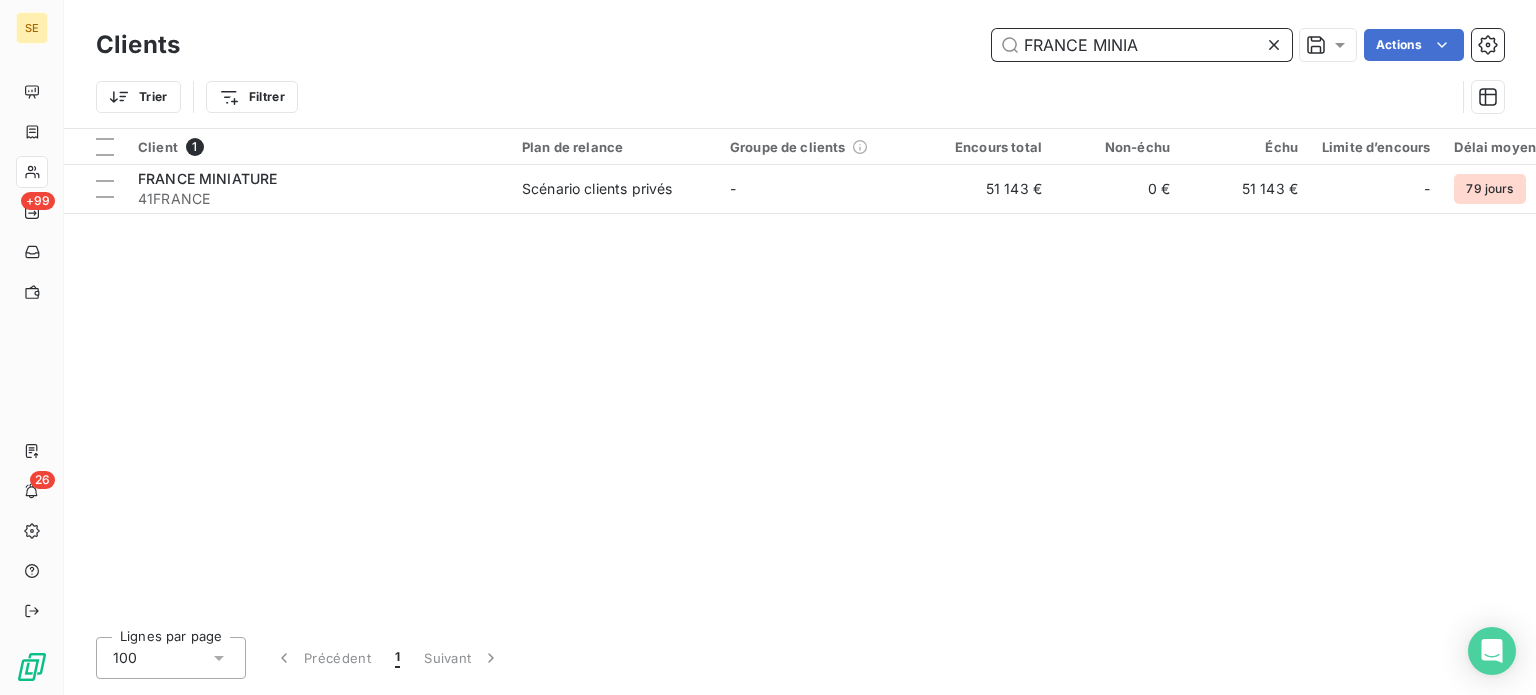 click on "FRANCE MINIA" at bounding box center [1142, 45] 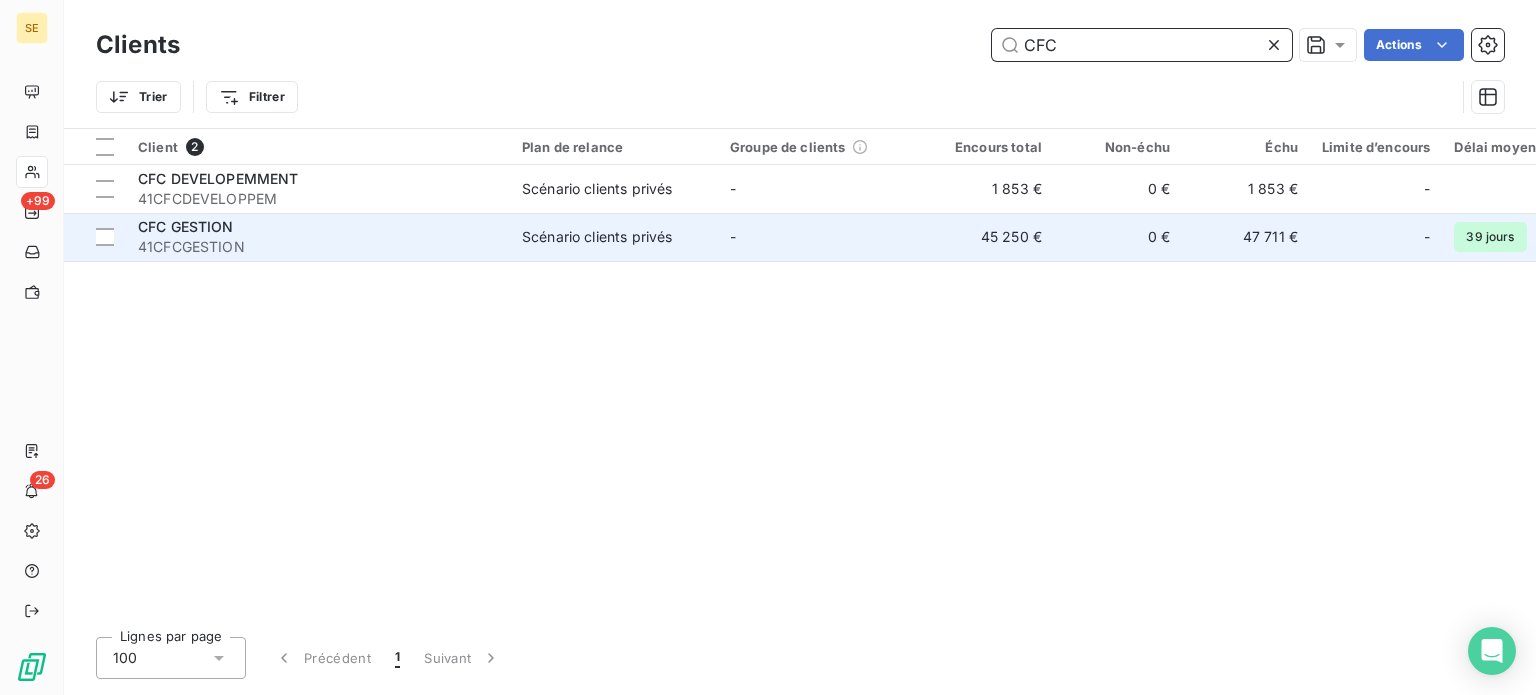 type on "CFC" 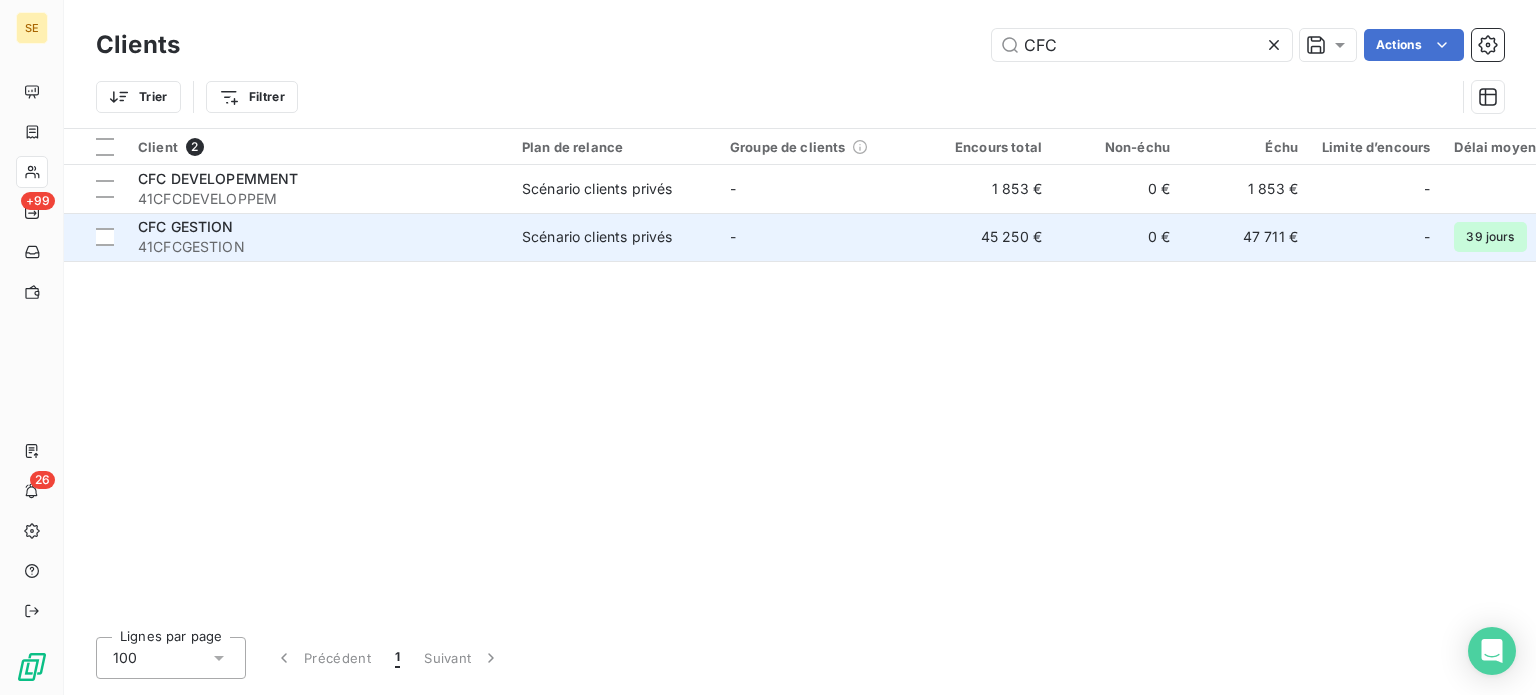 click on "CFC GESTION" at bounding box center [318, 227] 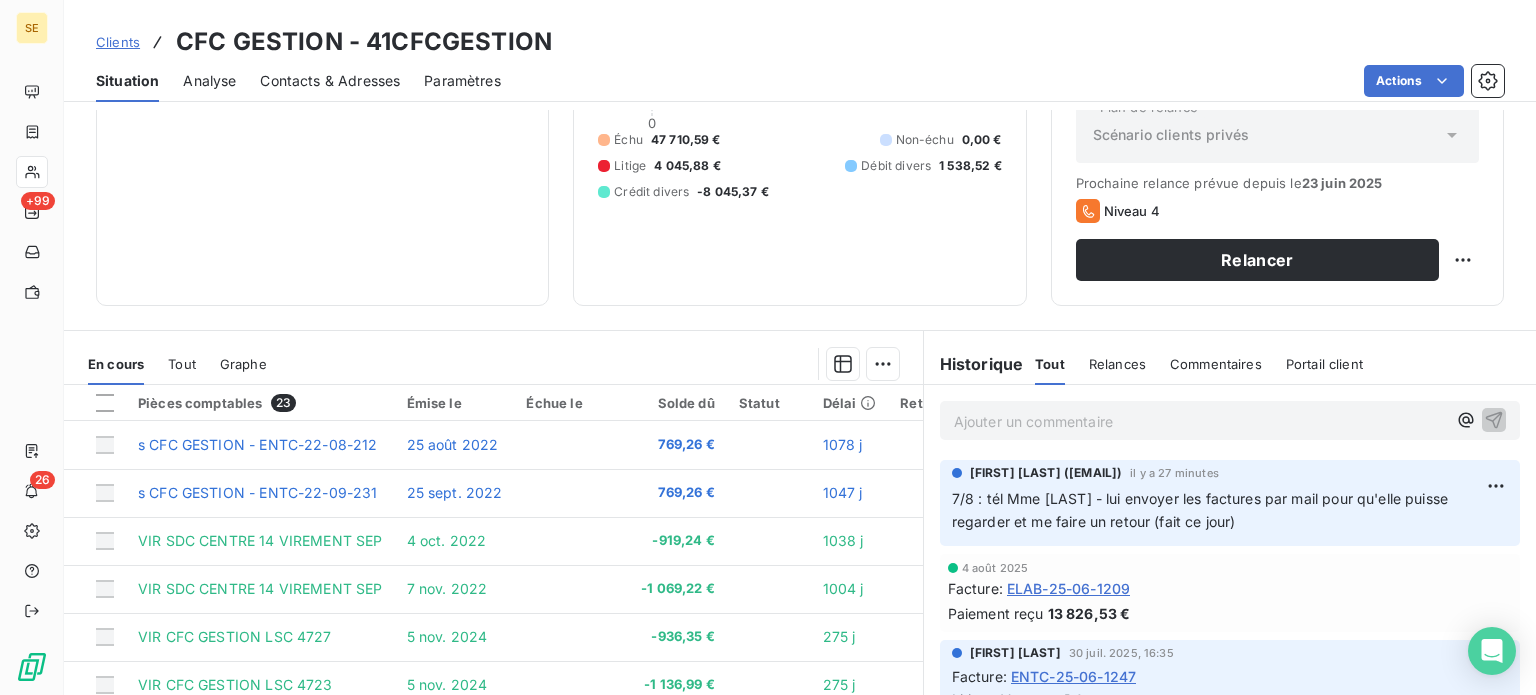 scroll, scrollTop: 360, scrollLeft: 0, axis: vertical 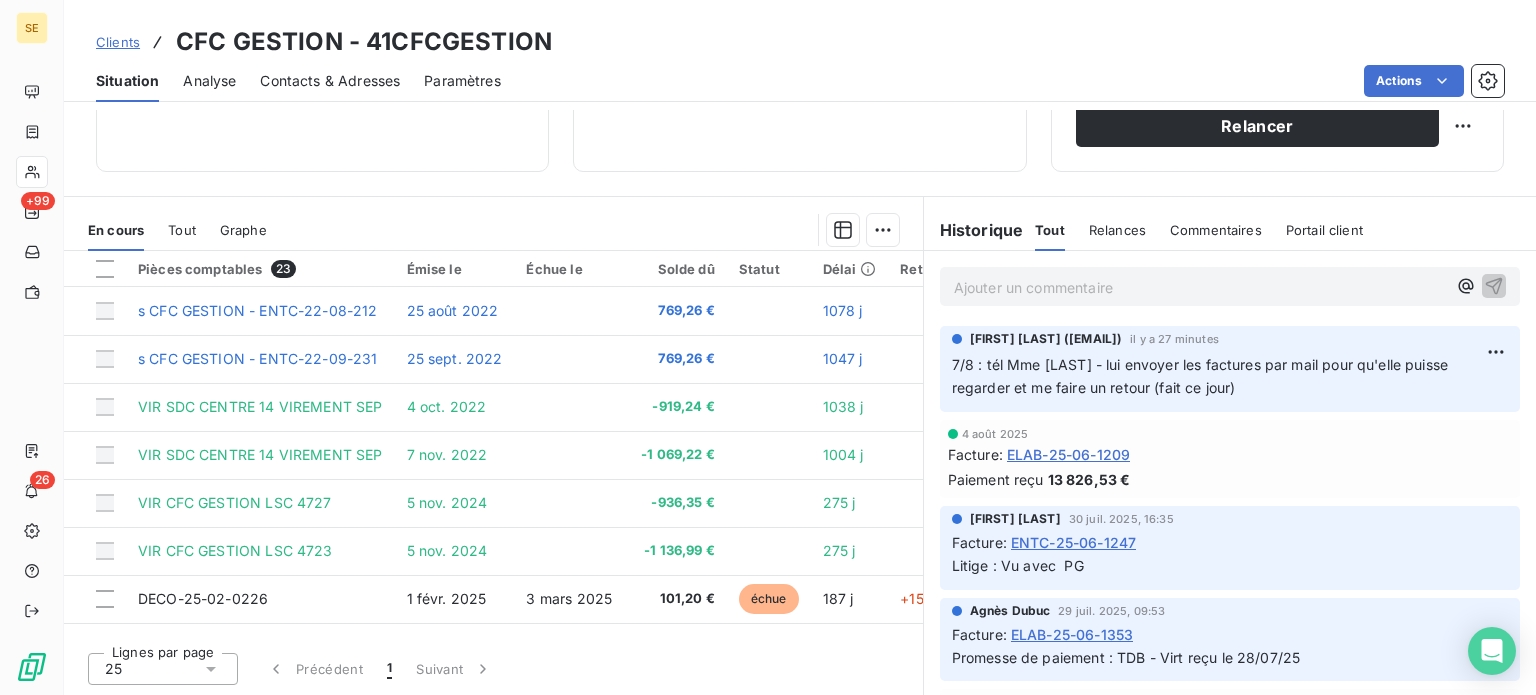 click on "Clients" at bounding box center (118, 42) 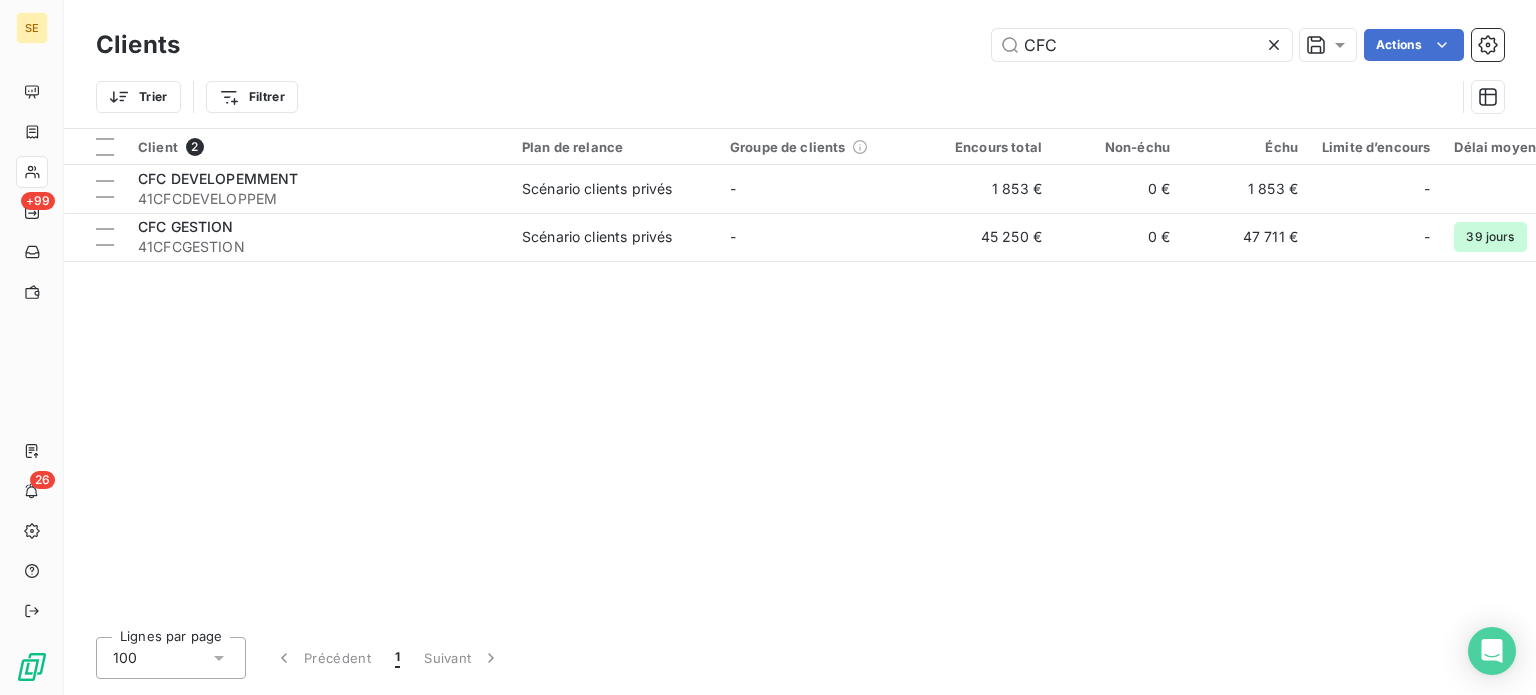 drag, startPoint x: 1079, startPoint y: 43, endPoint x: 944, endPoint y: 53, distance: 135.36986 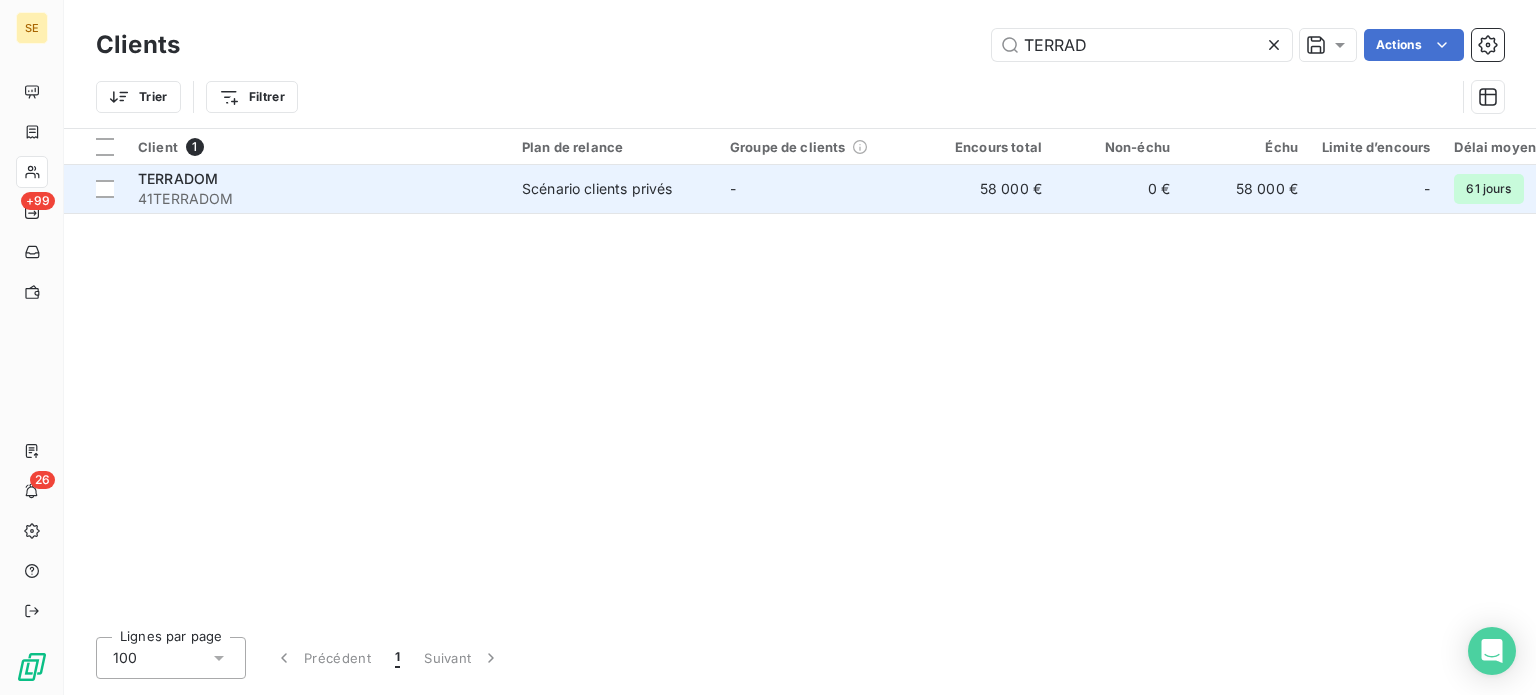 type on "TERRAD" 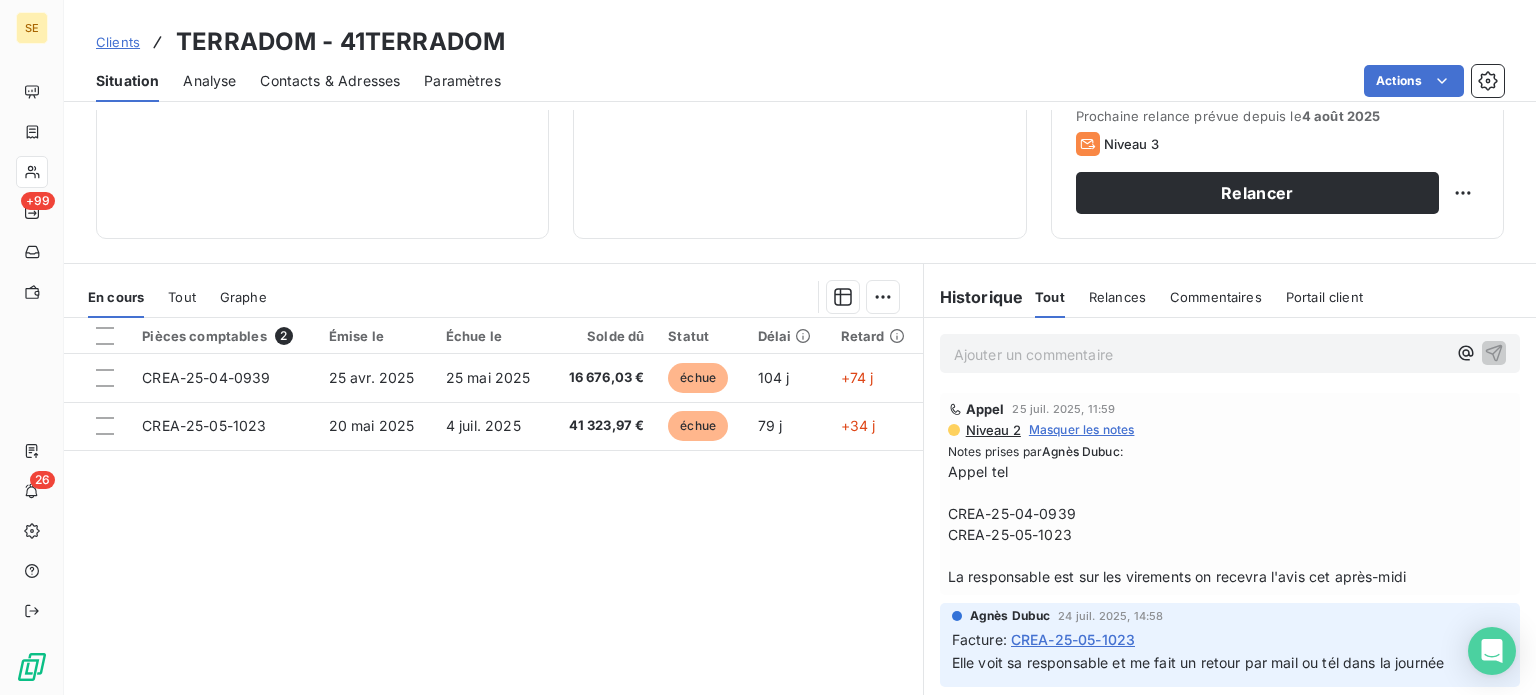 scroll, scrollTop: 300, scrollLeft: 0, axis: vertical 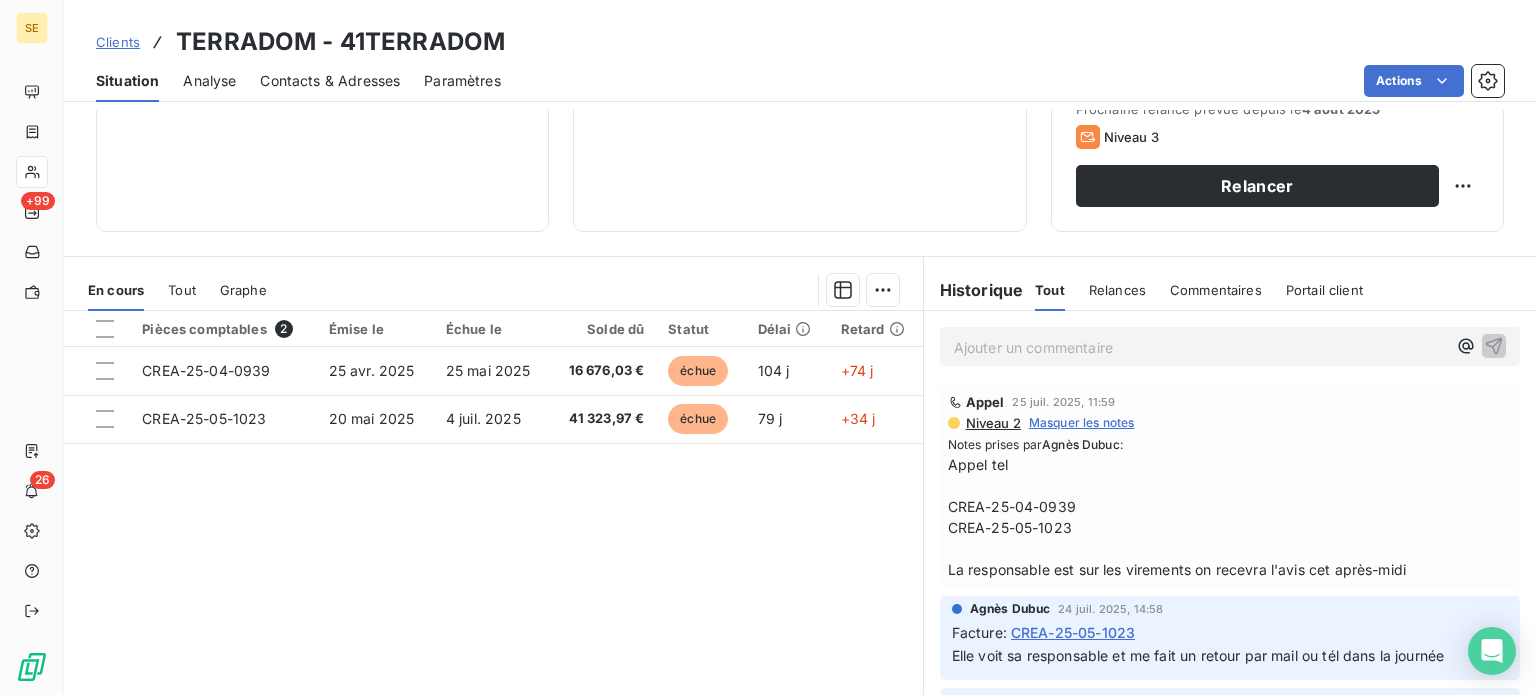 click on "Ajouter un commentaire ﻿" at bounding box center [1200, 347] 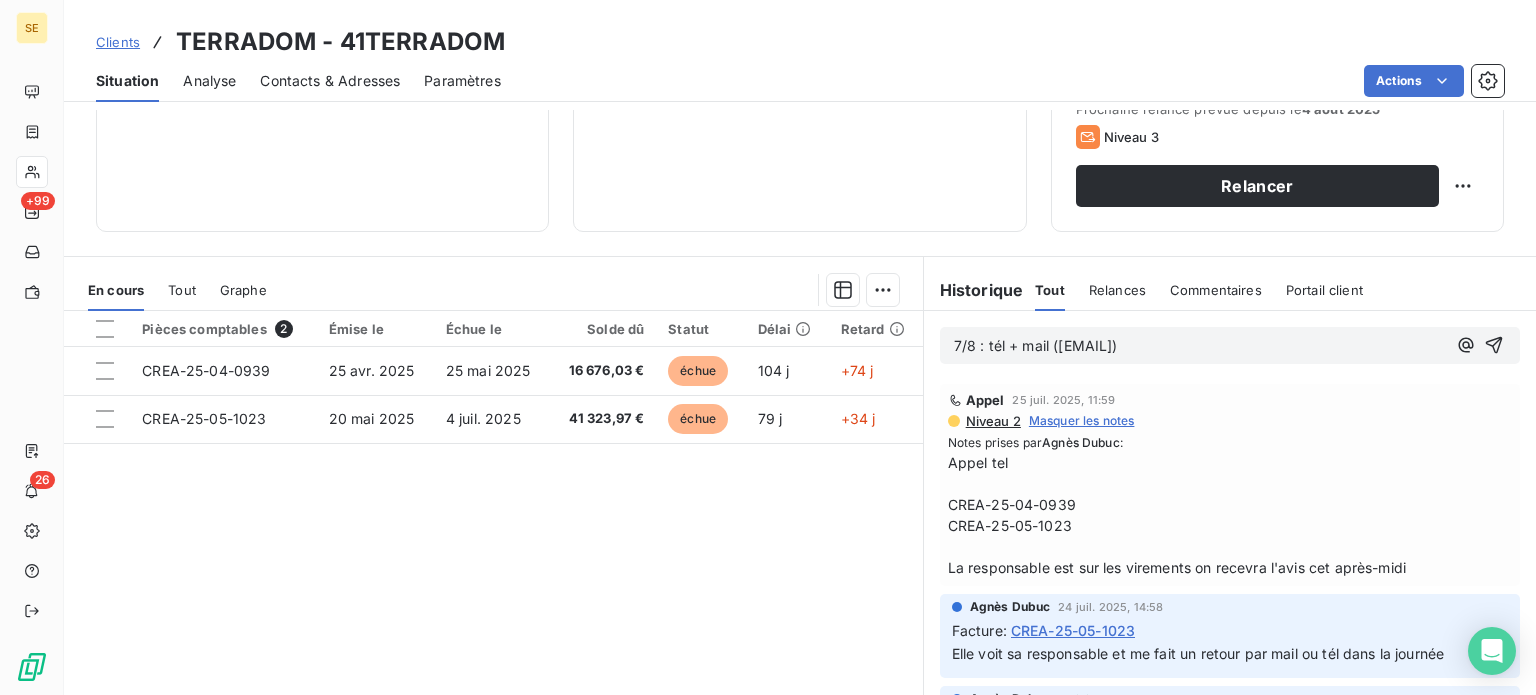 click on "Contacts & Adresses" at bounding box center [330, 81] 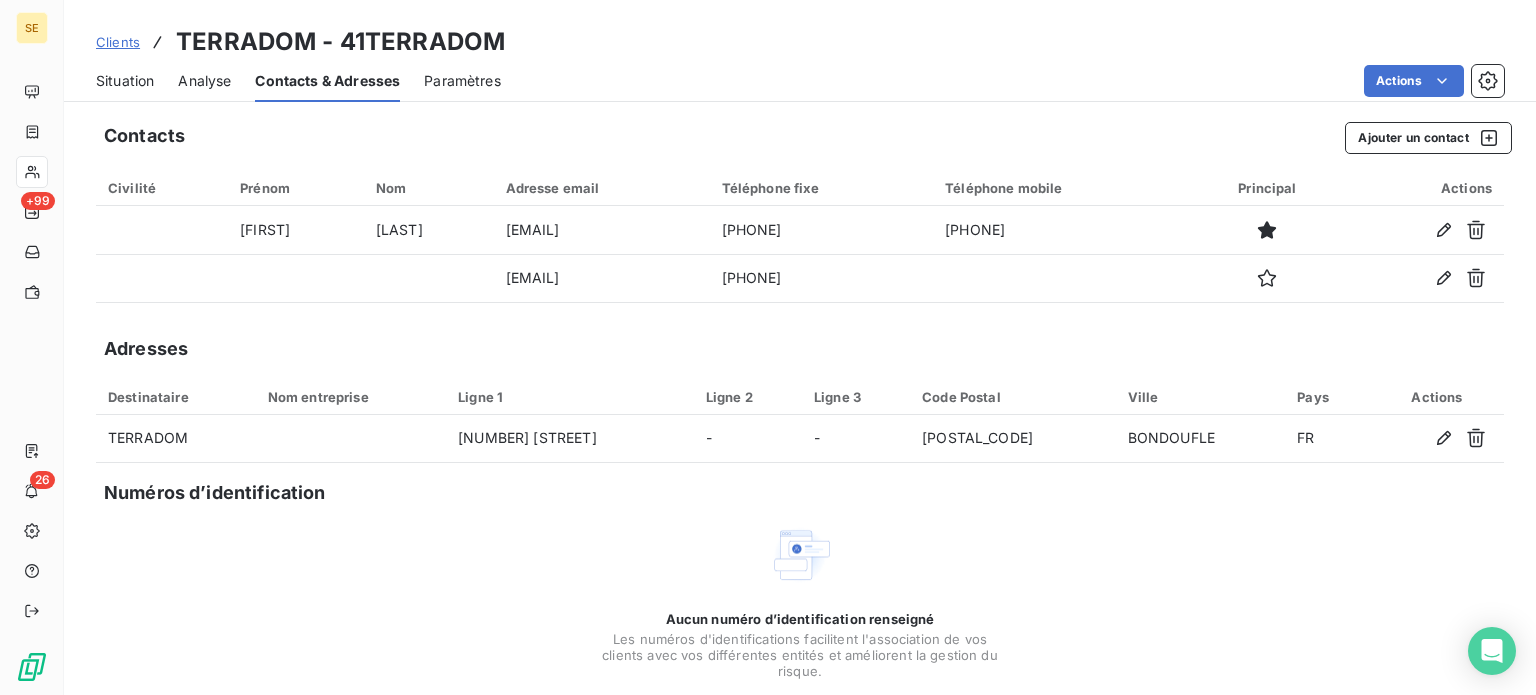 click on "Situation" at bounding box center [125, 81] 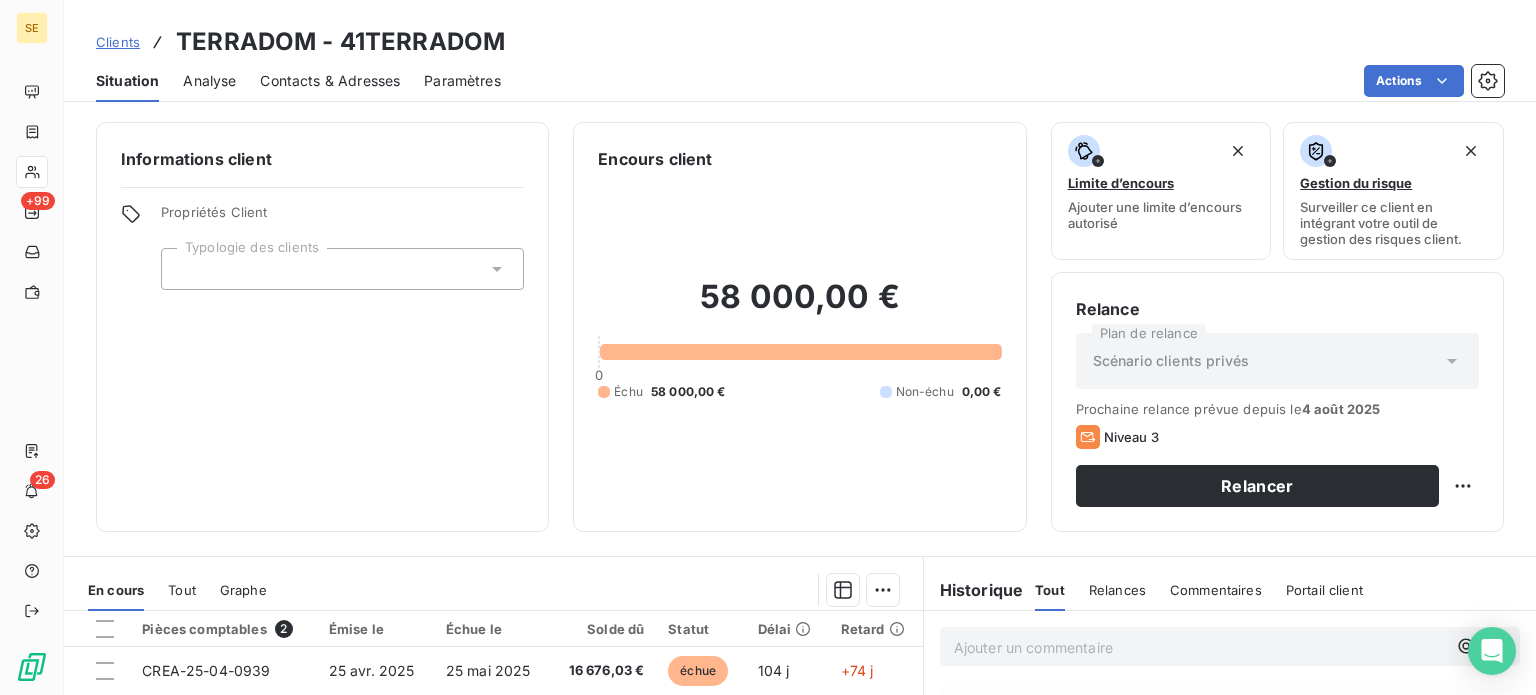 scroll, scrollTop: 360, scrollLeft: 0, axis: vertical 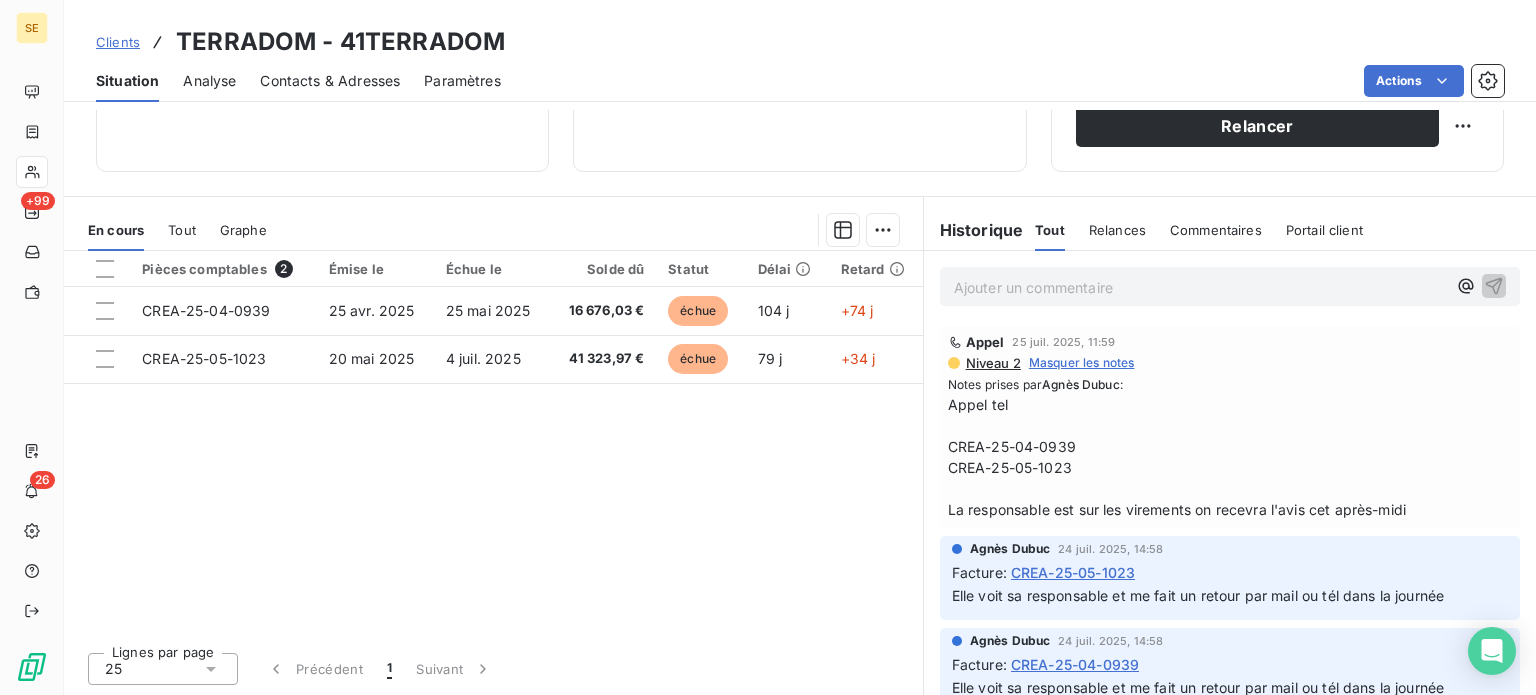 click on "Ajouter un commentaire ﻿" at bounding box center [1200, 287] 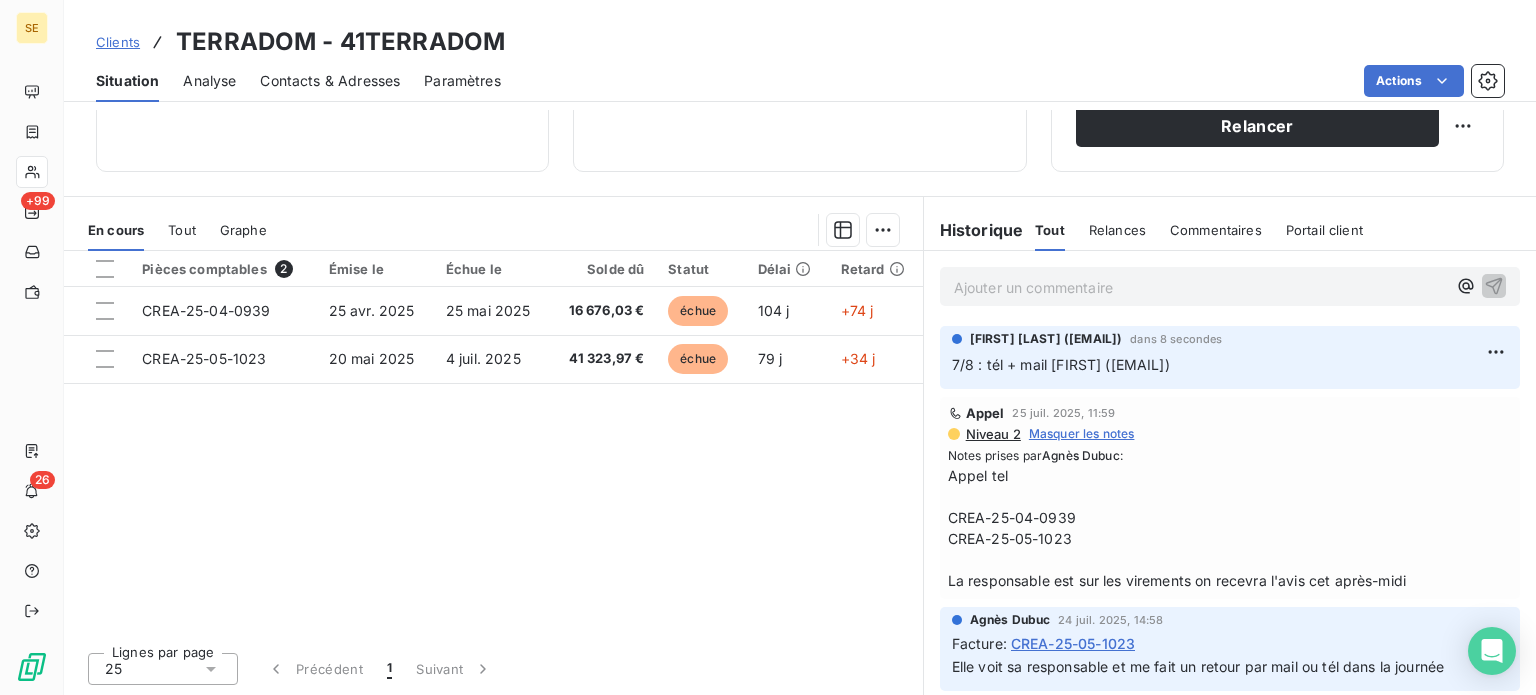 click on "Clients" at bounding box center (118, 42) 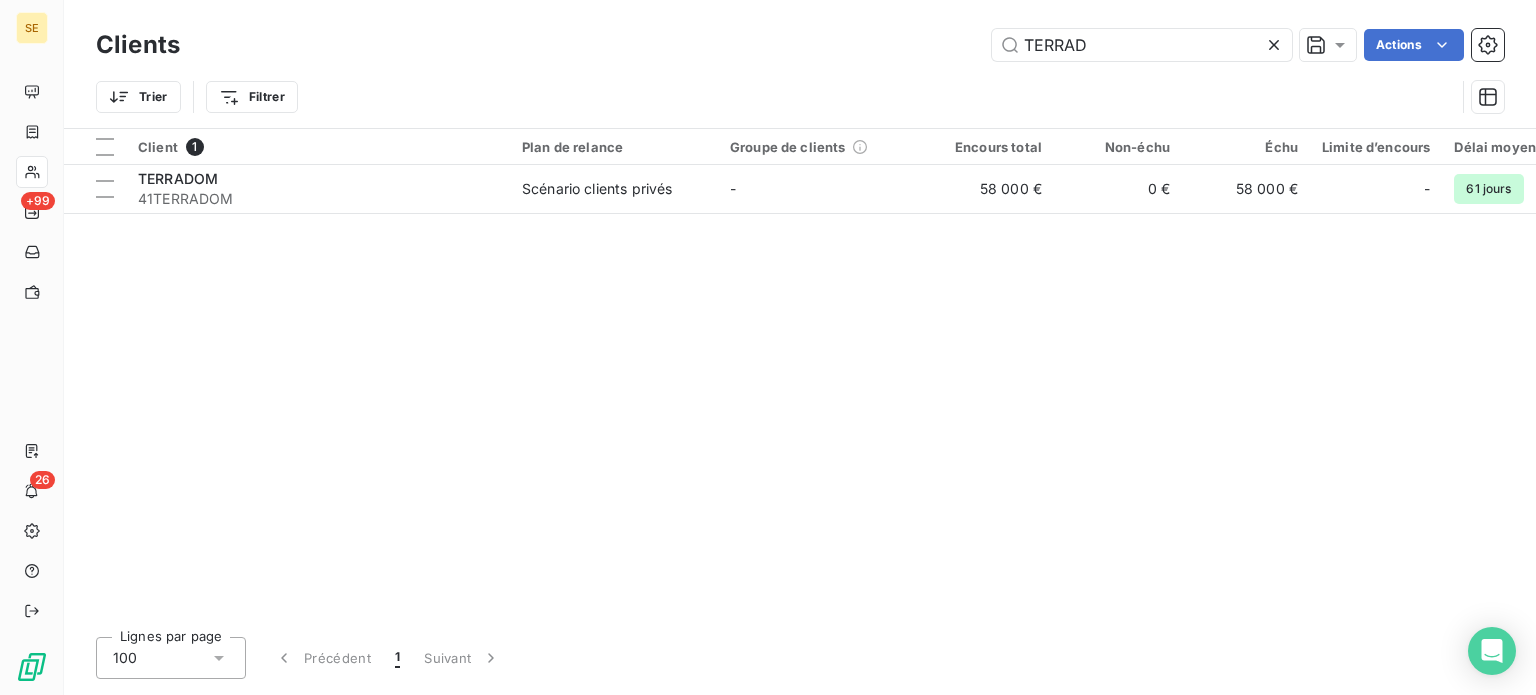 drag, startPoint x: 1110, startPoint y: 47, endPoint x: 818, endPoint y: 64, distance: 292.49445 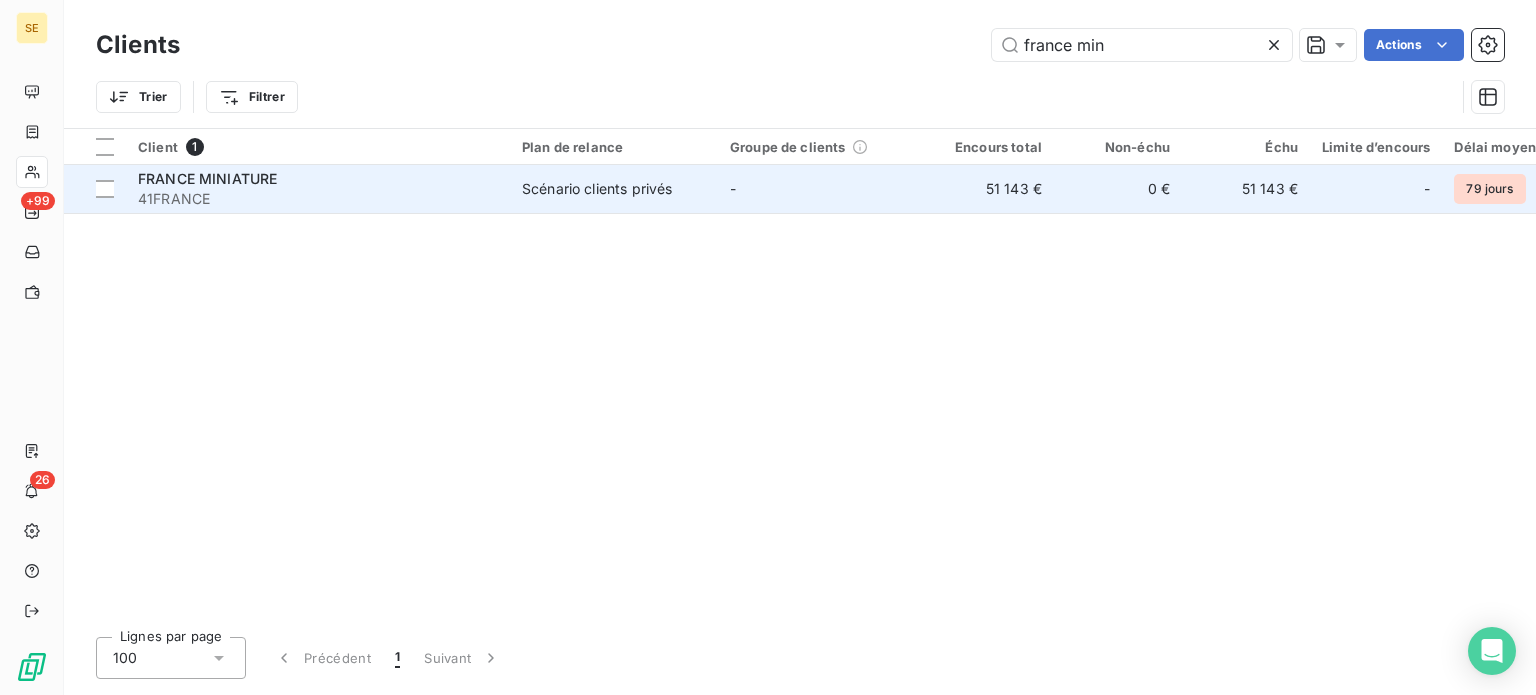 type on "france min" 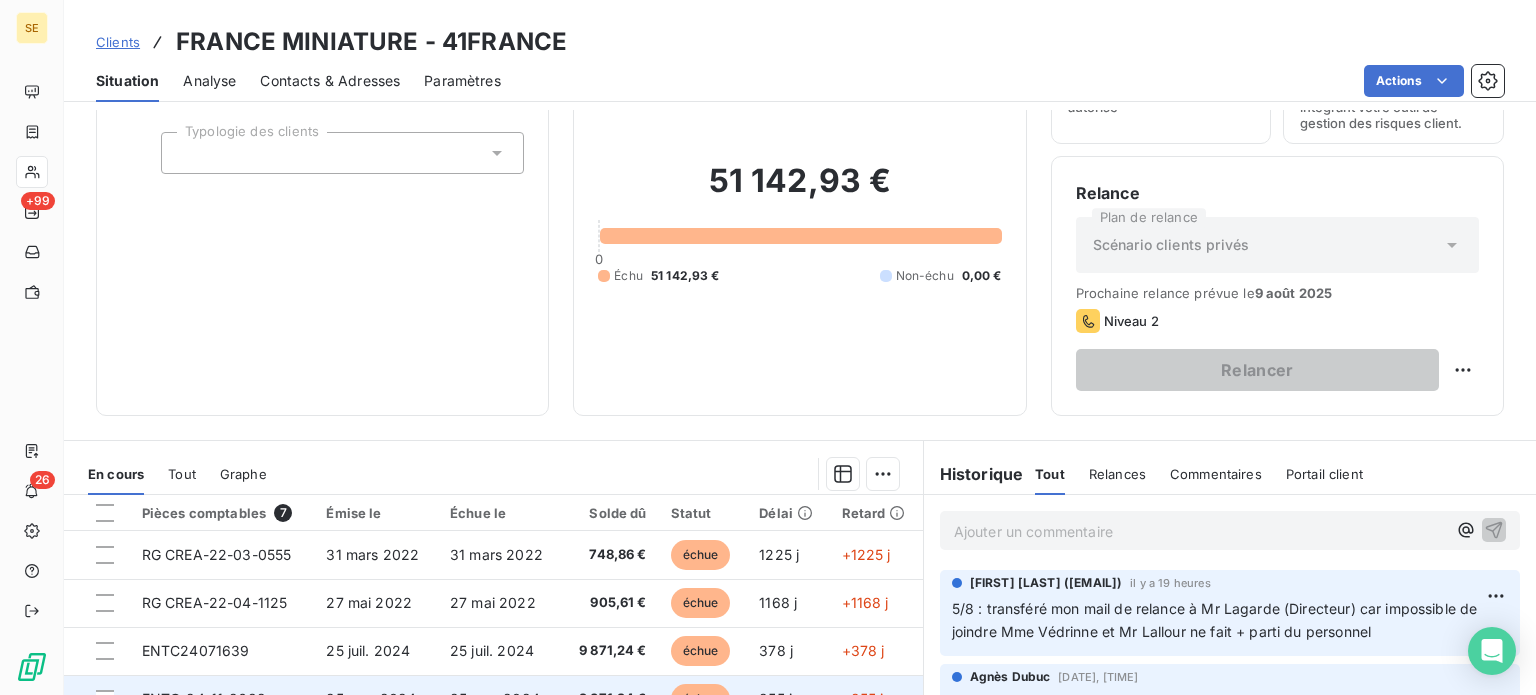 scroll, scrollTop: 360, scrollLeft: 0, axis: vertical 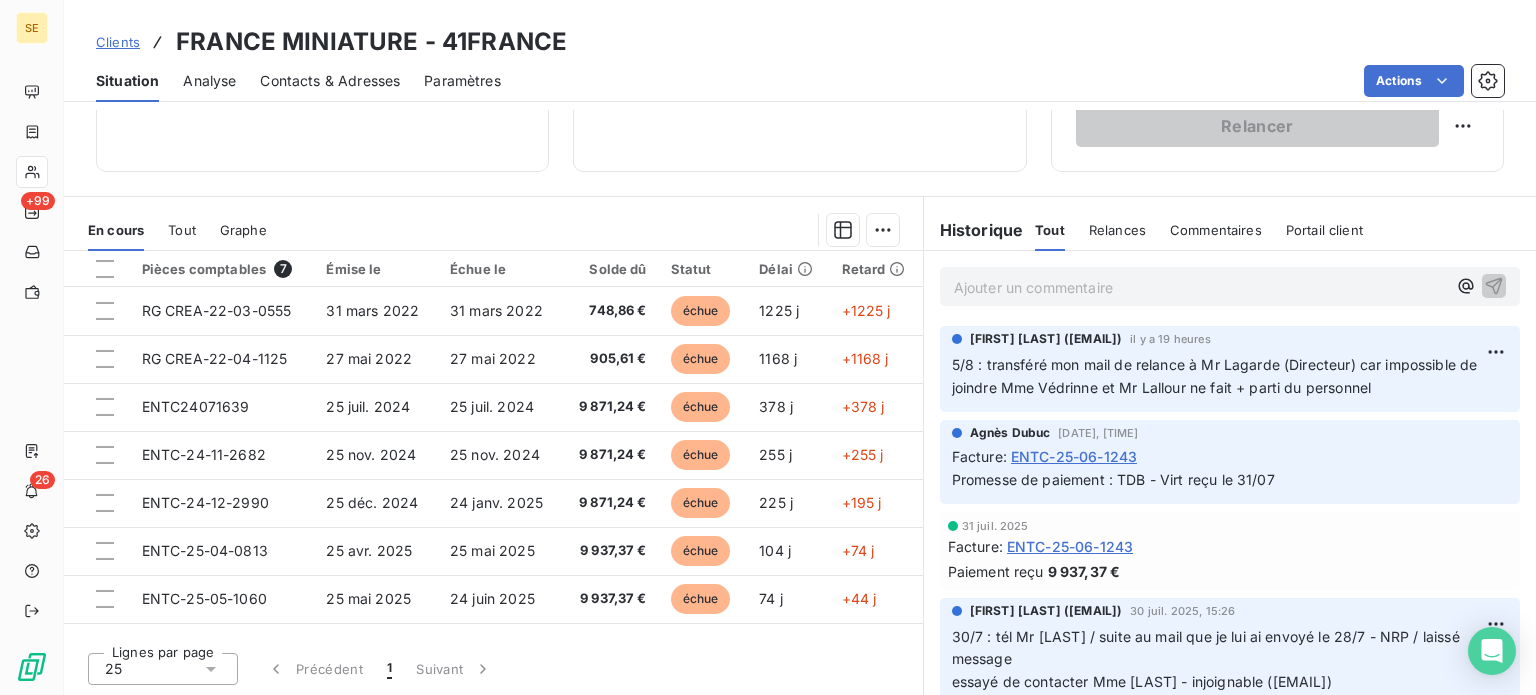 click on "Ajouter un commentaire ﻿" at bounding box center (1200, 287) 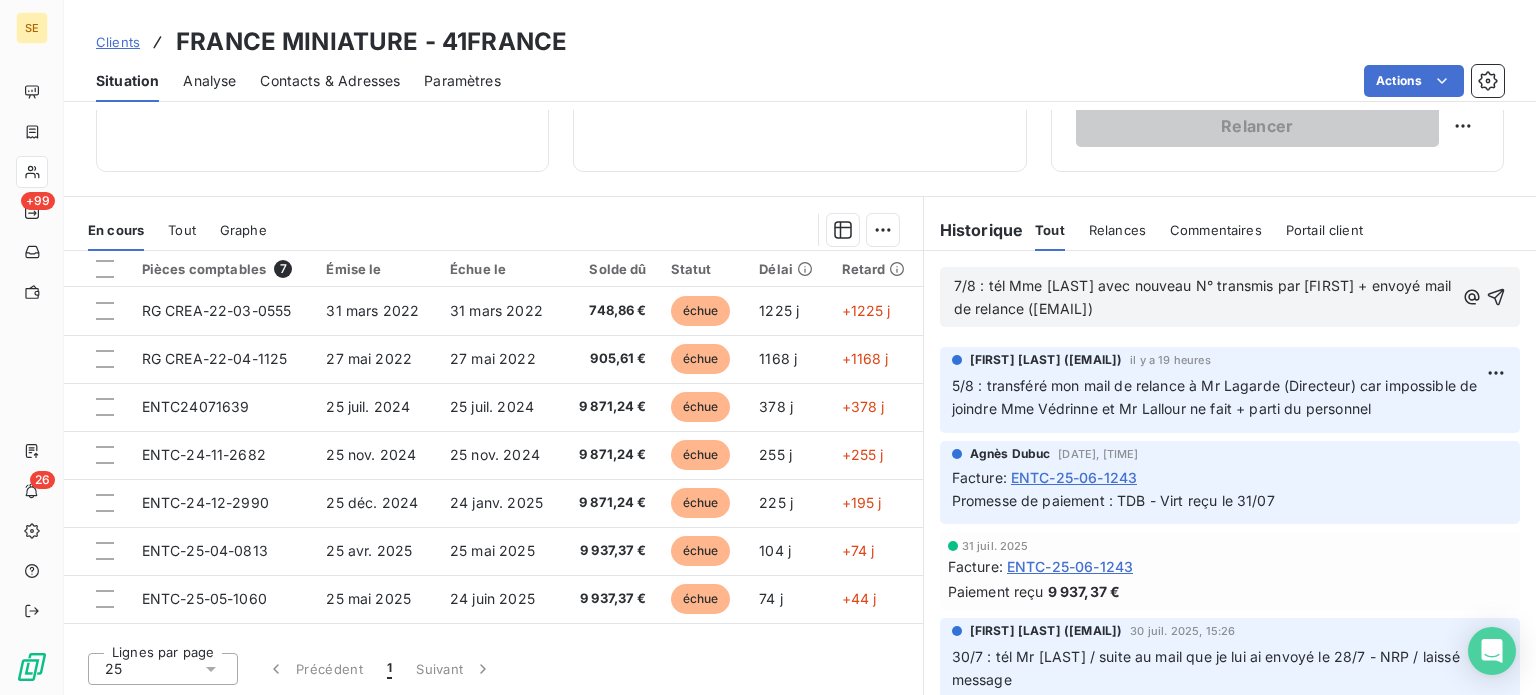 click on "7/8 : tél Mme [LAST] avec nouveau N° transmis par [FIRST] + envoyé mail de relance ([EMAIL])" at bounding box center [1205, 297] 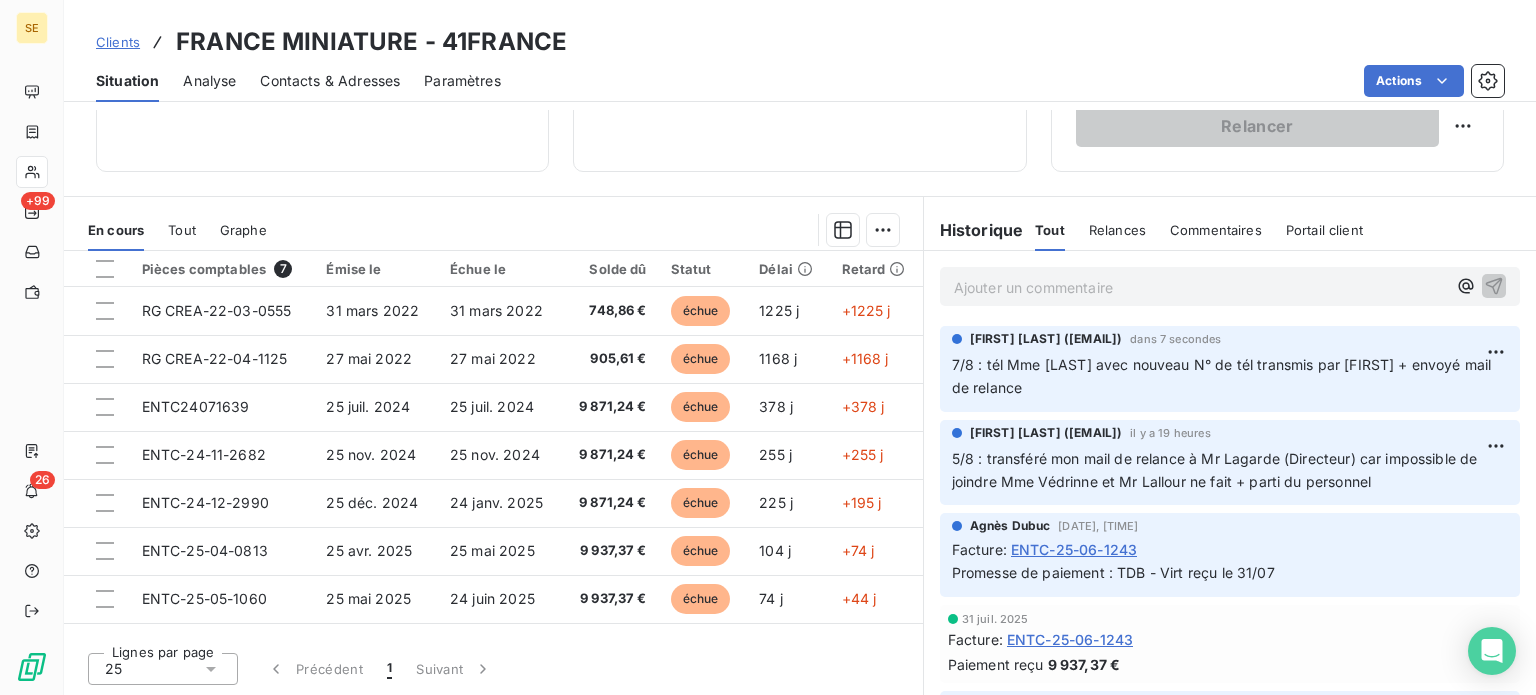 click on "Clients" at bounding box center (118, 42) 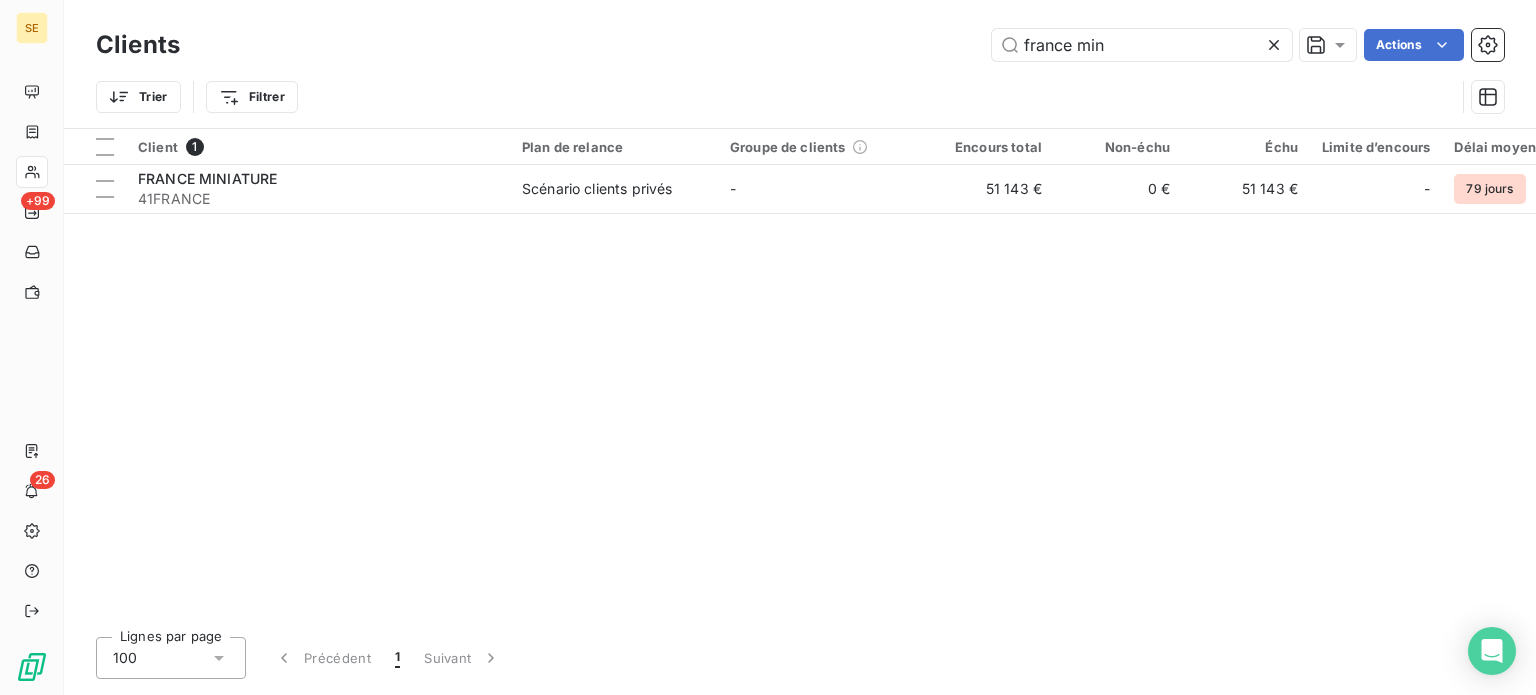 drag, startPoint x: 1141, startPoint y: 27, endPoint x: 880, endPoint y: 37, distance: 261.1915 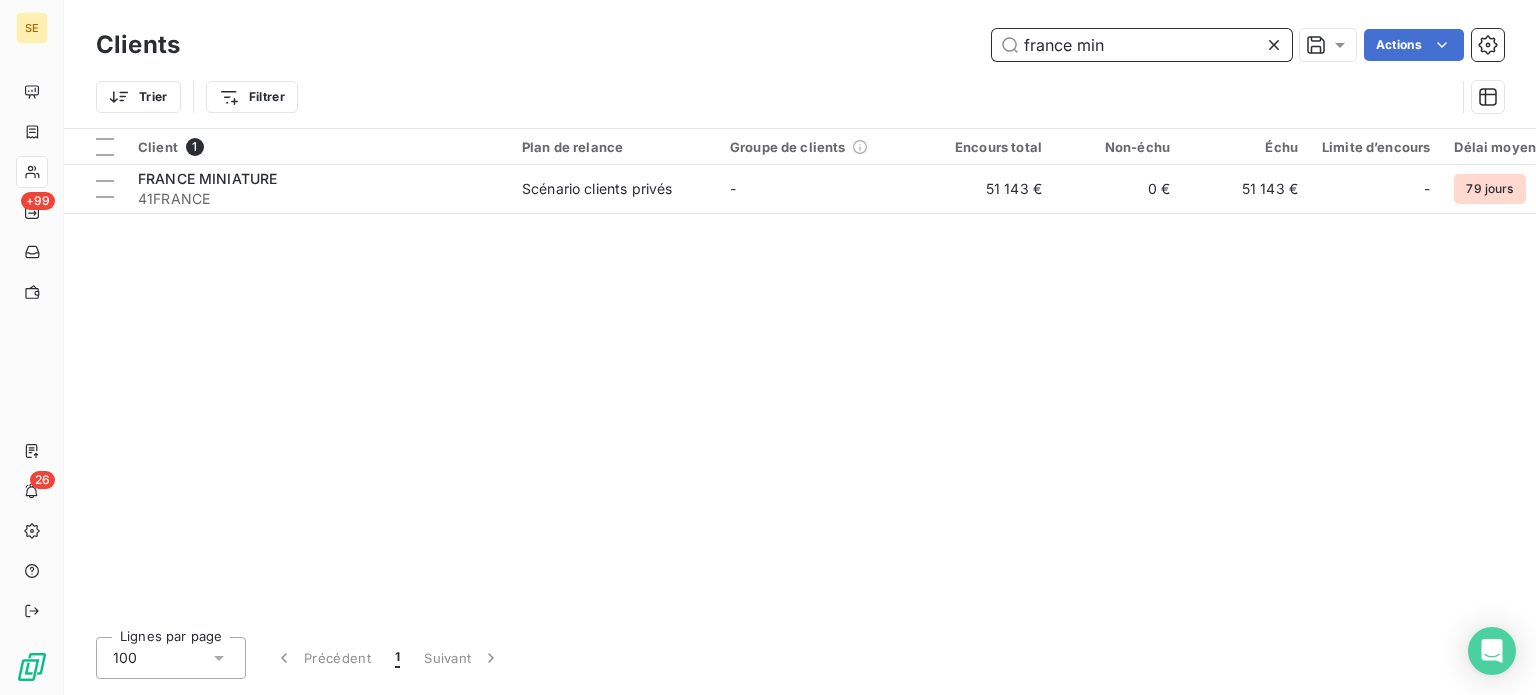 click on "france min" at bounding box center [1142, 45] 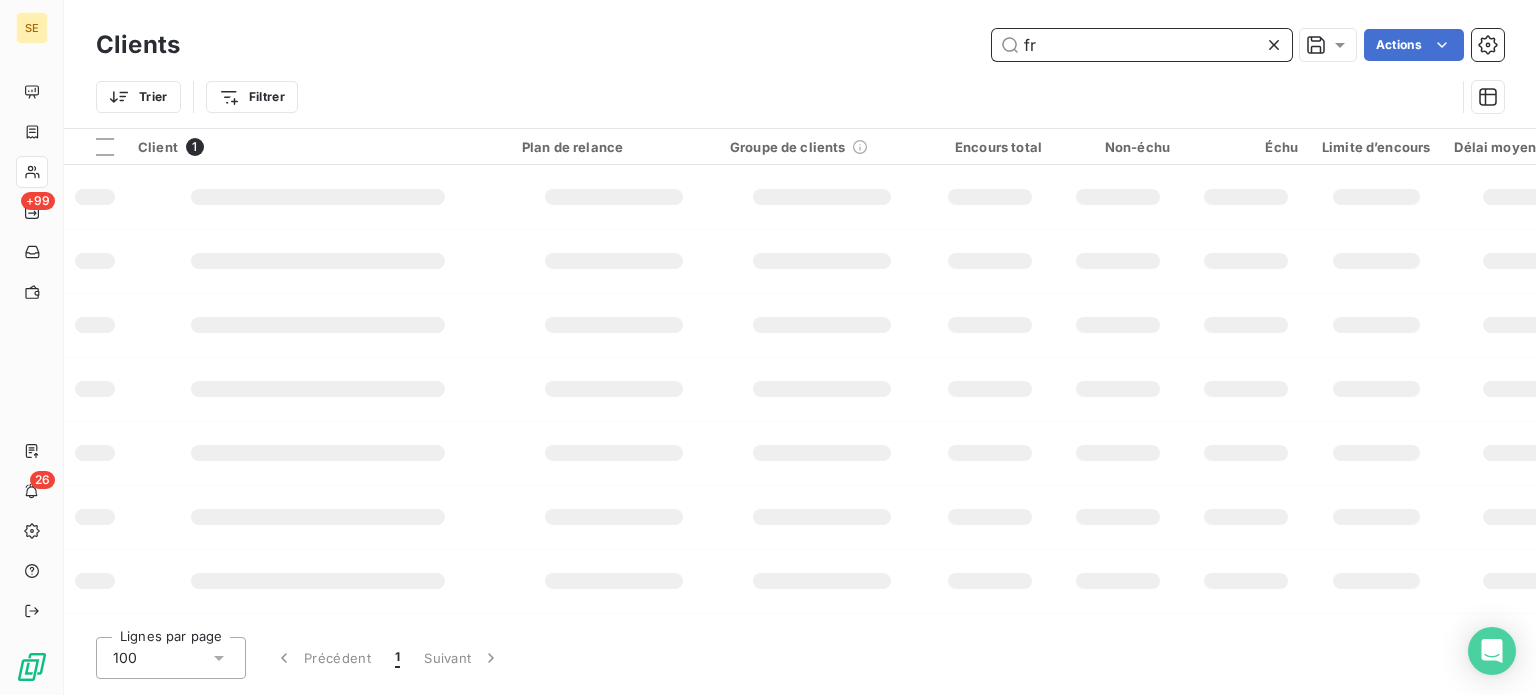type on "f" 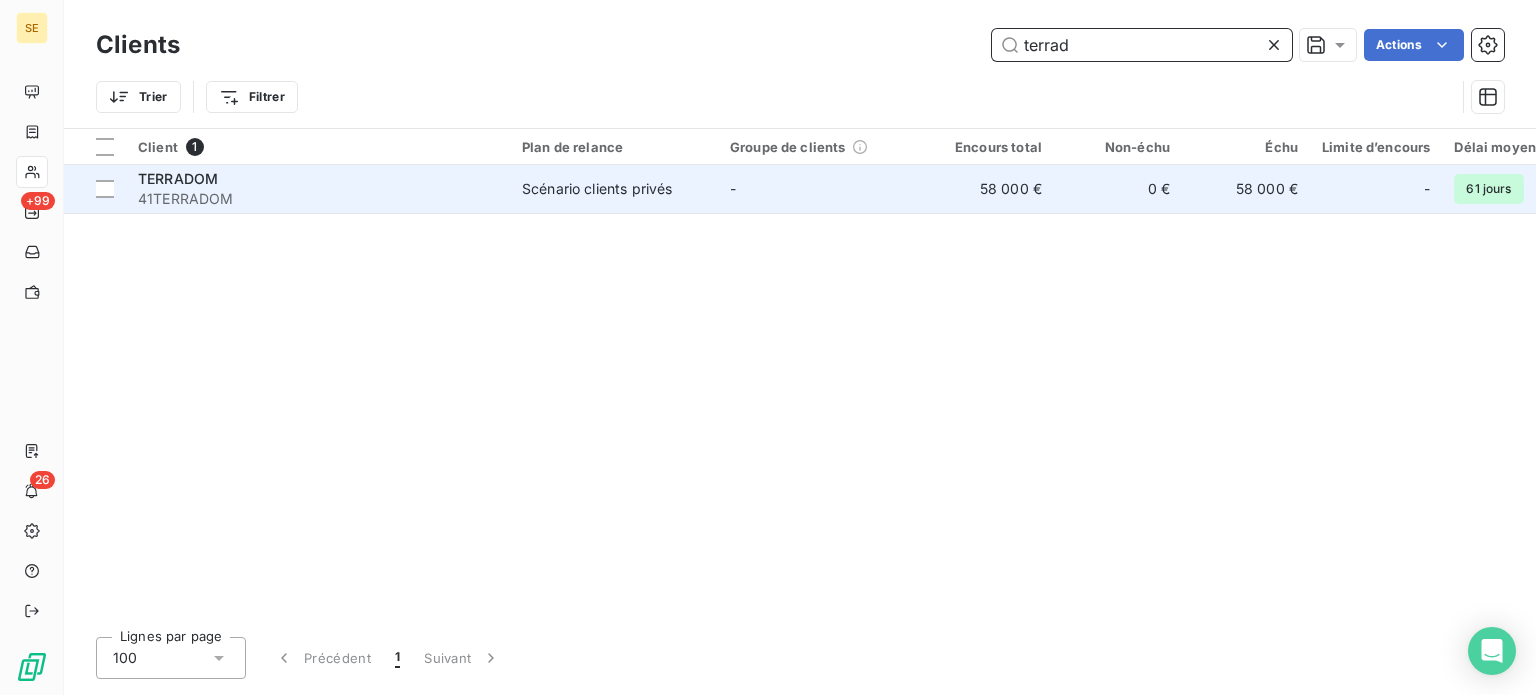 type on "terrad" 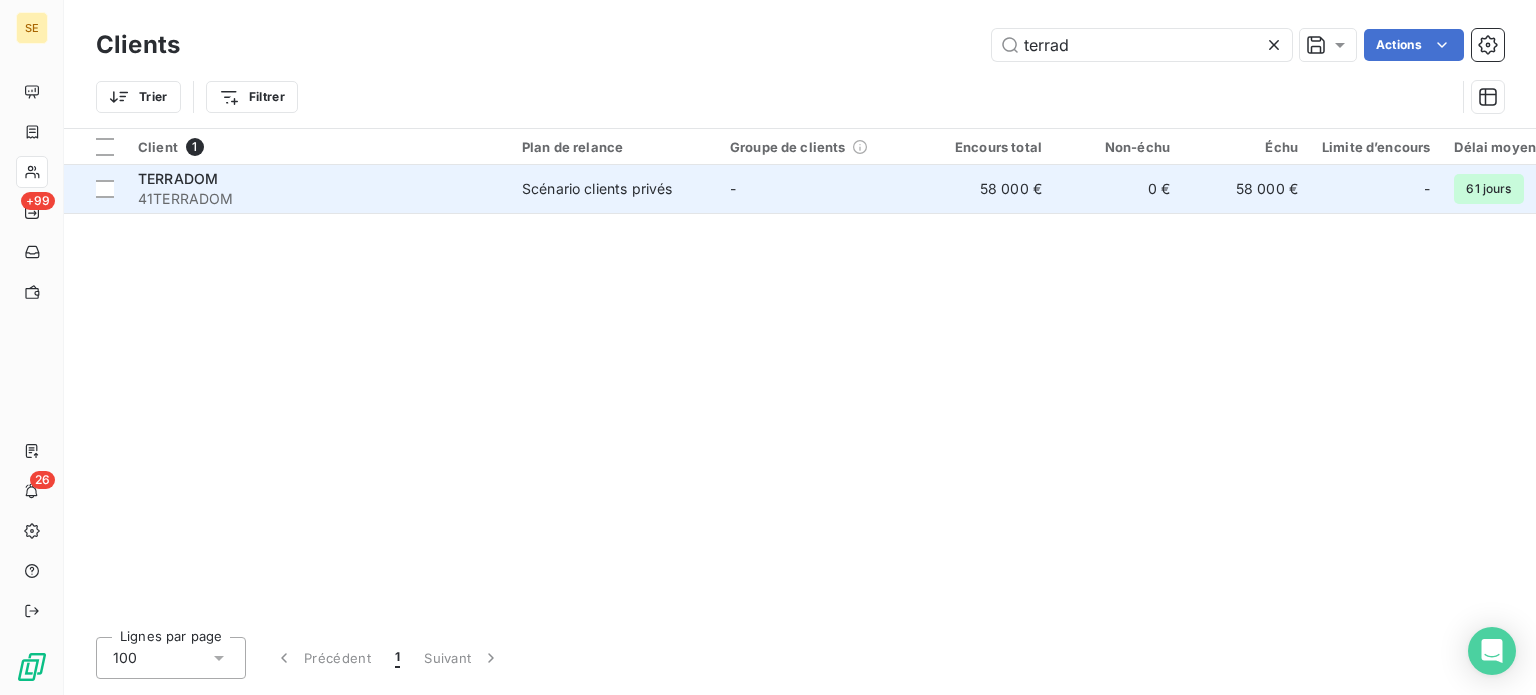 click on "TERRADOM" at bounding box center [318, 179] 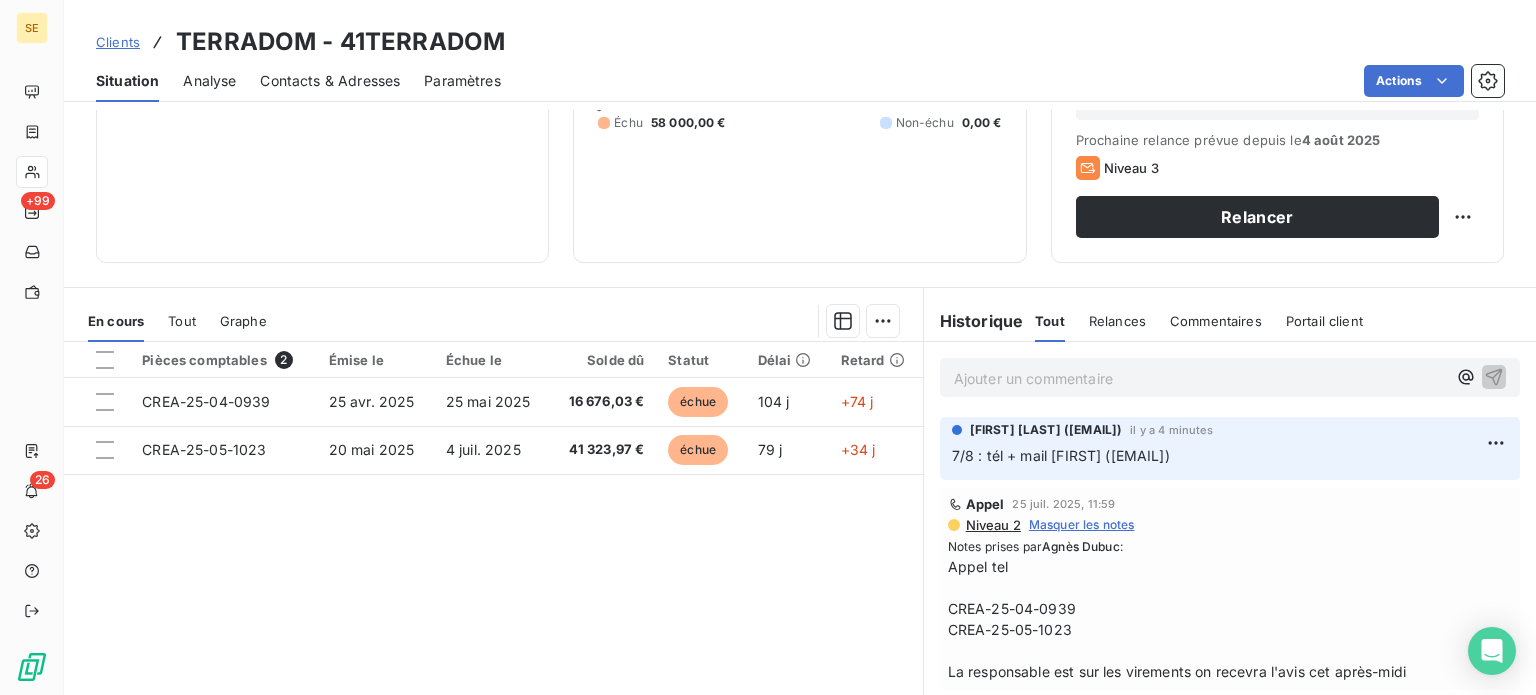 scroll, scrollTop: 300, scrollLeft: 0, axis: vertical 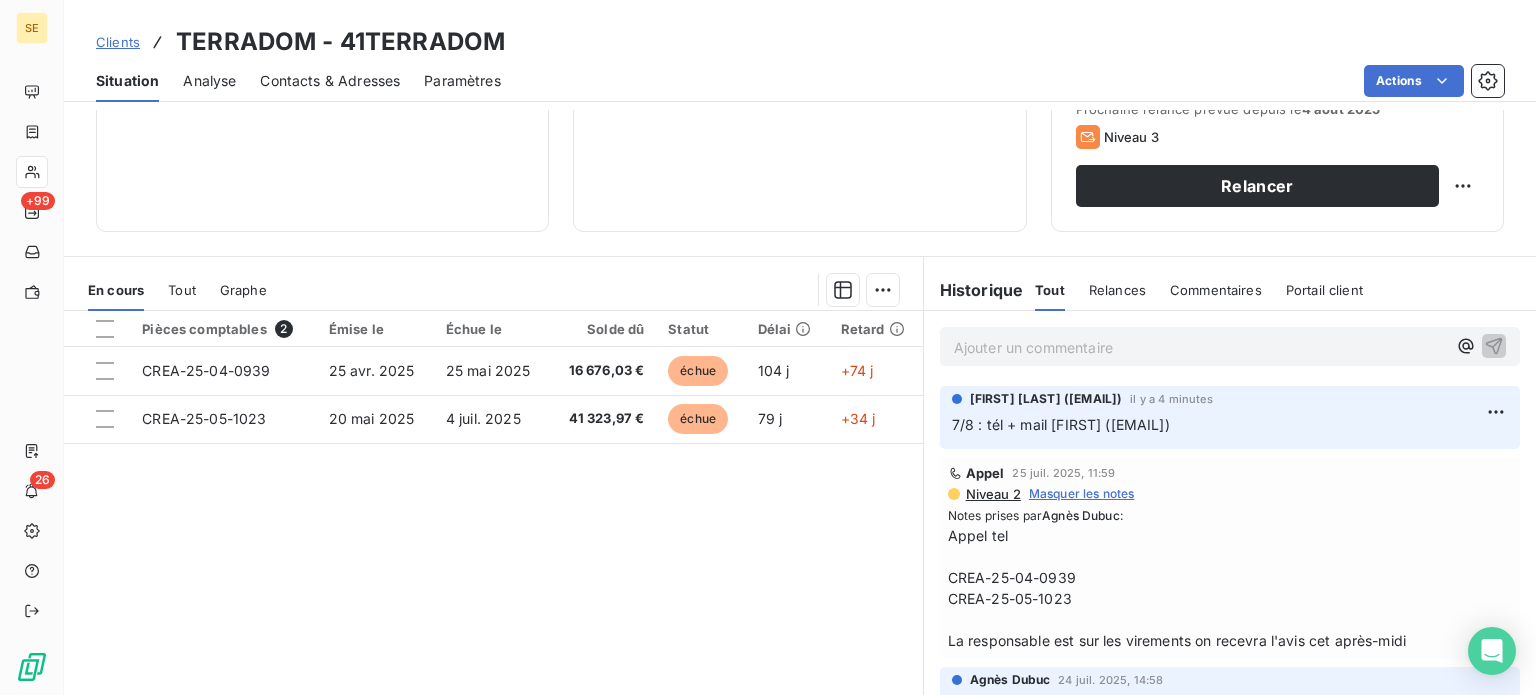 click on "Clients" at bounding box center [118, 42] 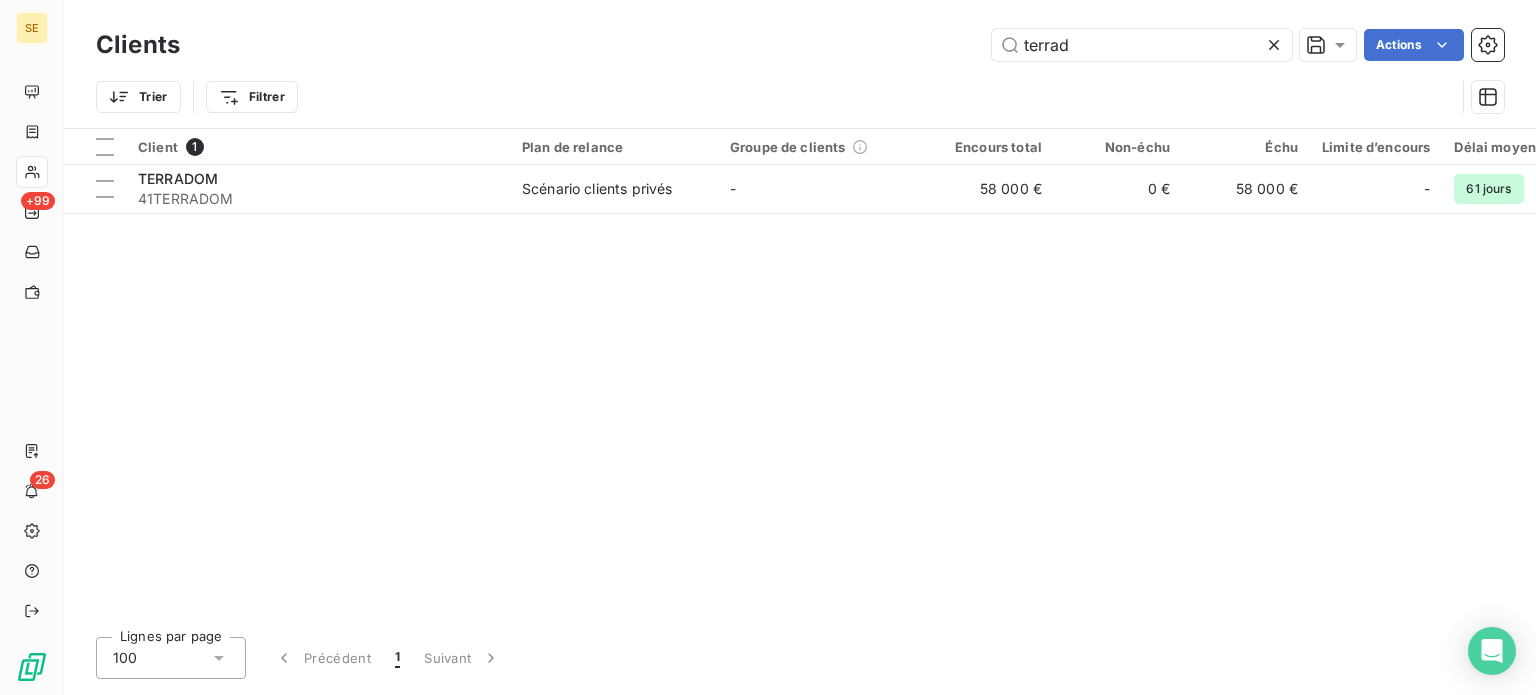 drag, startPoint x: 1085, startPoint y: 47, endPoint x: 928, endPoint y: 48, distance: 157.00319 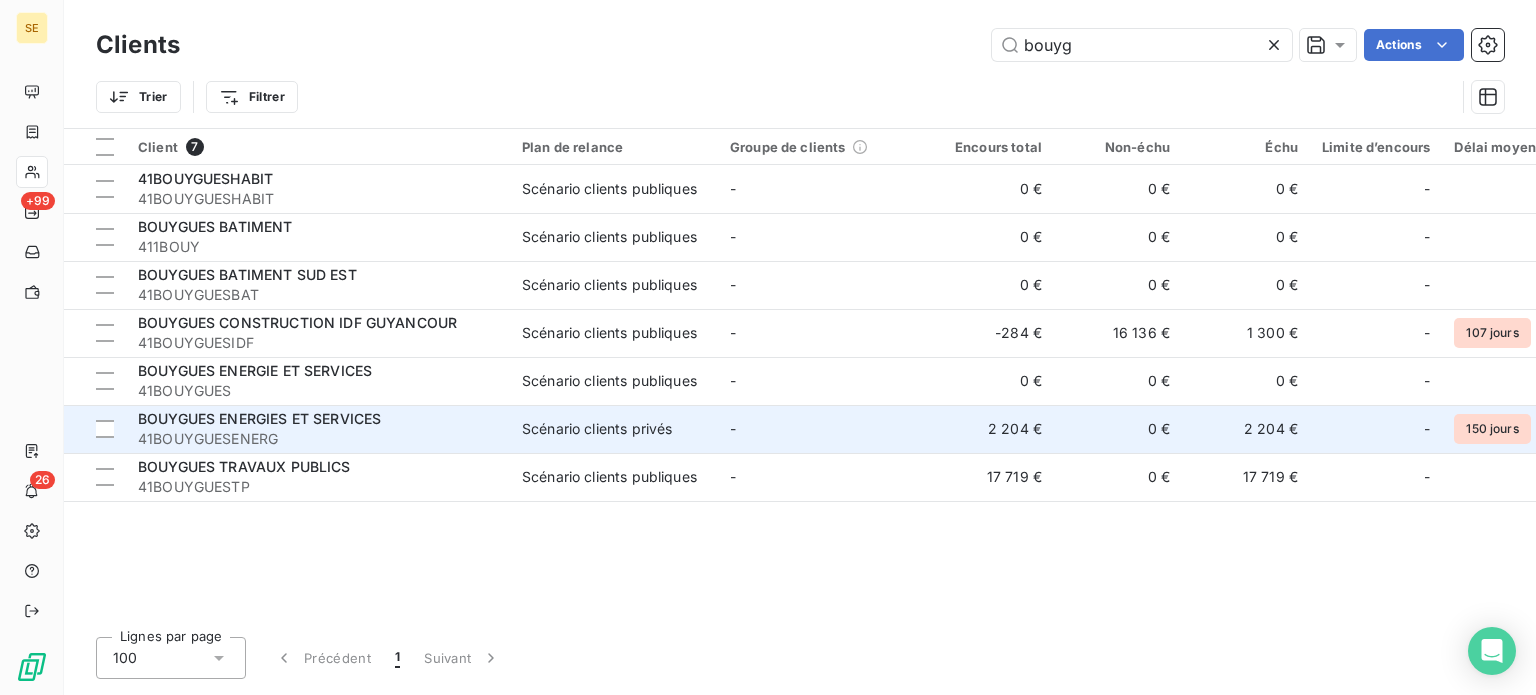 type on "bouyg" 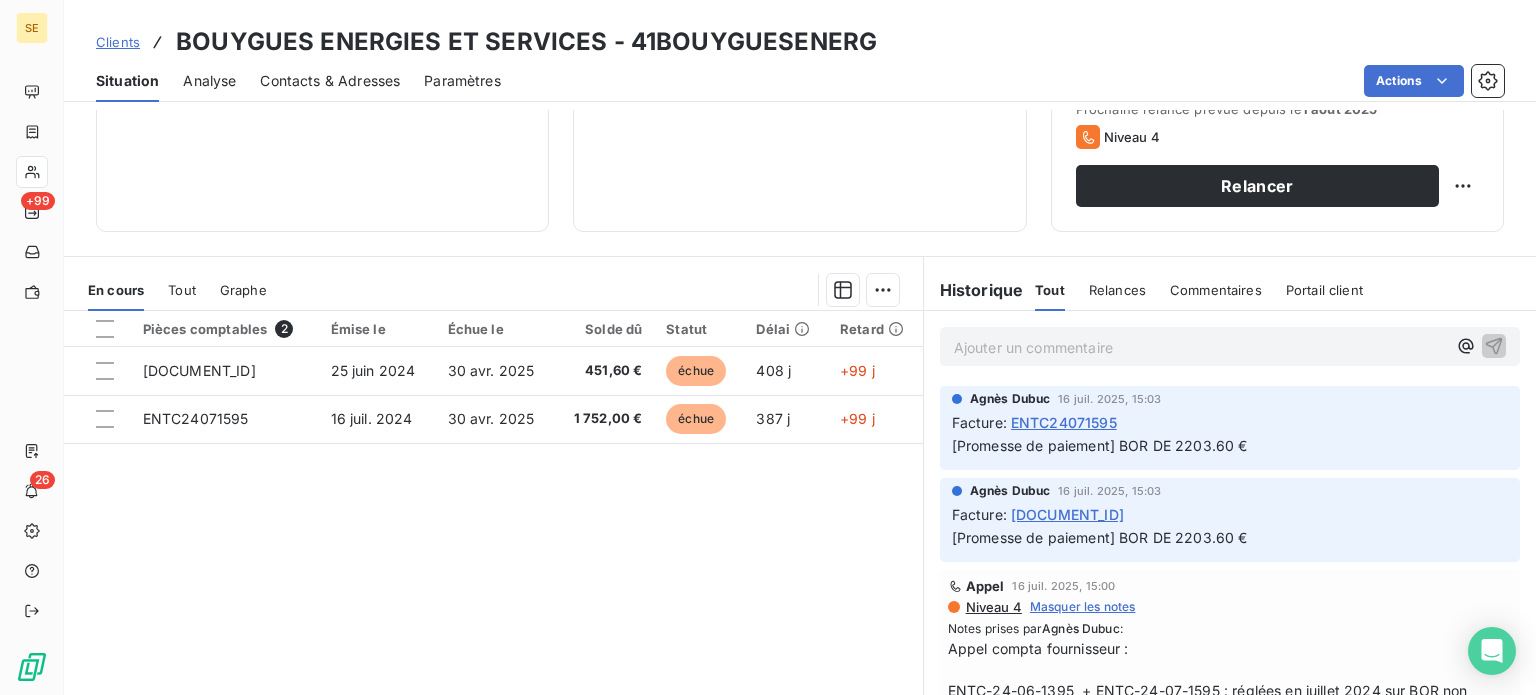 scroll, scrollTop: 200, scrollLeft: 0, axis: vertical 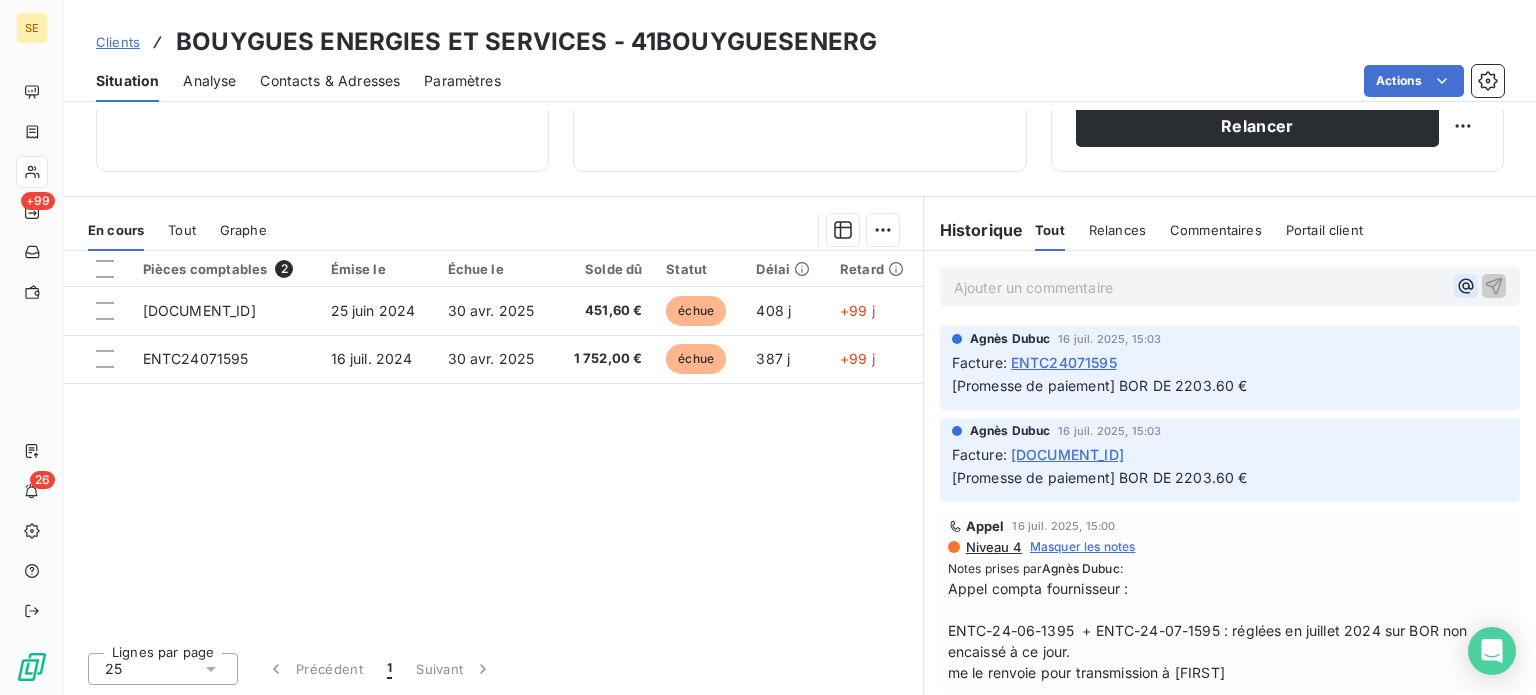 click 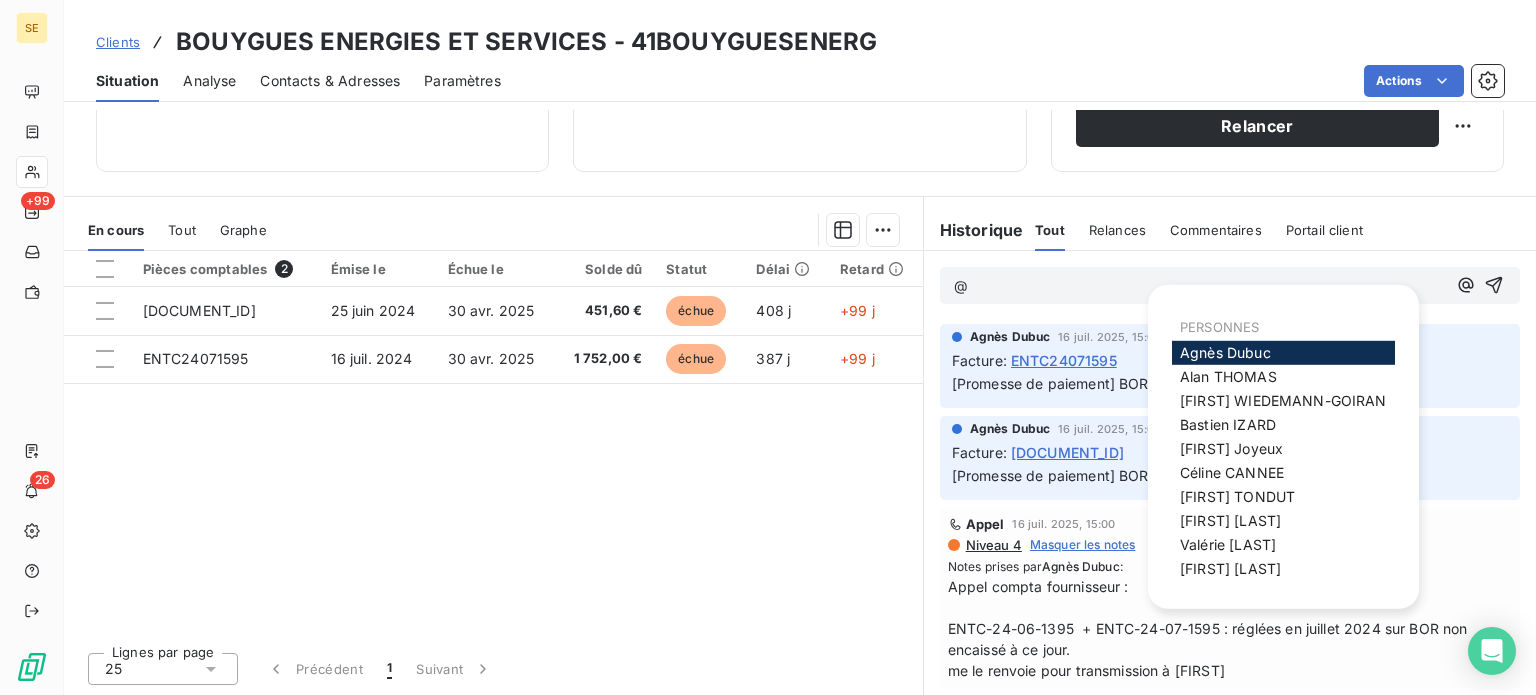 click on "[FIRST]   [LAST]" at bounding box center (1225, 352) 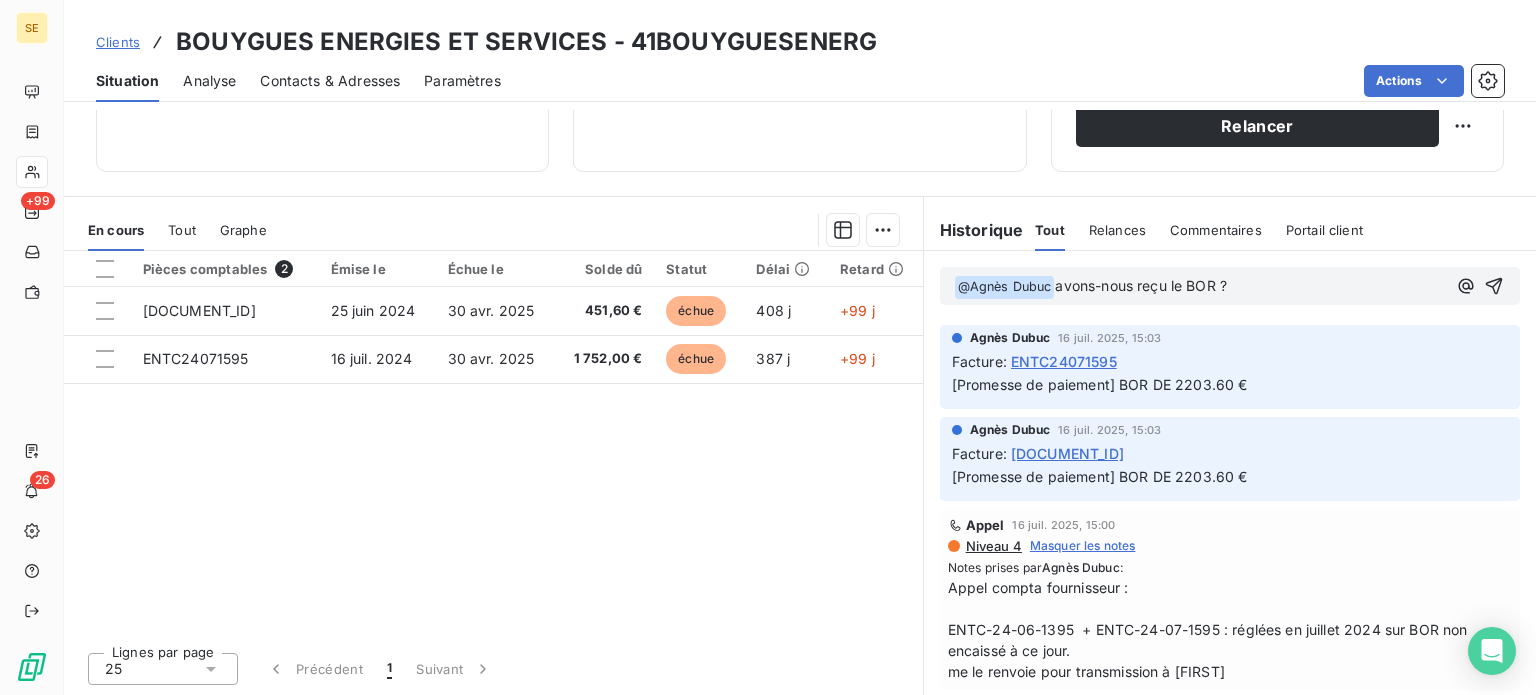click on "Clients" at bounding box center [118, 42] 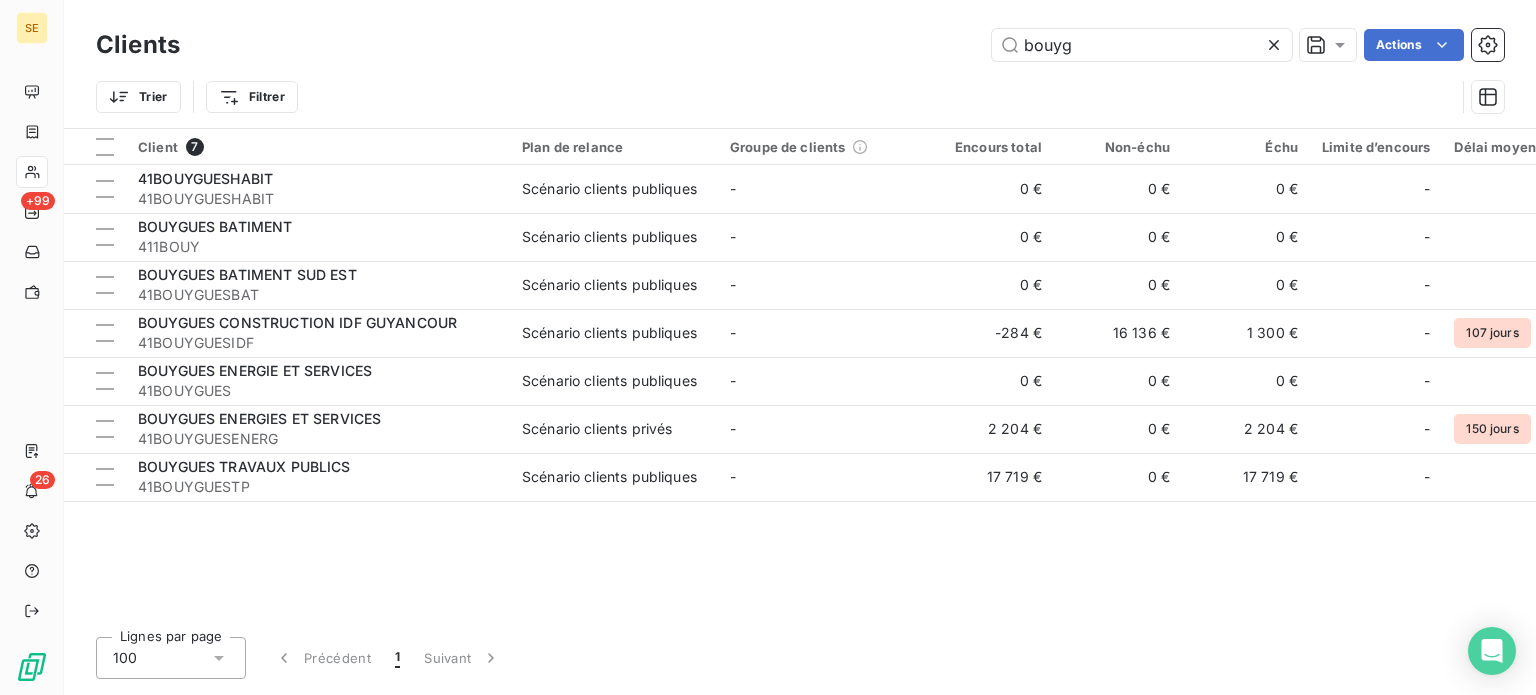 drag, startPoint x: 1069, startPoint y: 31, endPoint x: 936, endPoint y: 32, distance: 133.00375 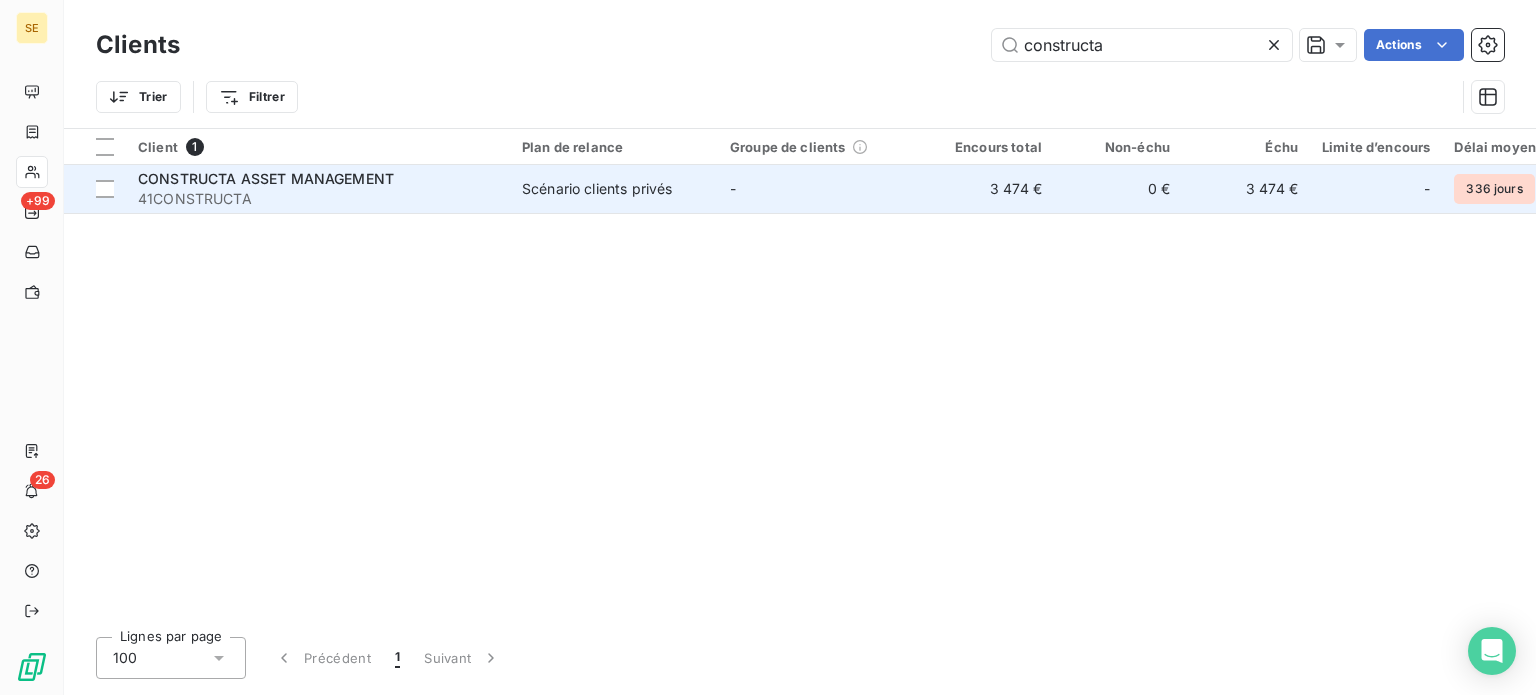 type on "constructa" 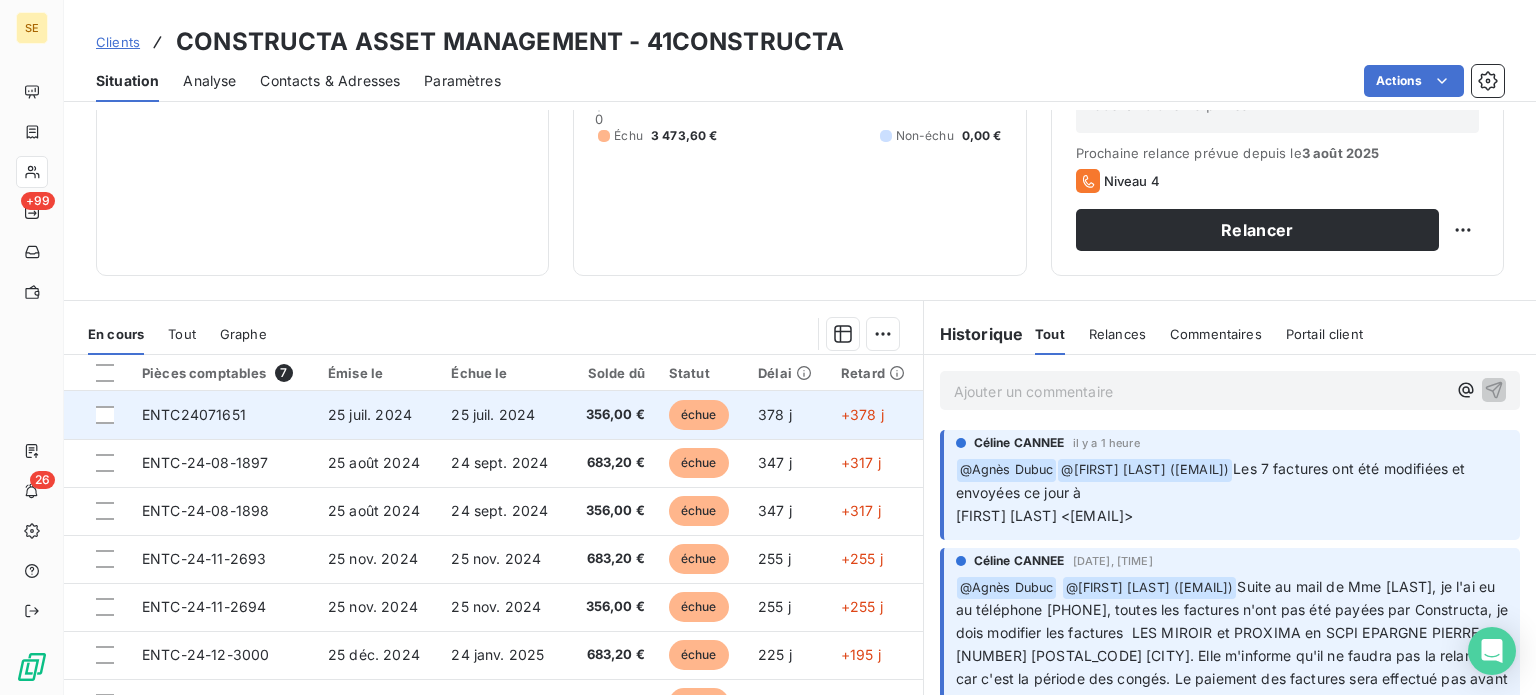 scroll, scrollTop: 300, scrollLeft: 0, axis: vertical 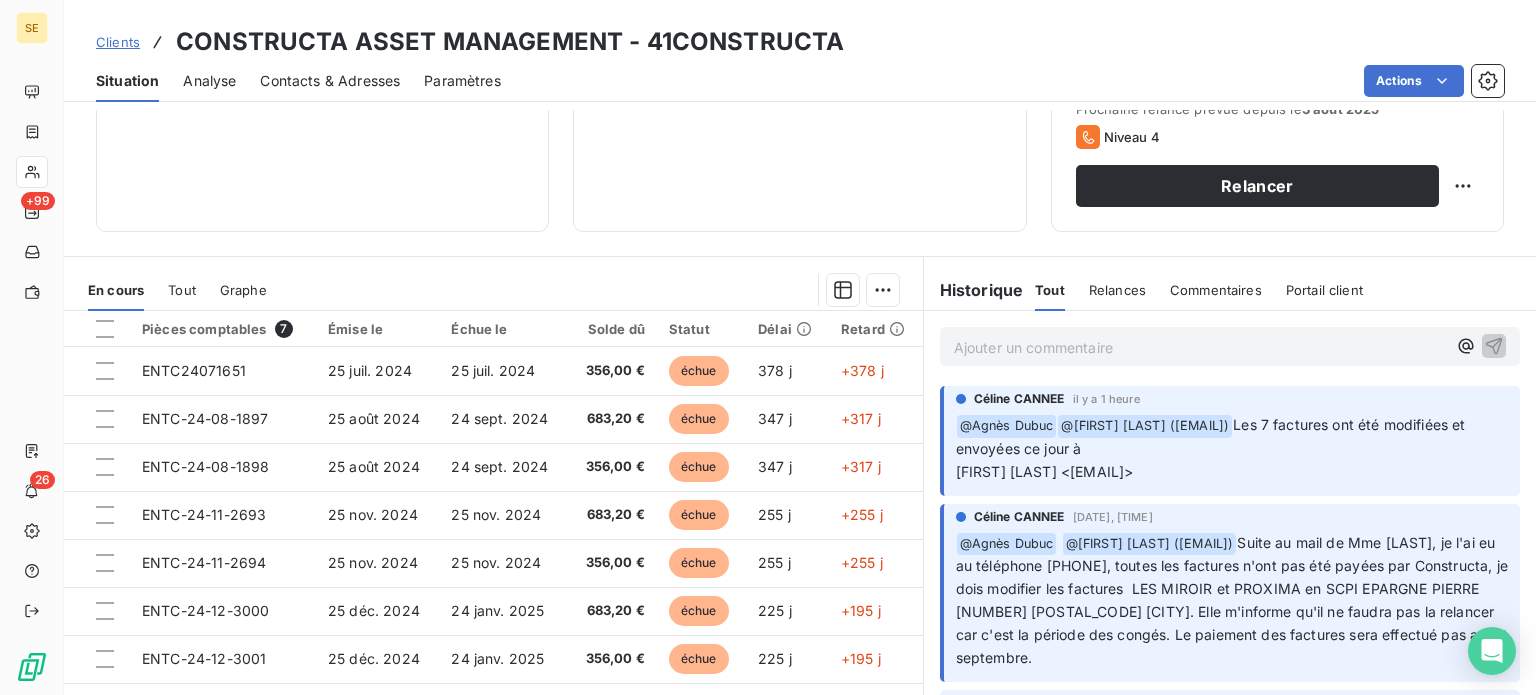 click on "Contacts & Adresses" at bounding box center [330, 81] 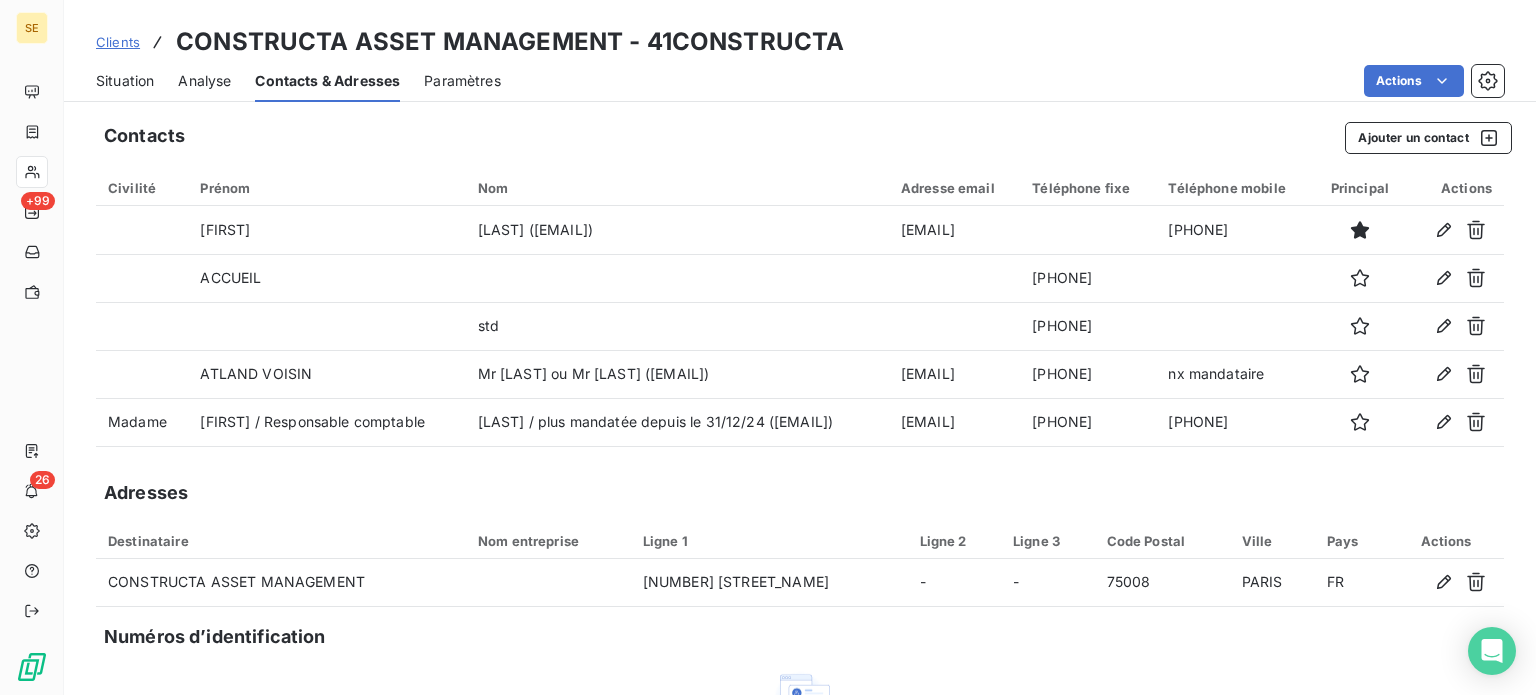click on "Situation" at bounding box center (125, 81) 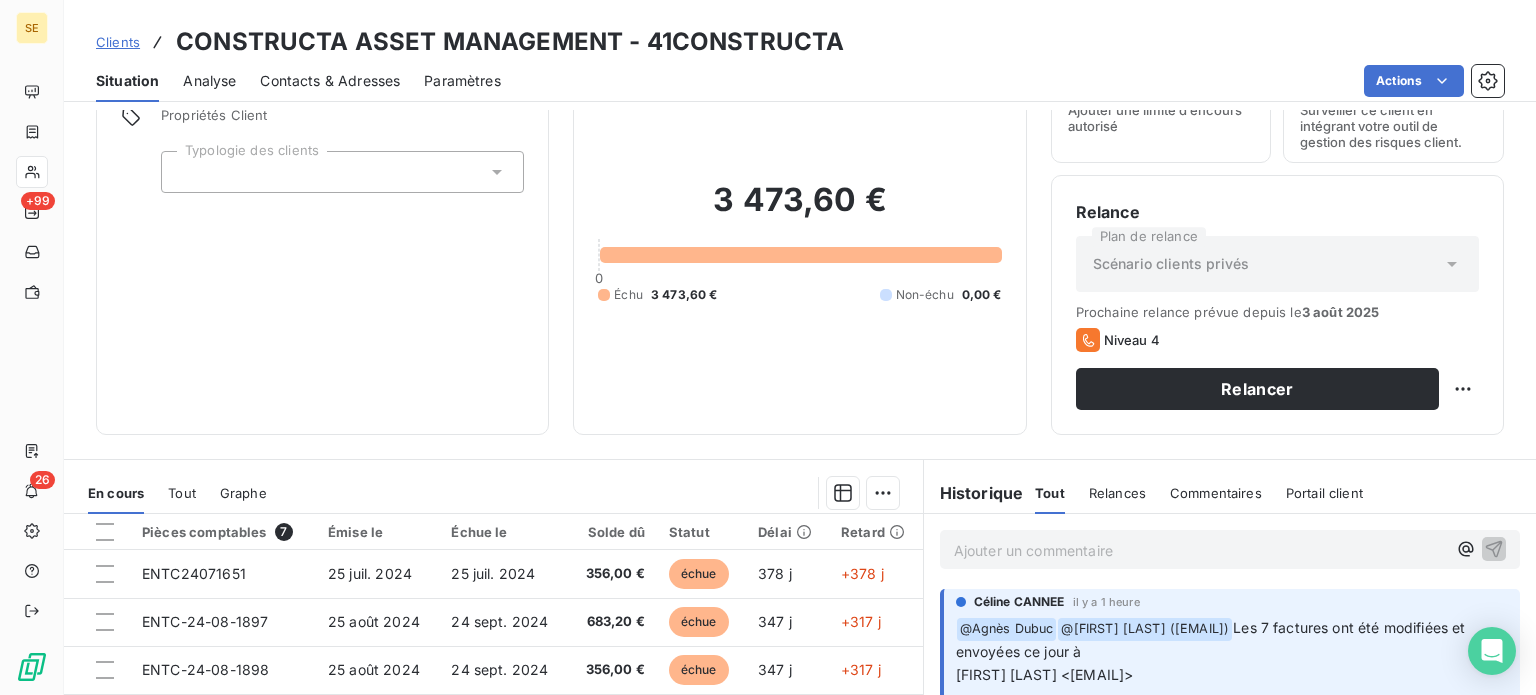 scroll, scrollTop: 360, scrollLeft: 0, axis: vertical 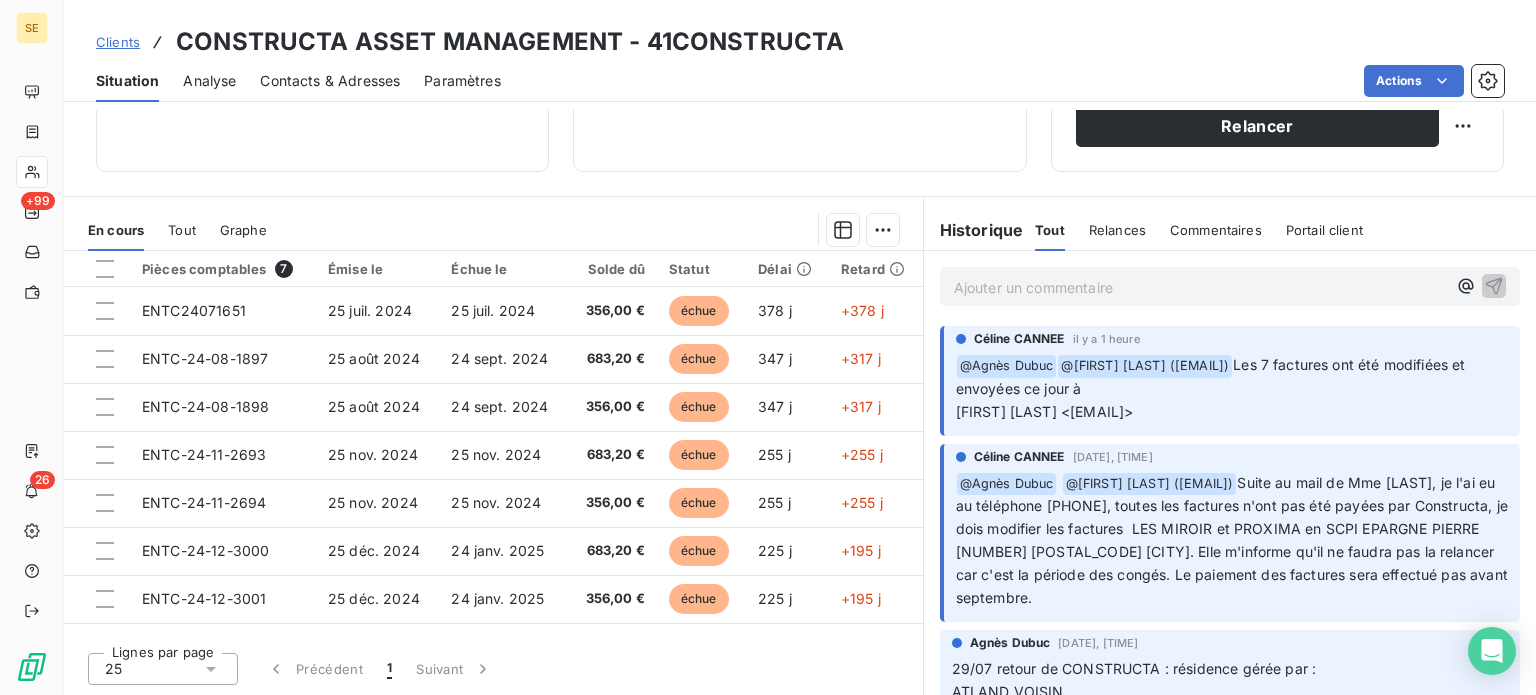 click on "Clients" at bounding box center [118, 42] 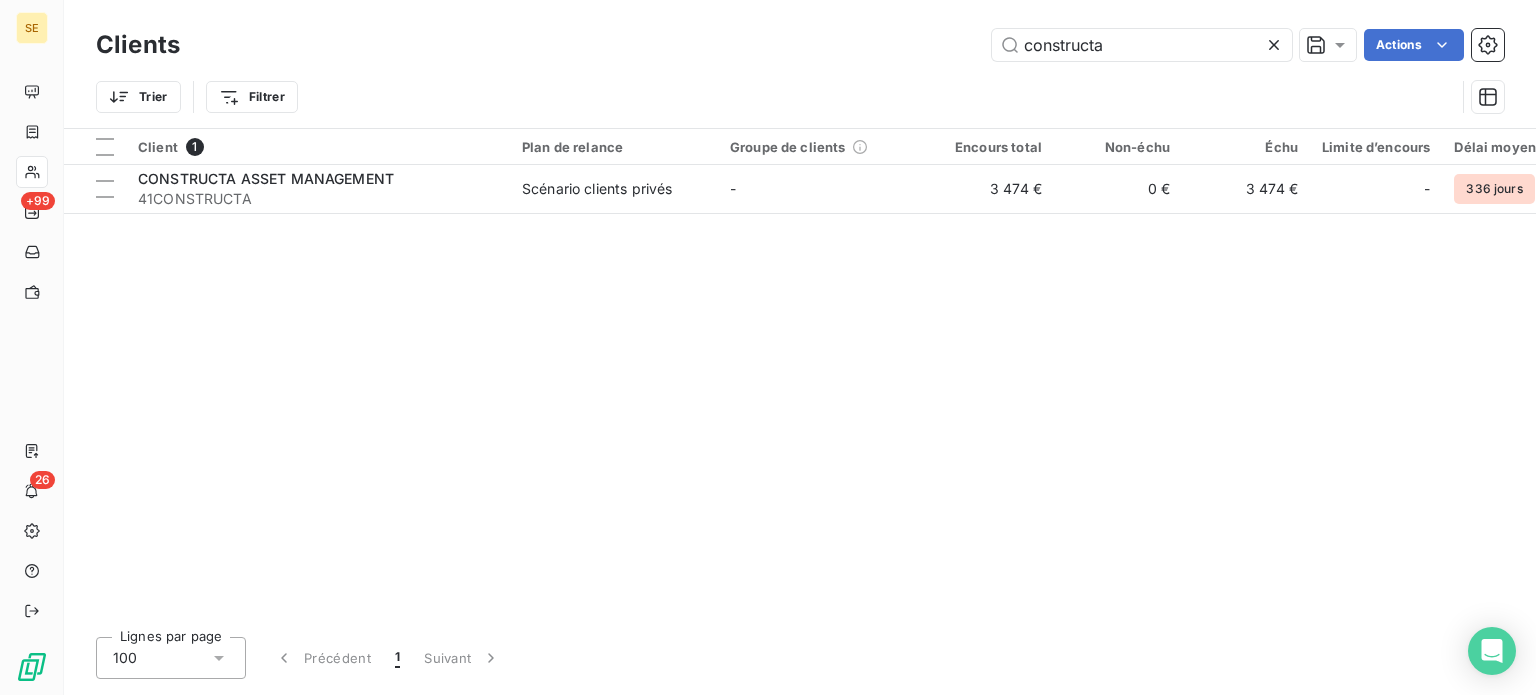 drag, startPoint x: 804, startPoint y: 47, endPoint x: 736, endPoint y: 52, distance: 68.18358 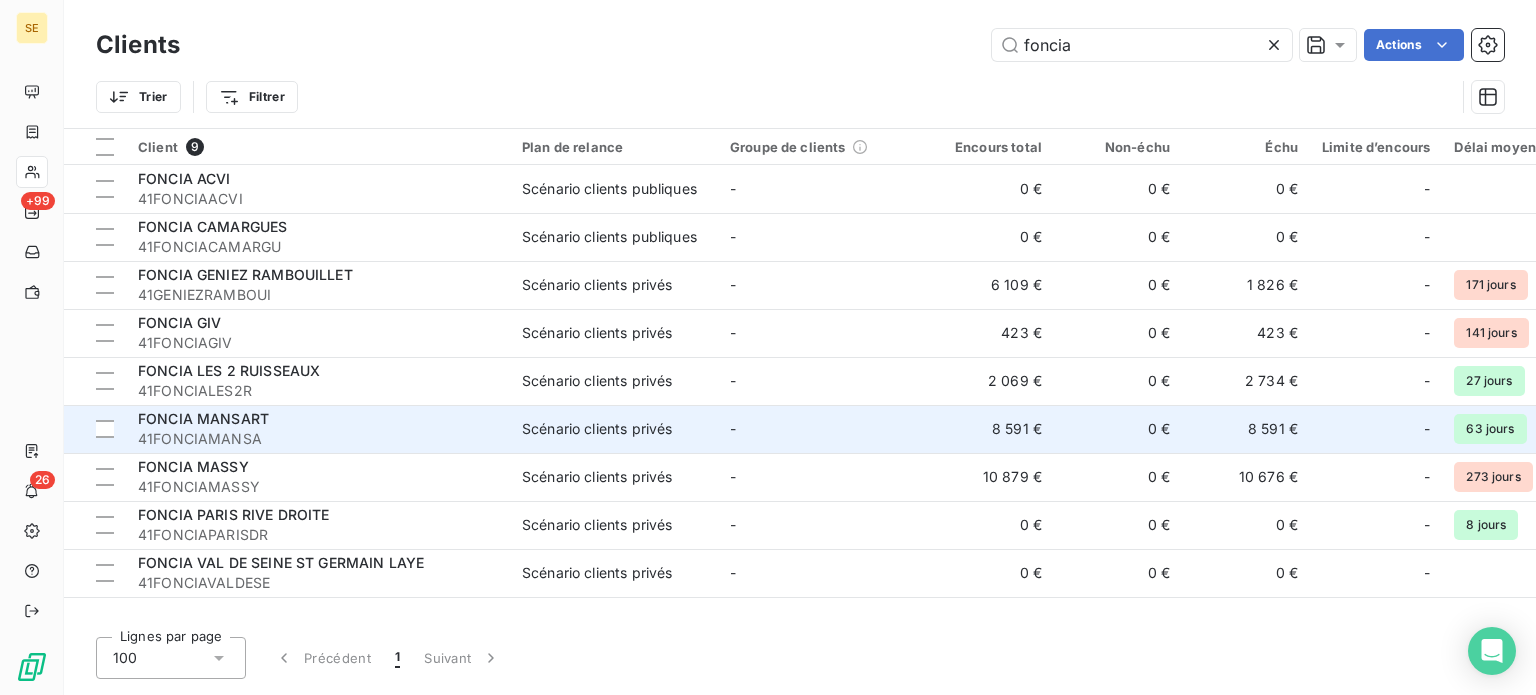 type on "foncia" 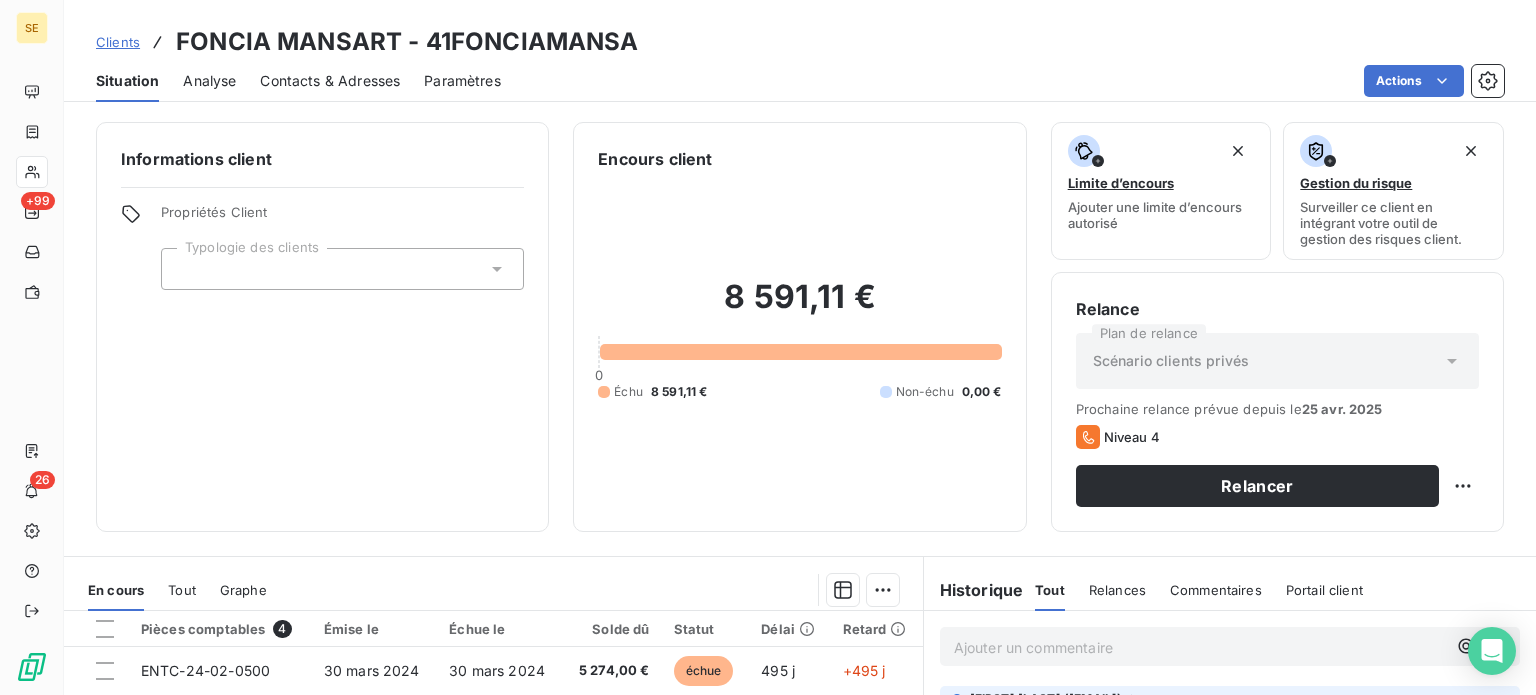 click on "Contacts & Adresses" at bounding box center [330, 81] 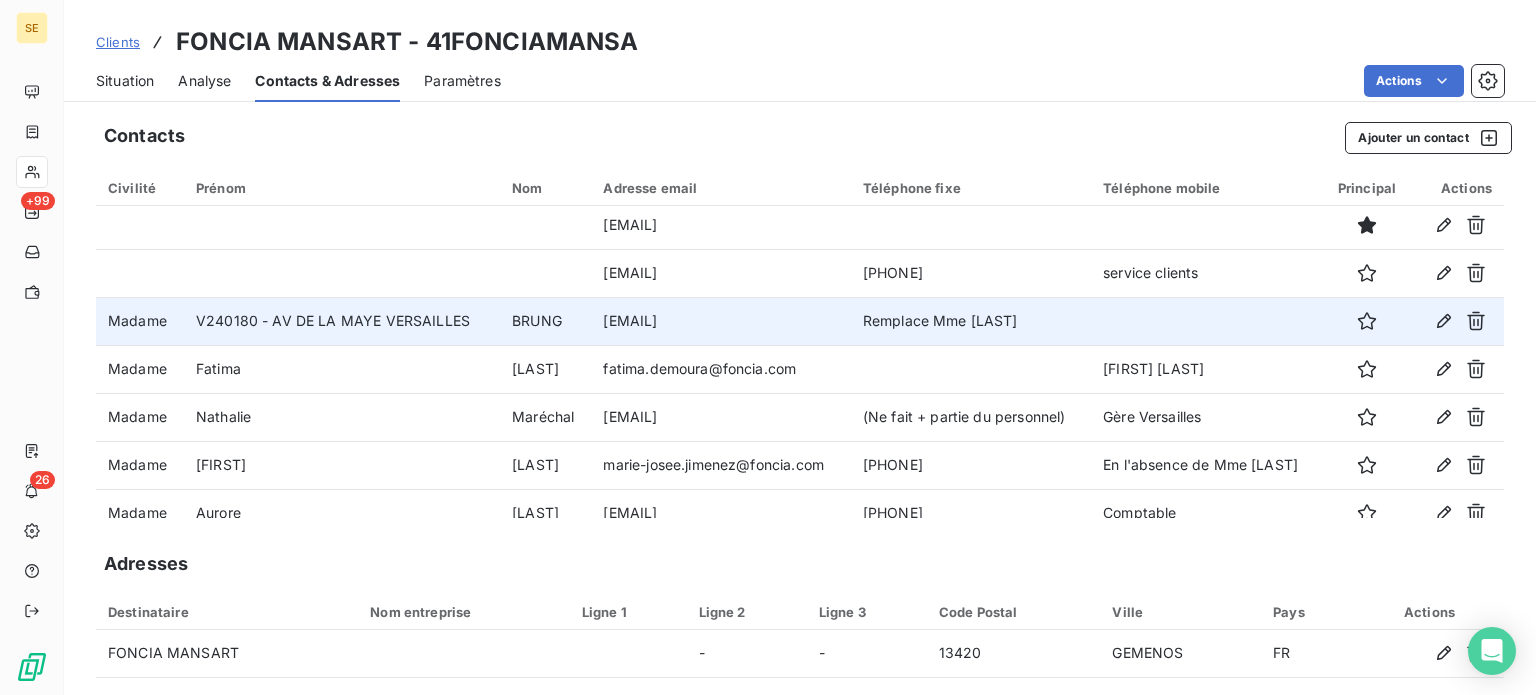 scroll, scrollTop: 0, scrollLeft: 0, axis: both 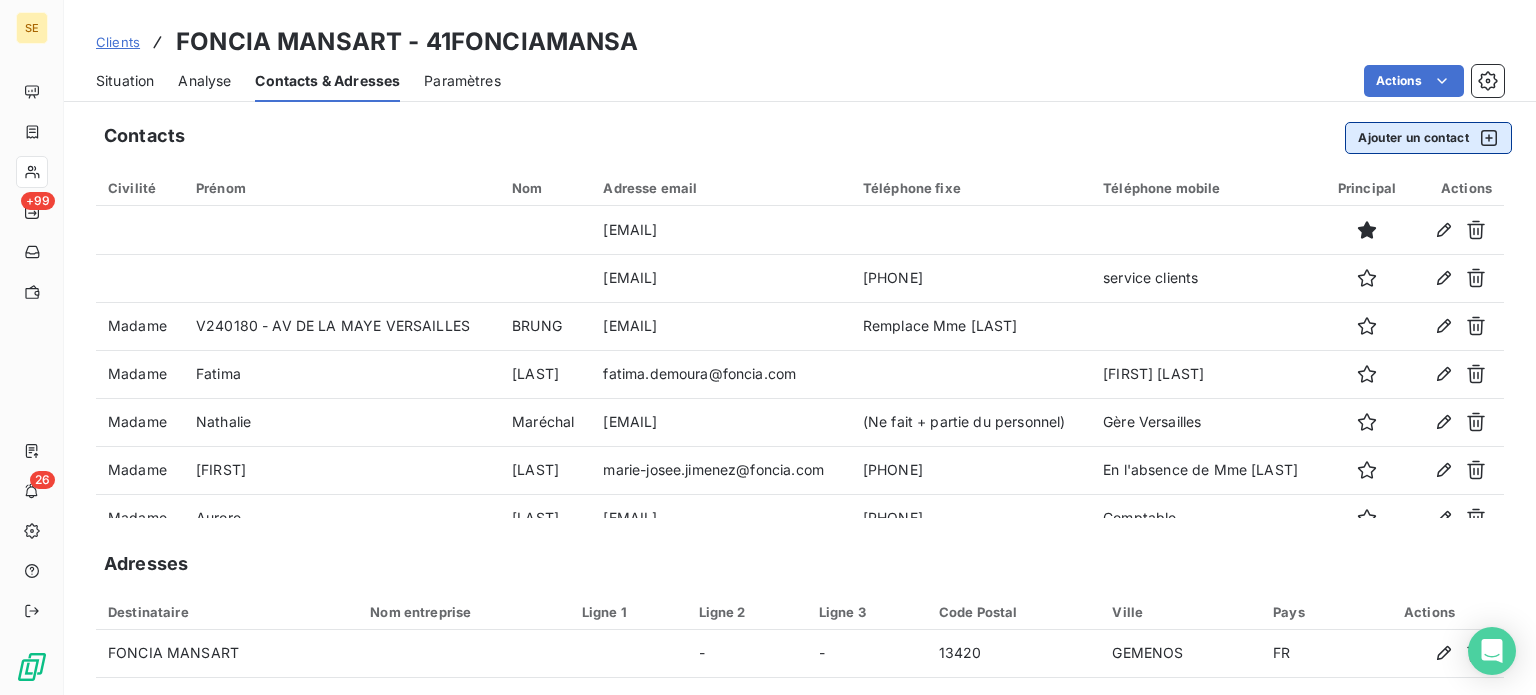 click on "Ajouter un contact" at bounding box center (1428, 138) 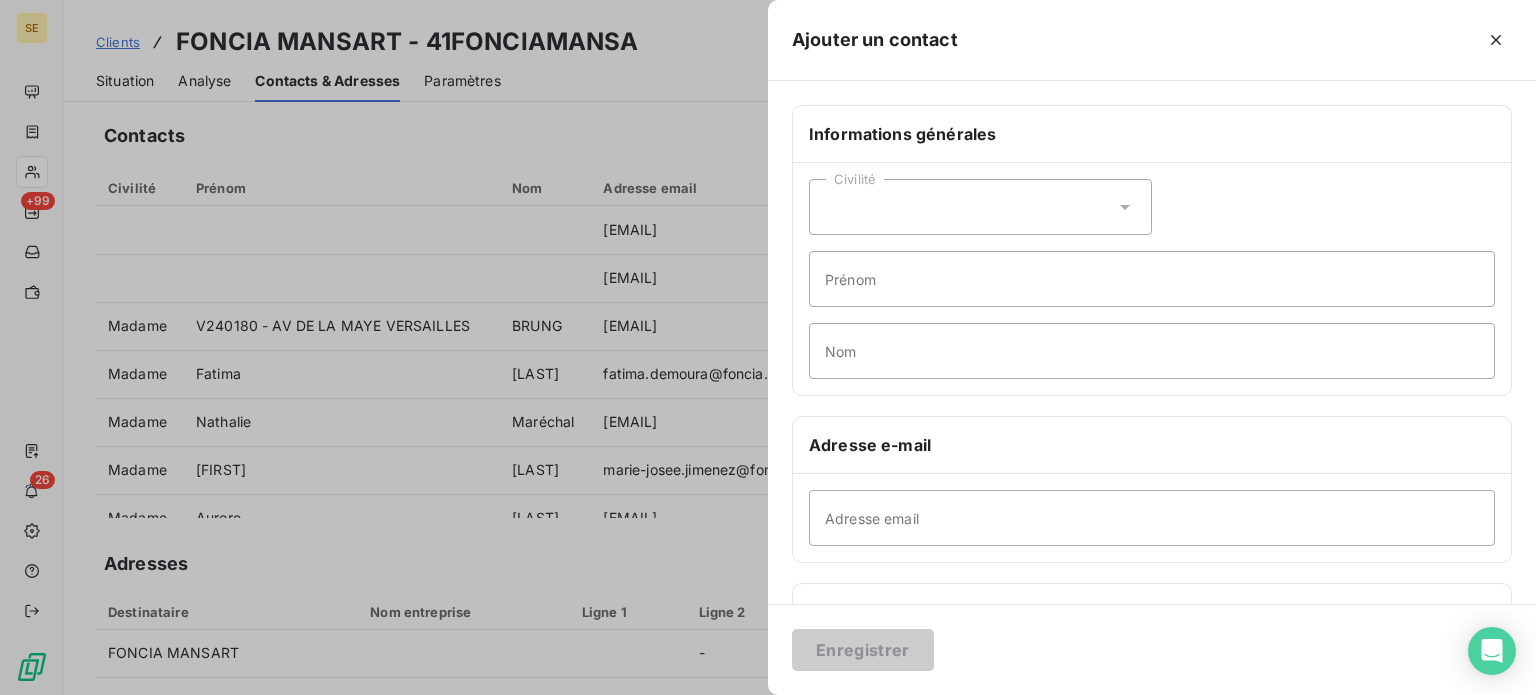 click 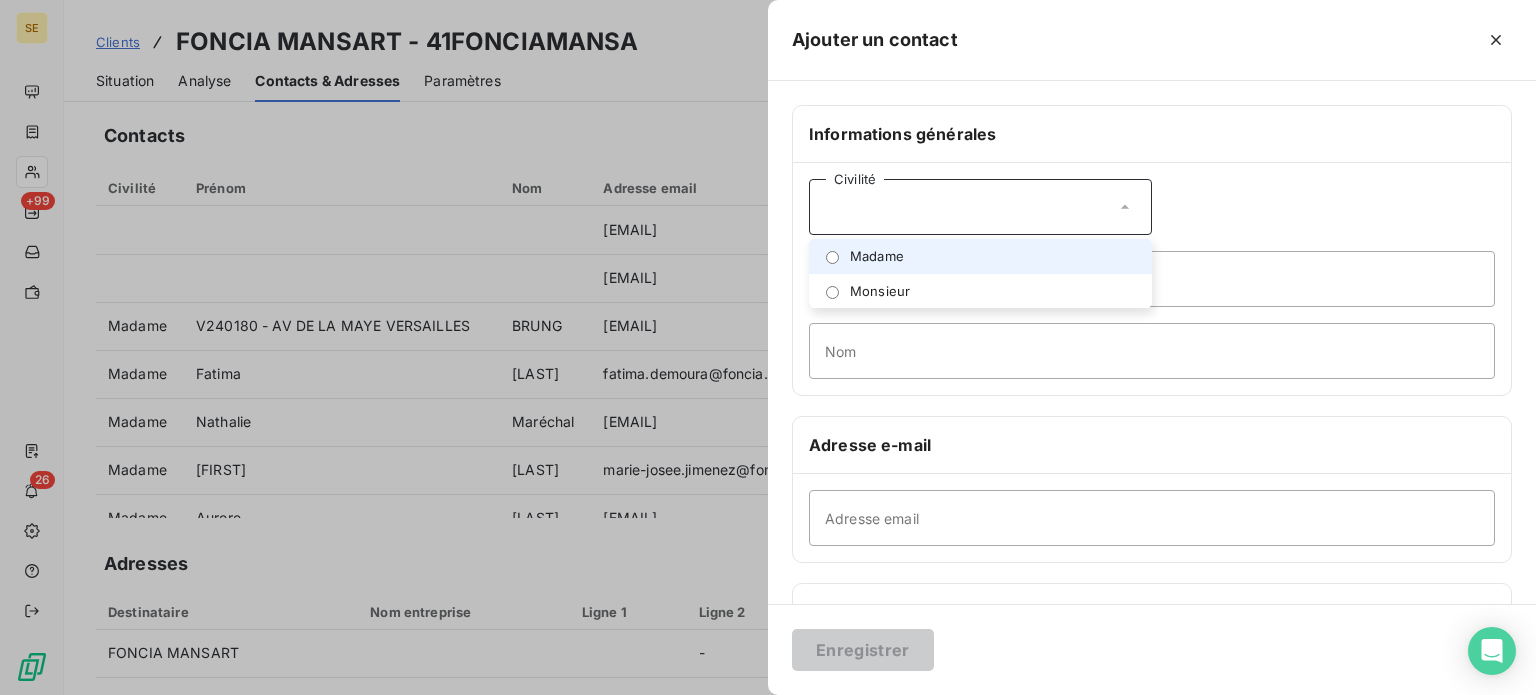 click on "Madame" at bounding box center [980, 256] 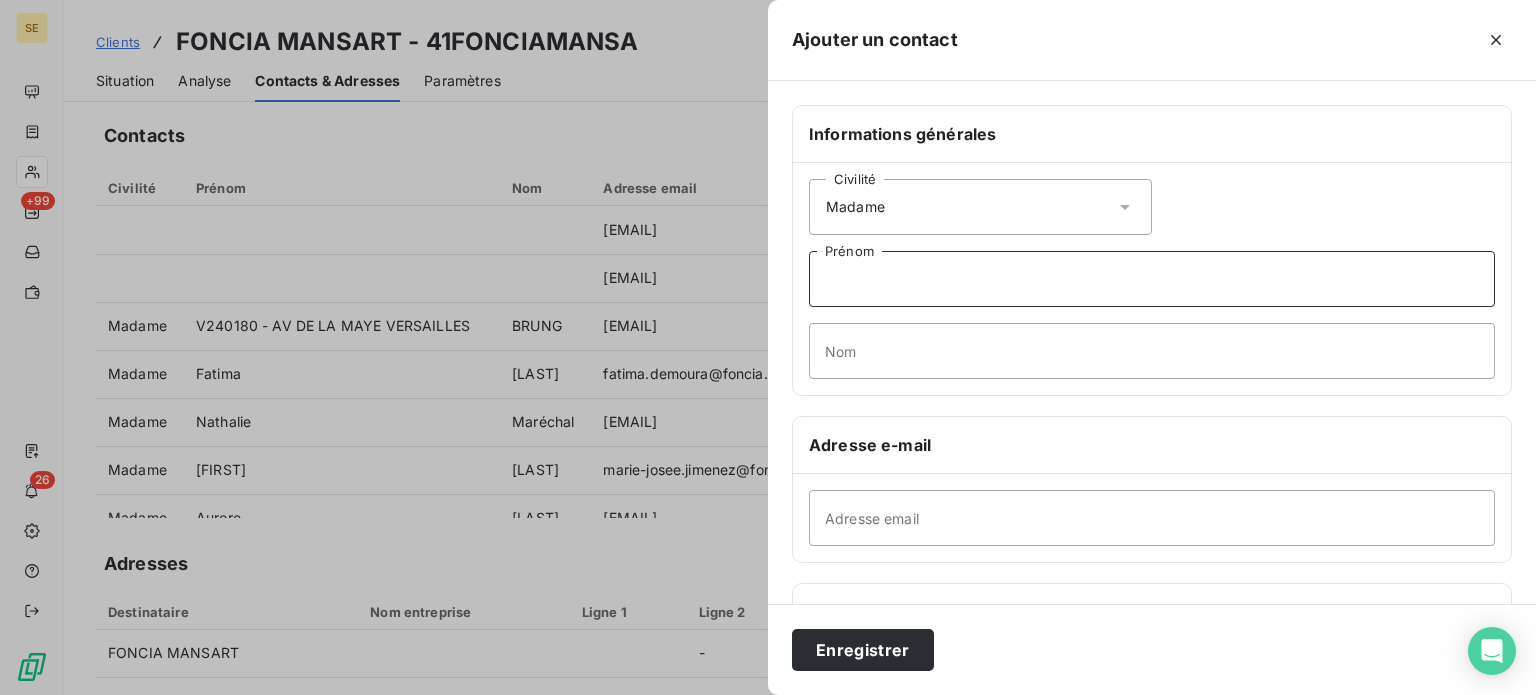 click on "Prénom" at bounding box center (1152, 279) 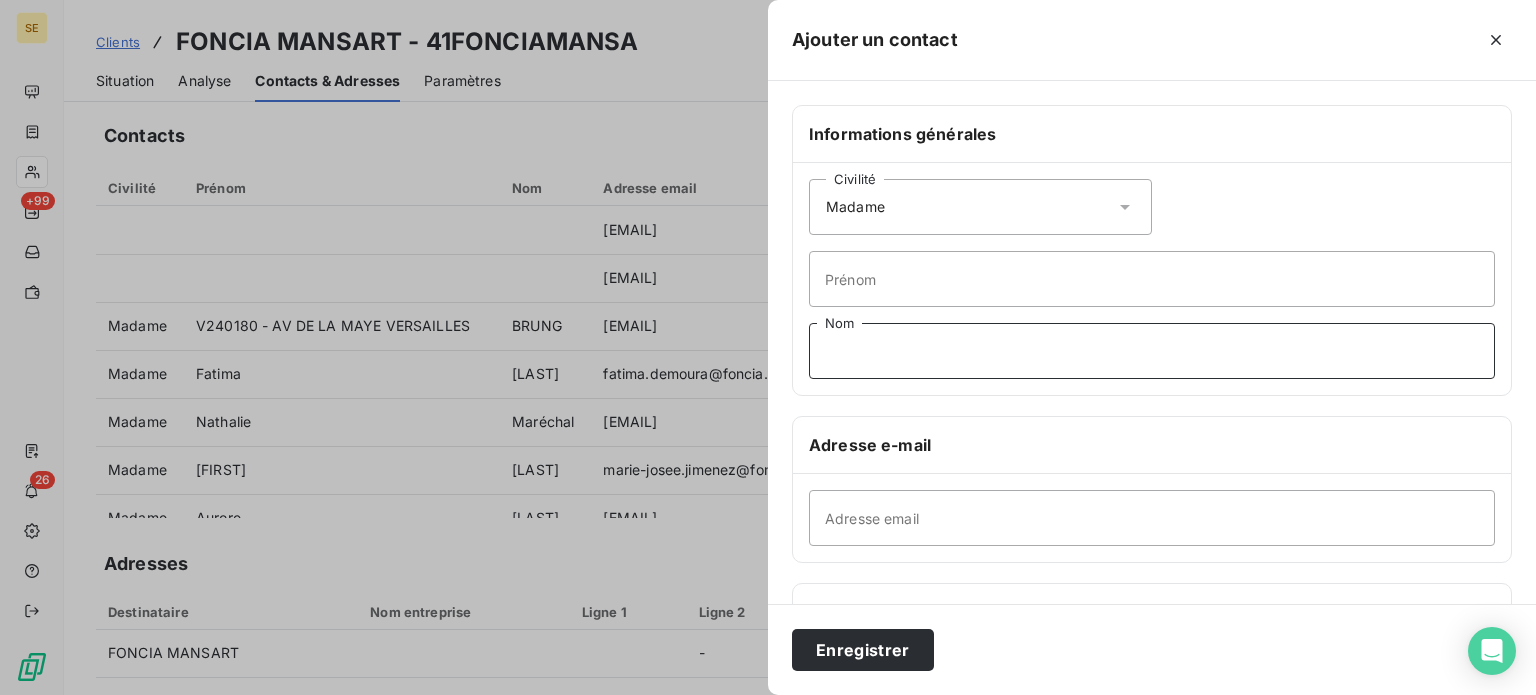 click on "Nom" at bounding box center [1152, 351] 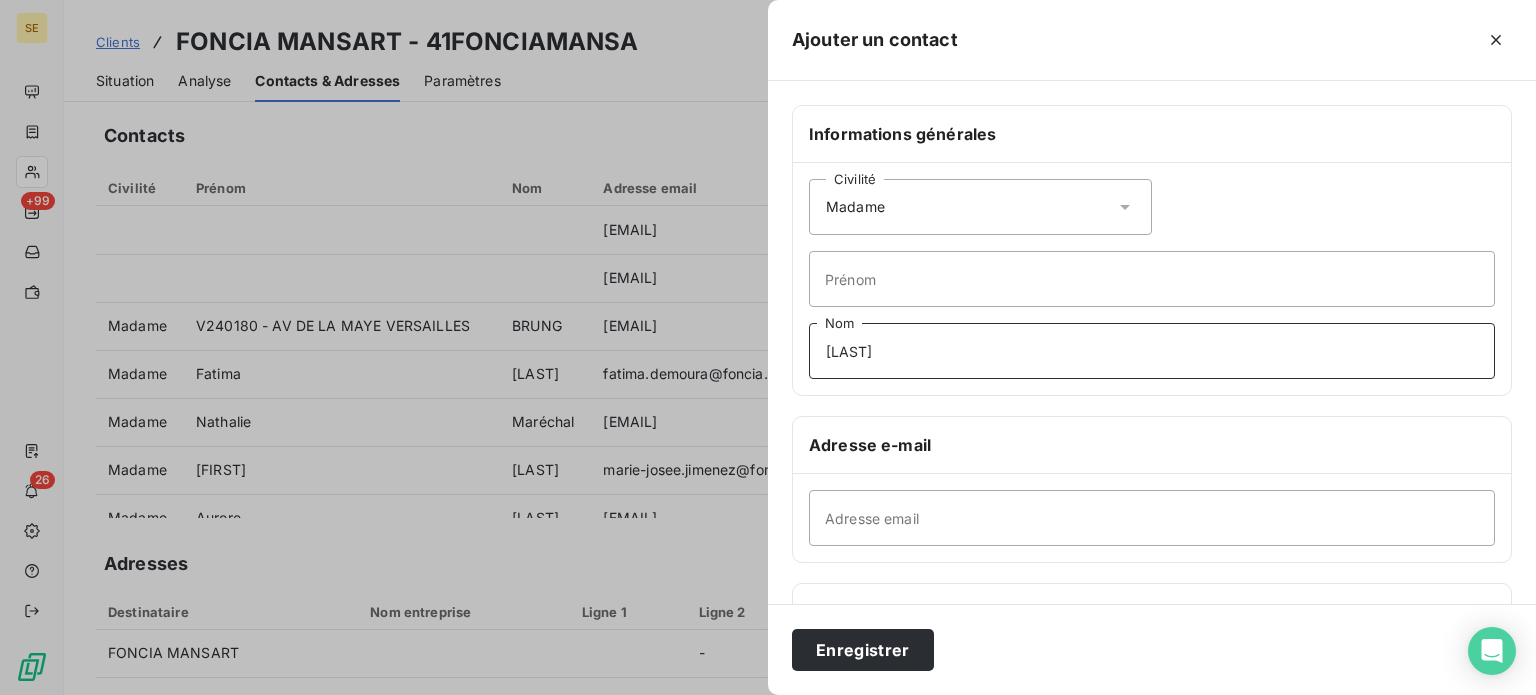 type on "[LAST]" 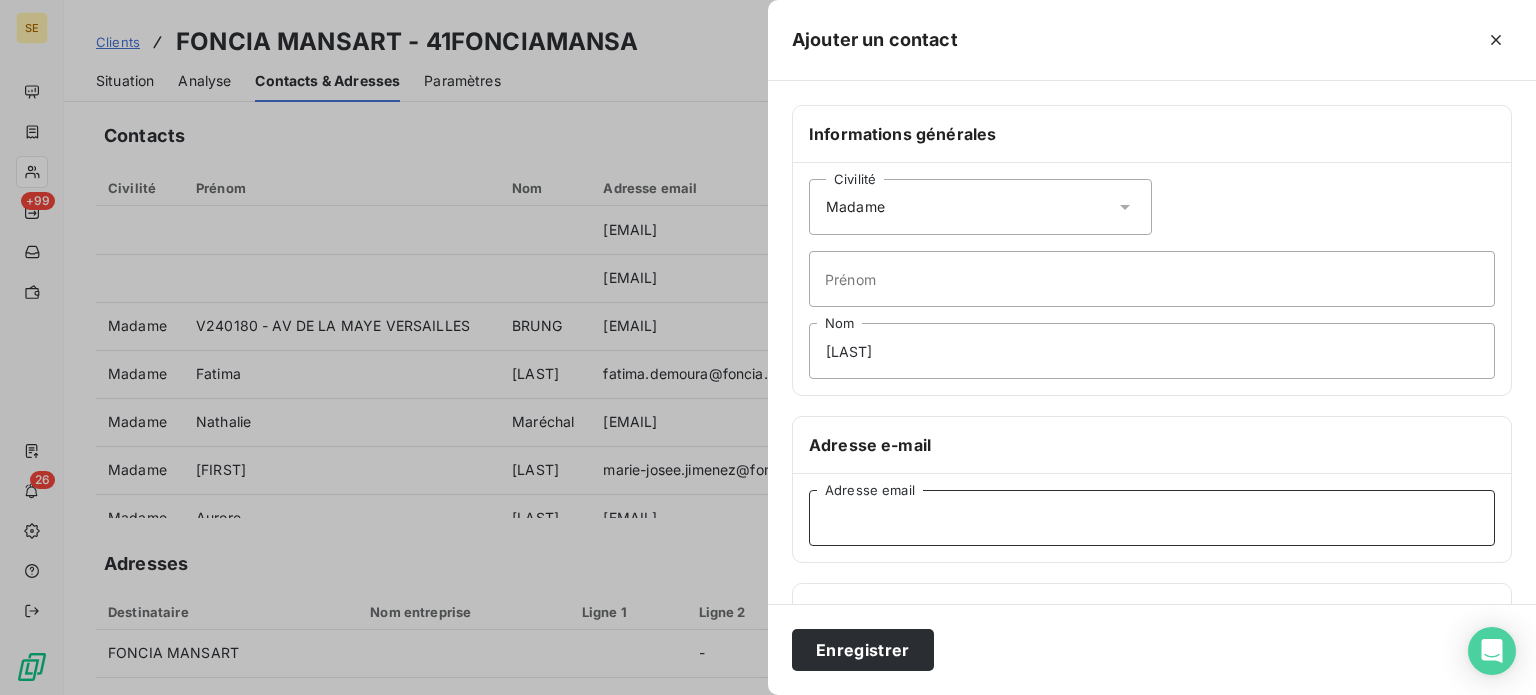 paste on "[EMAIL]" 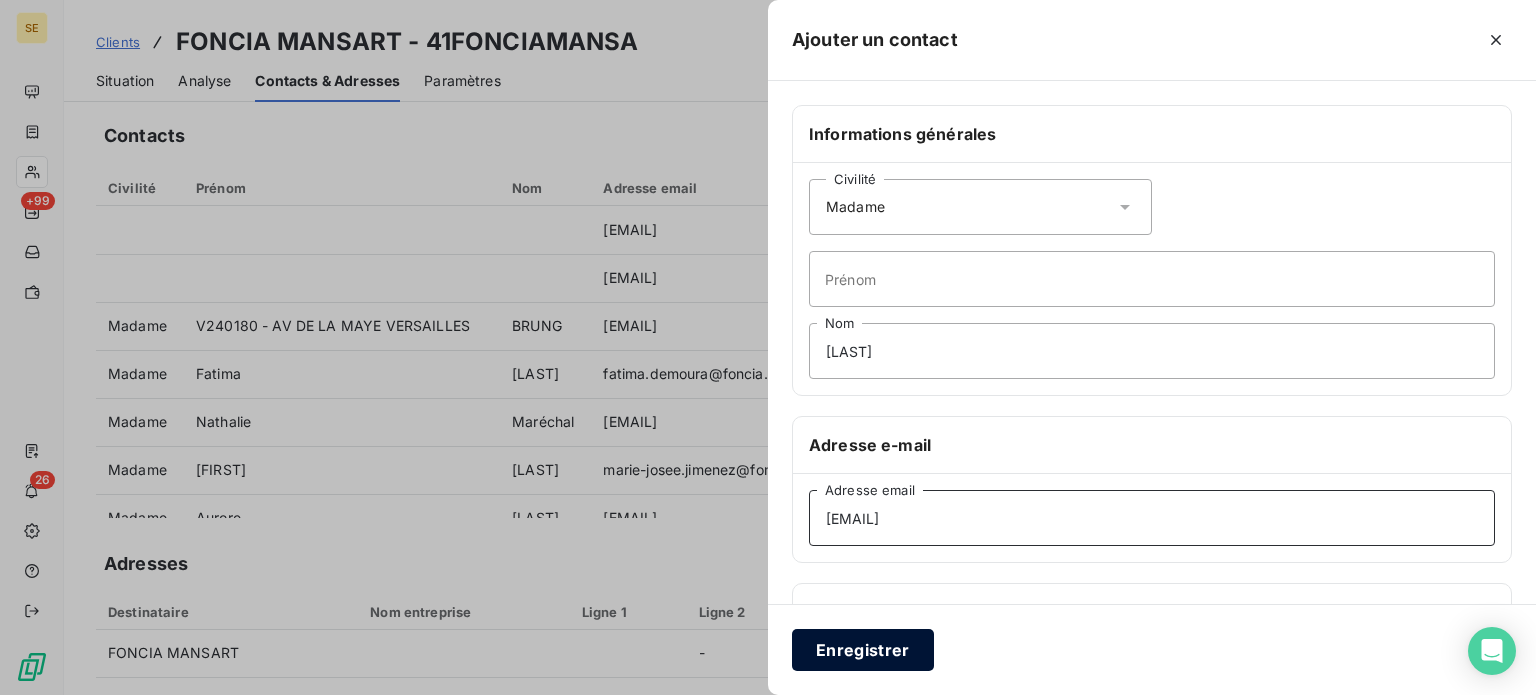 type on "[EMAIL]" 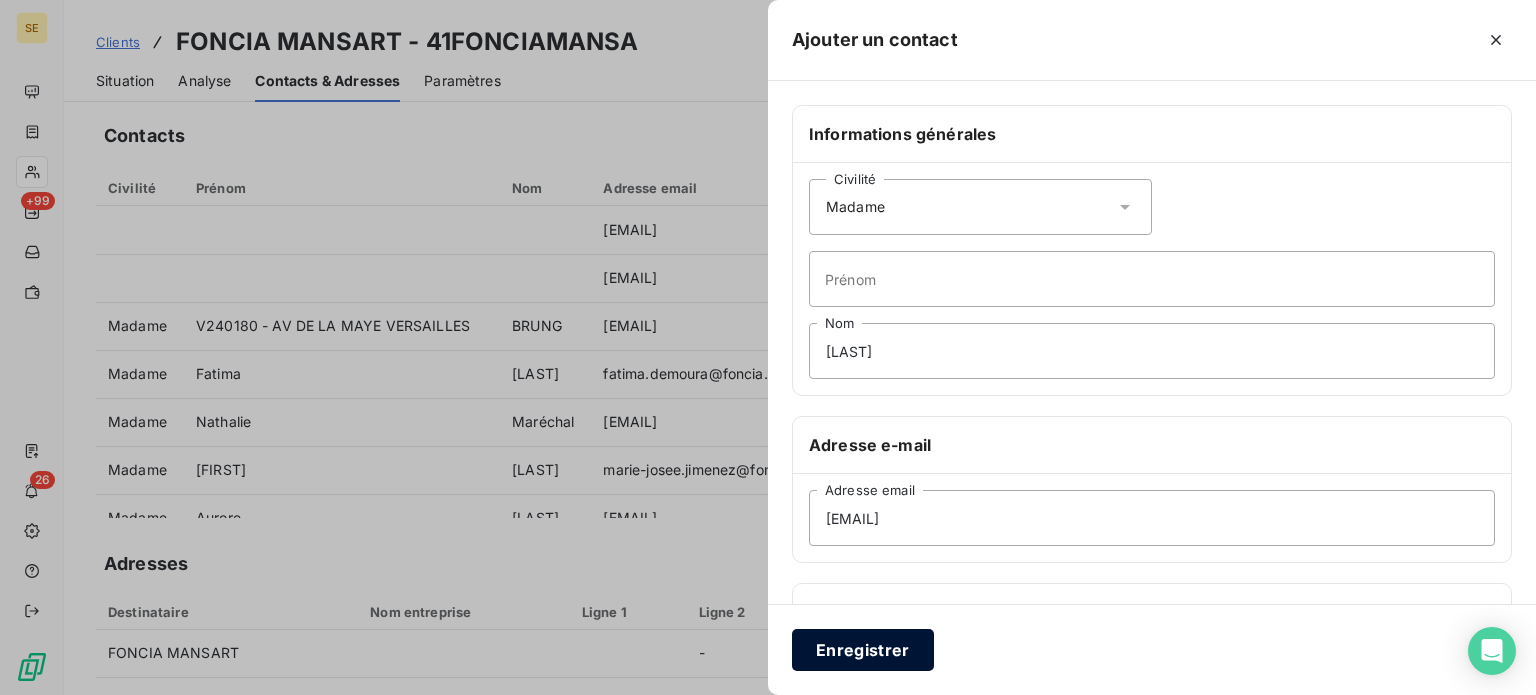 click on "Enregistrer" at bounding box center (863, 650) 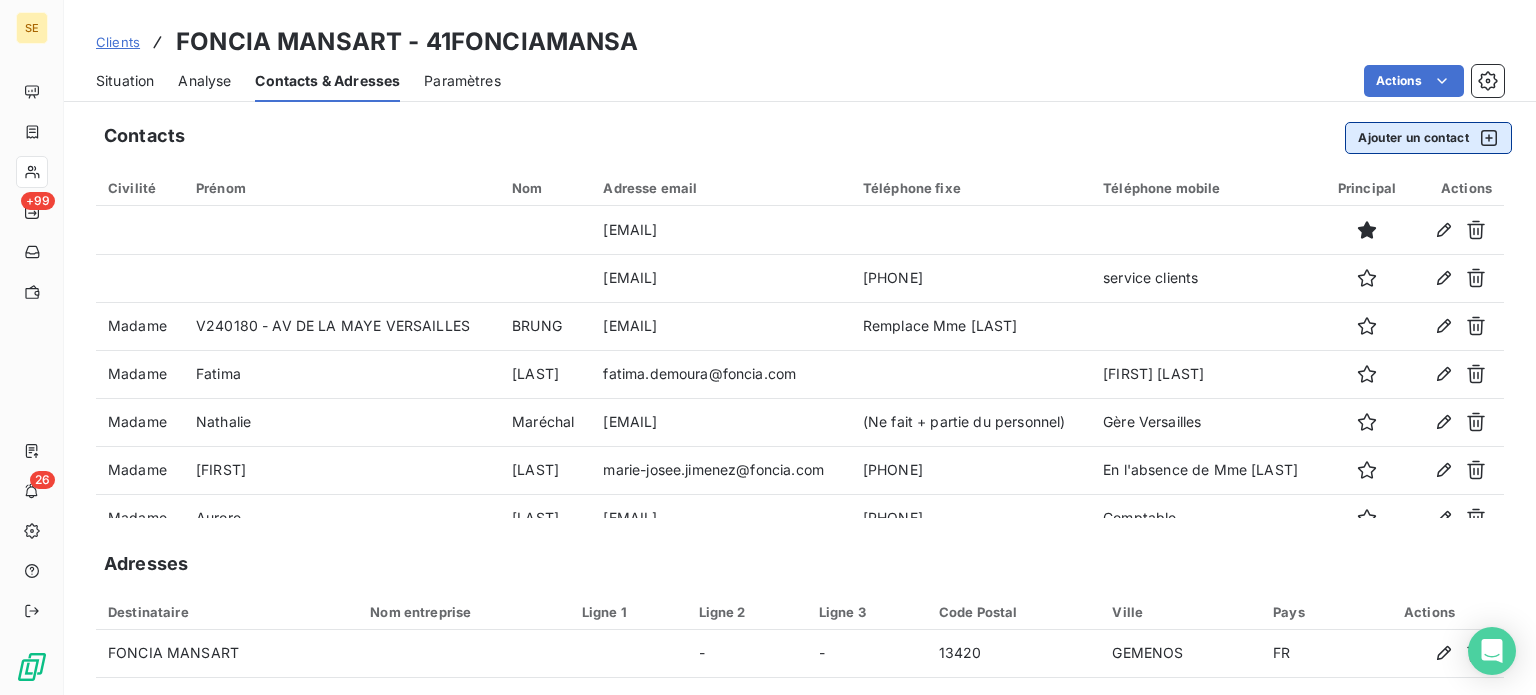 click on "Ajouter un contact" at bounding box center [1428, 138] 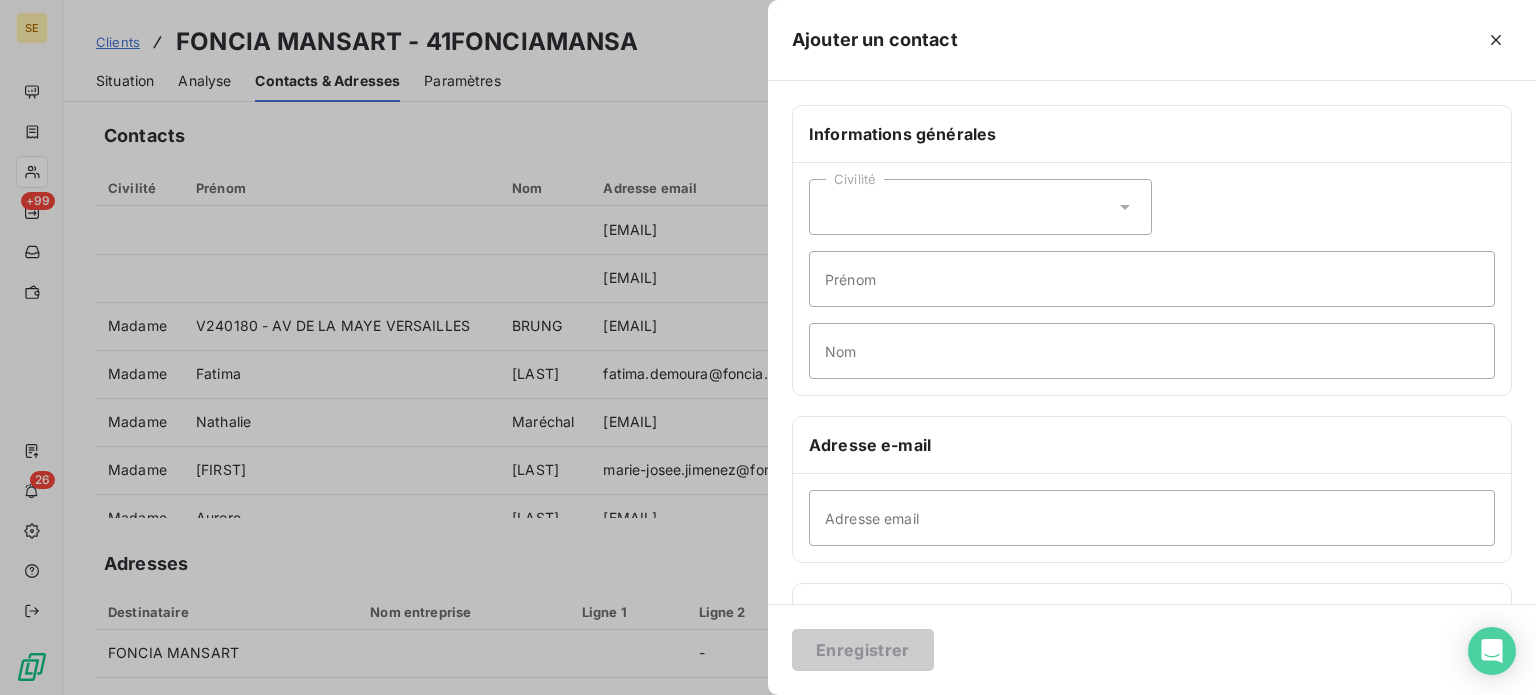 click 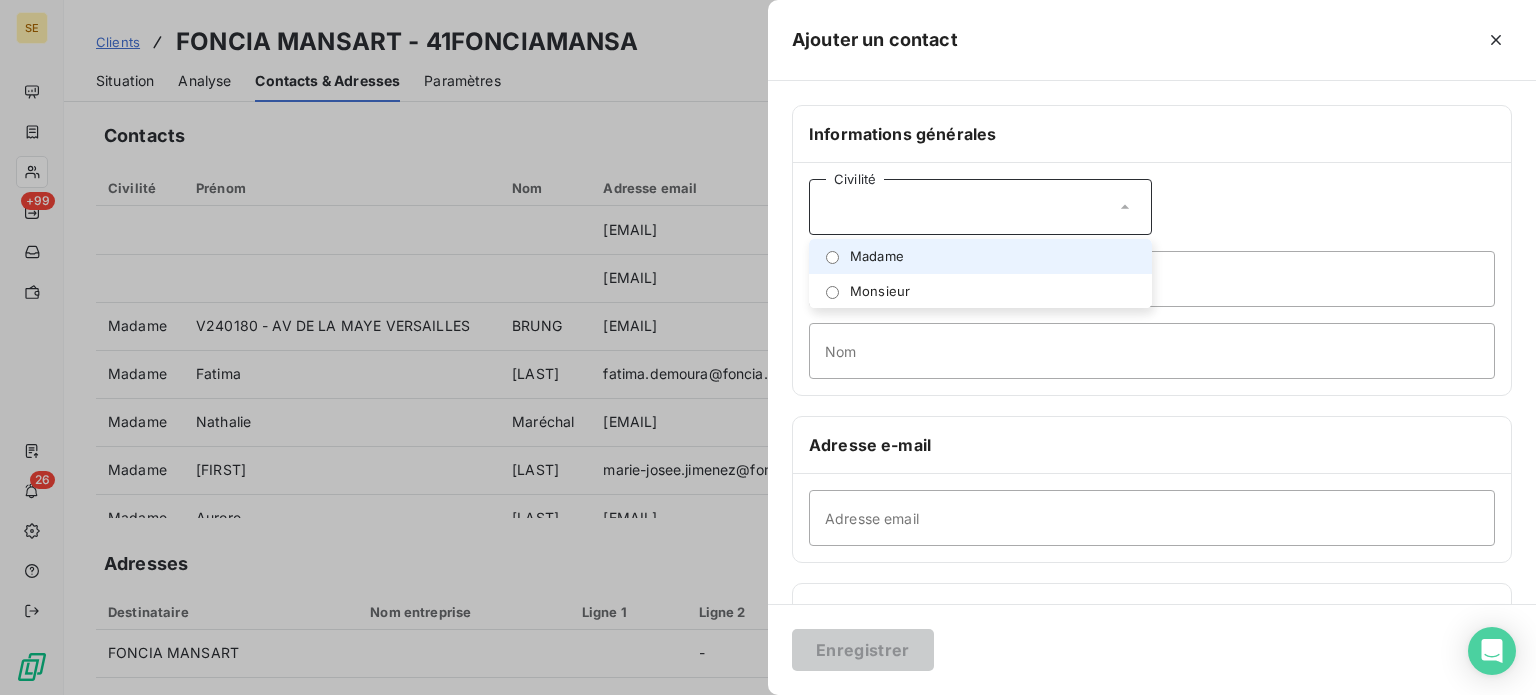 click on "Madame" at bounding box center (877, 256) 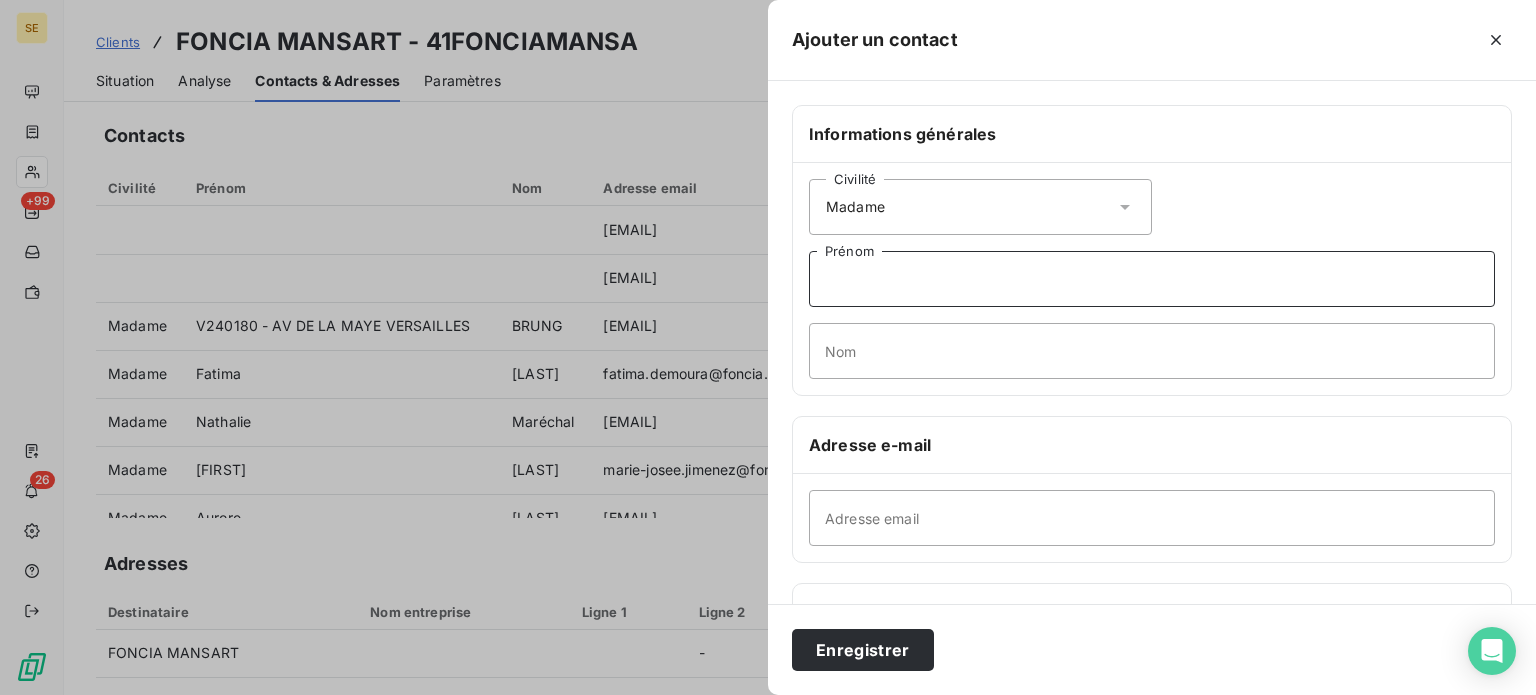 click on "Prénom" at bounding box center (1152, 279) 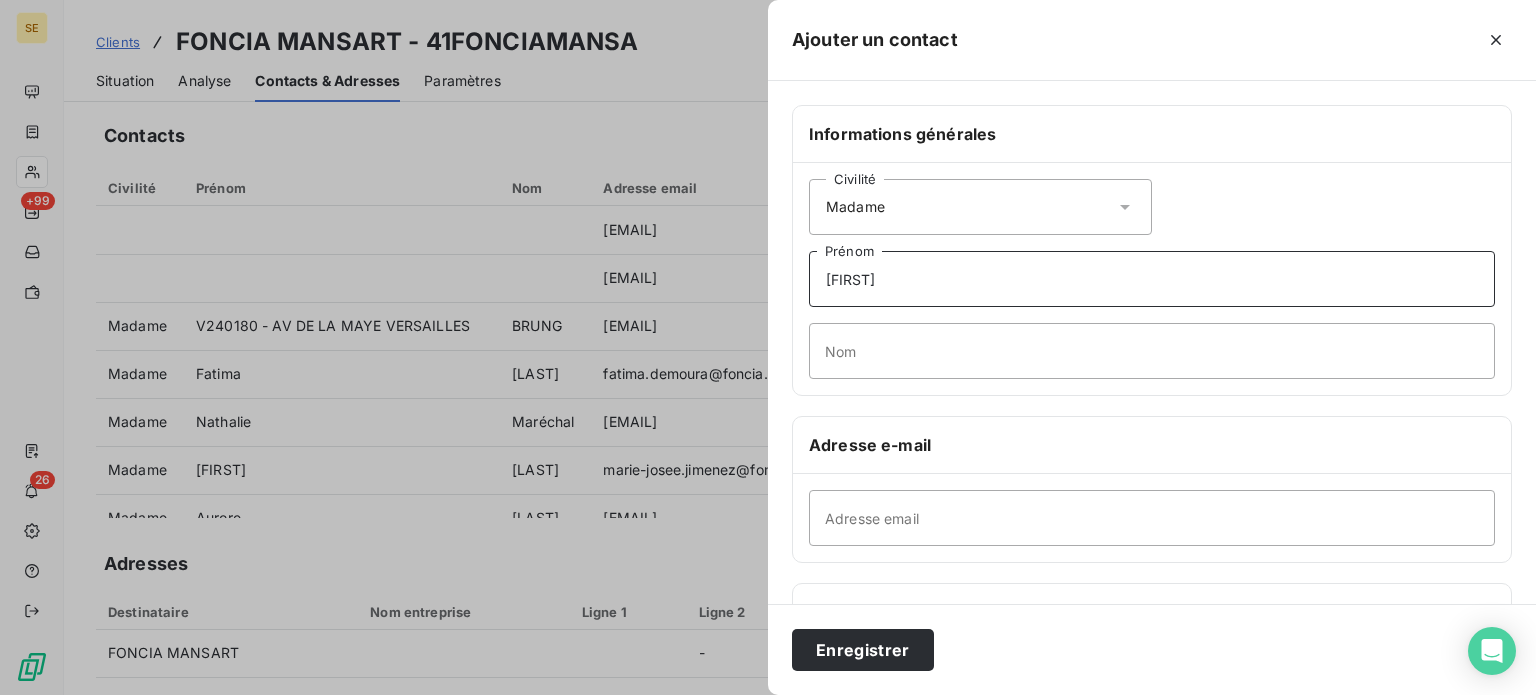 type on "a" 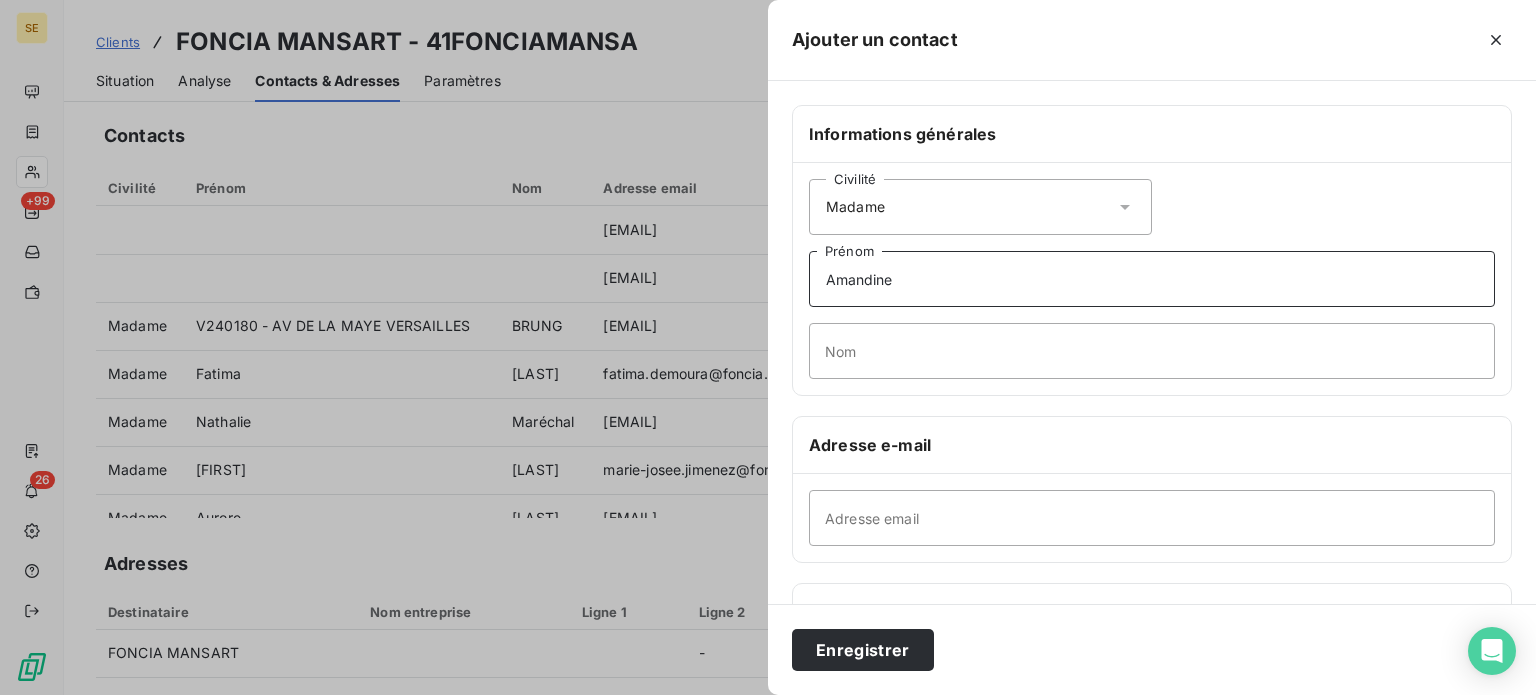 type on "Amandine" 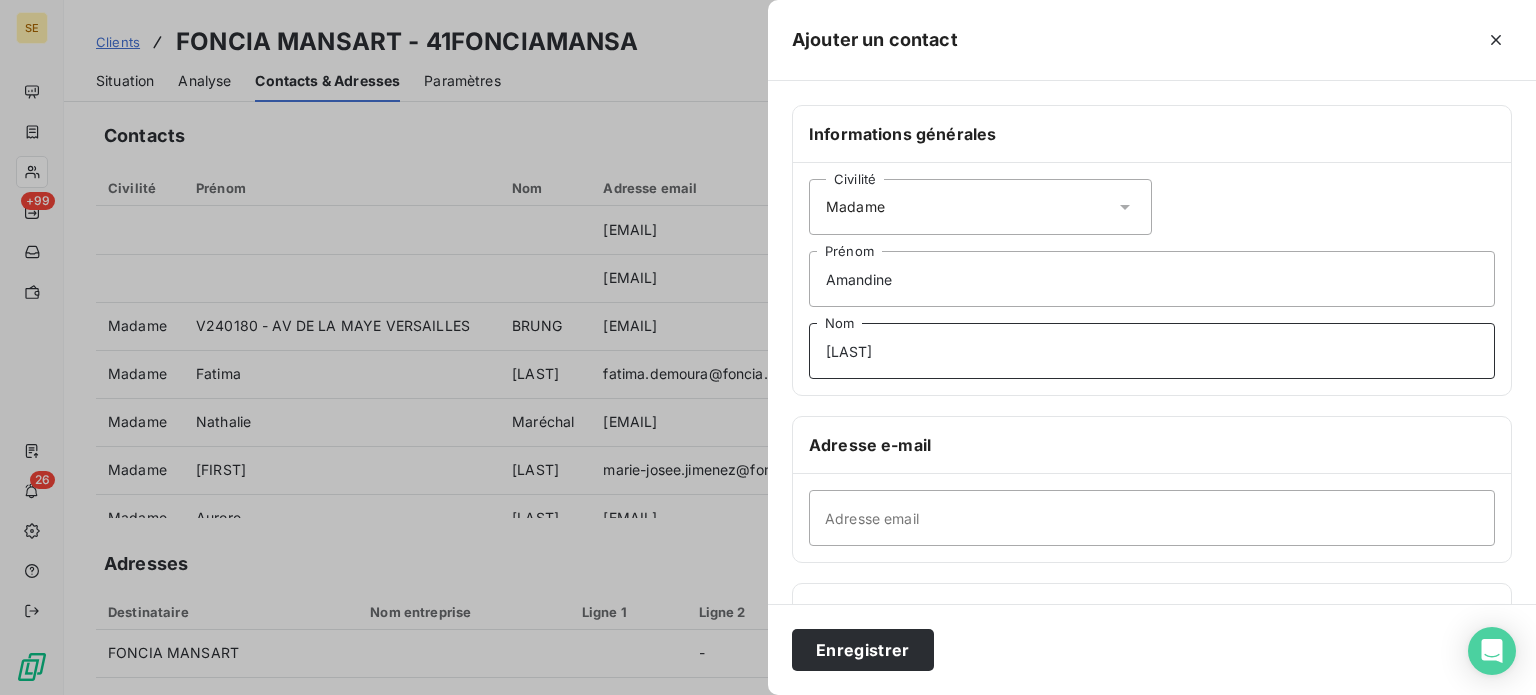 type on "[LAST]" 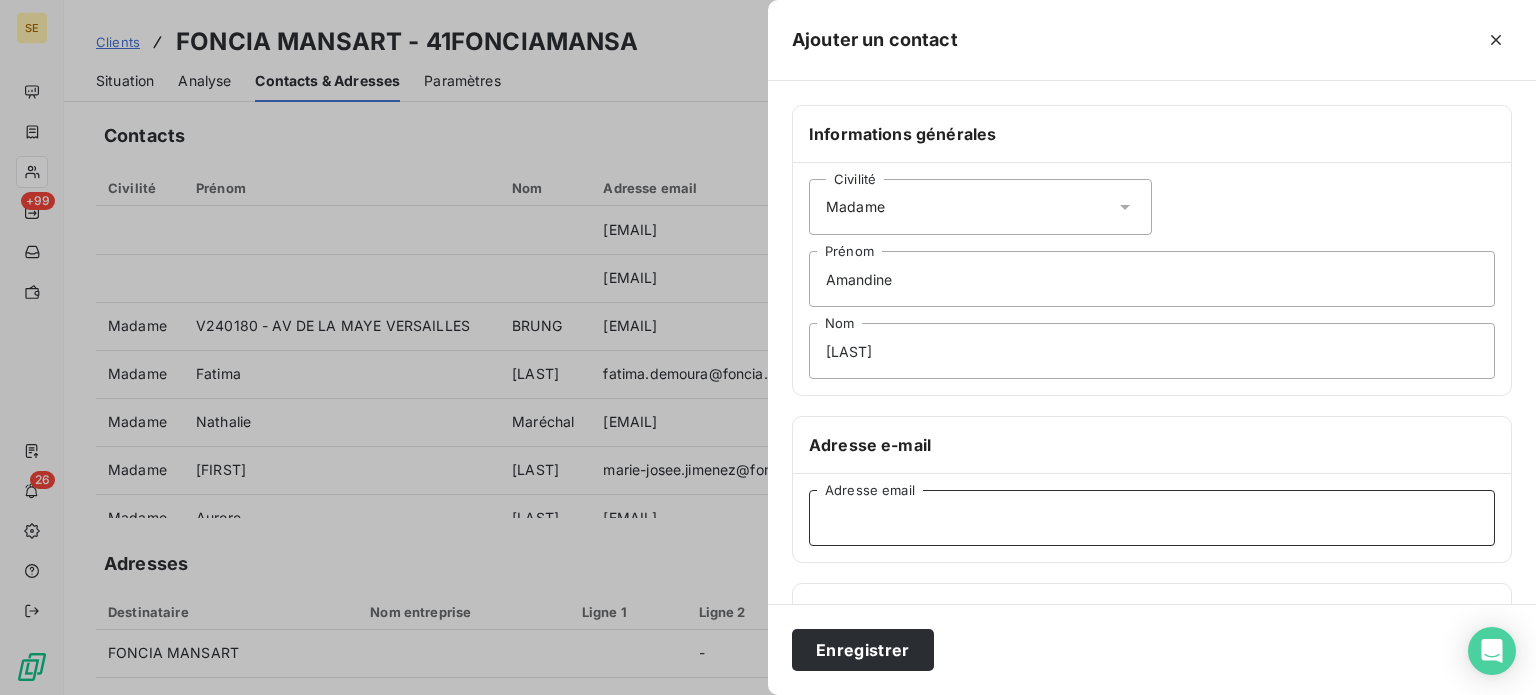 paste on "[EMAIL]" 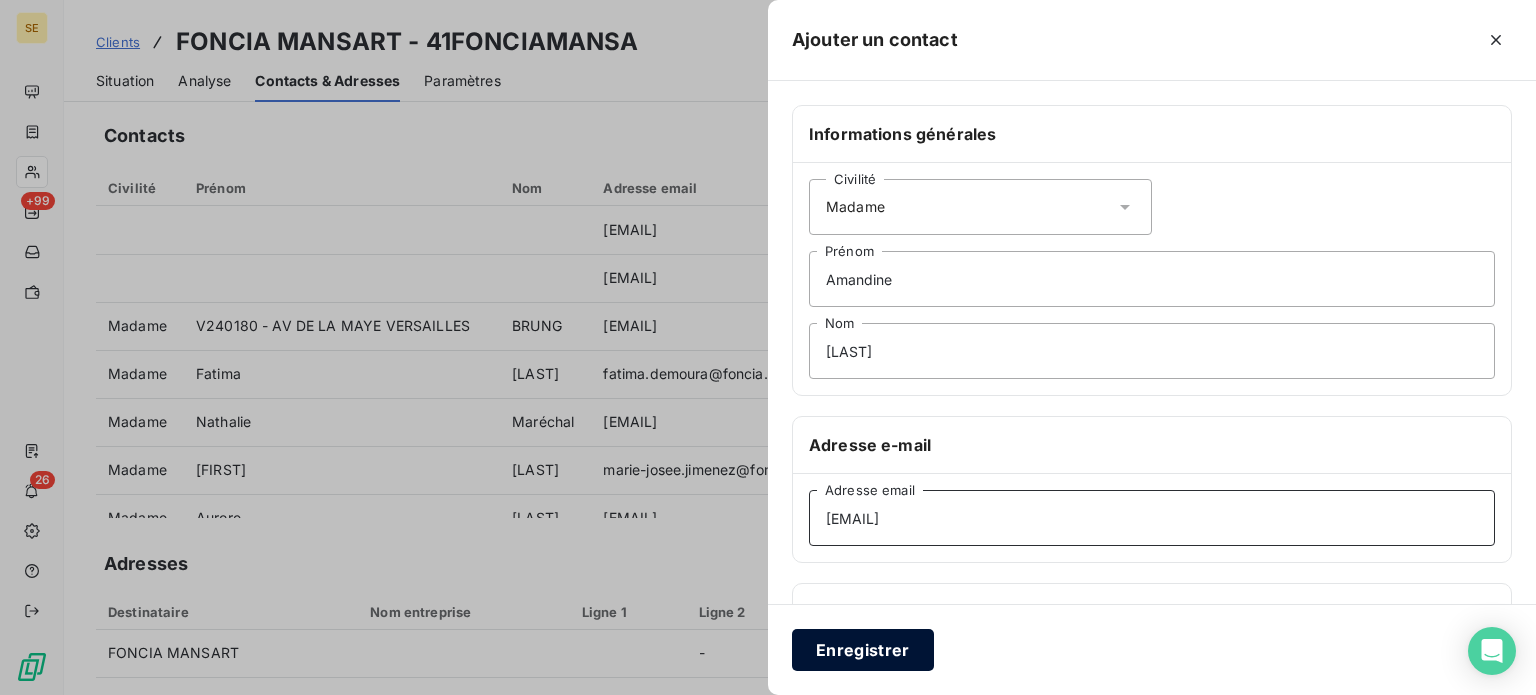 type on "[EMAIL]" 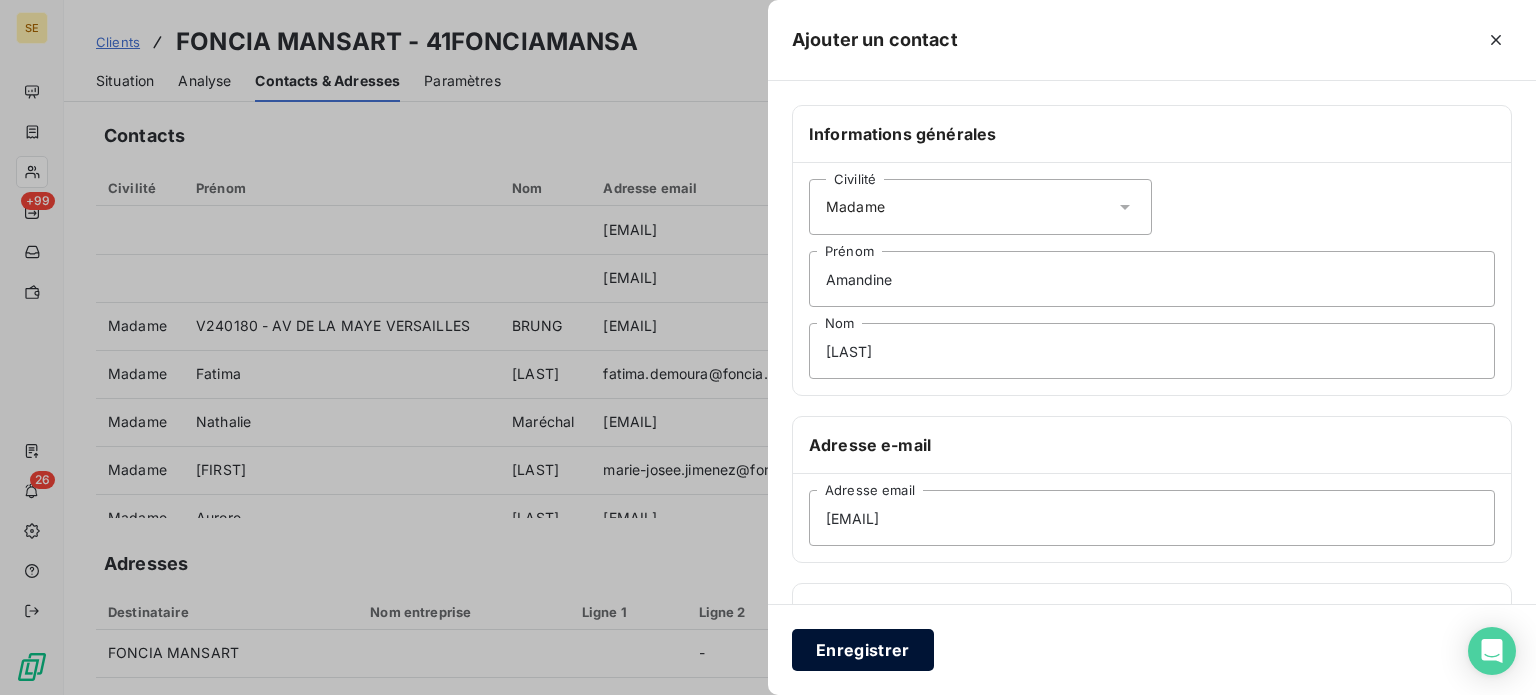 click on "Enregistrer" at bounding box center [863, 650] 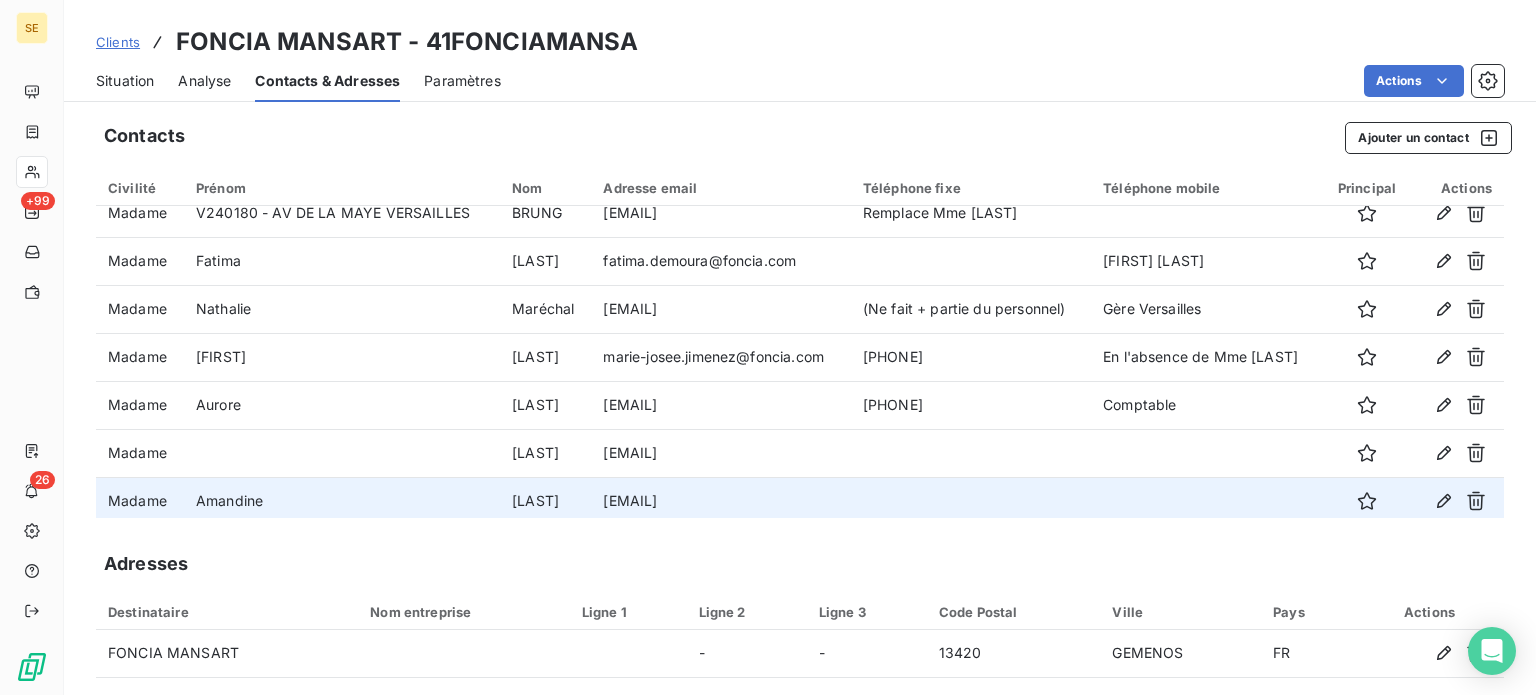 scroll, scrollTop: 120, scrollLeft: 0, axis: vertical 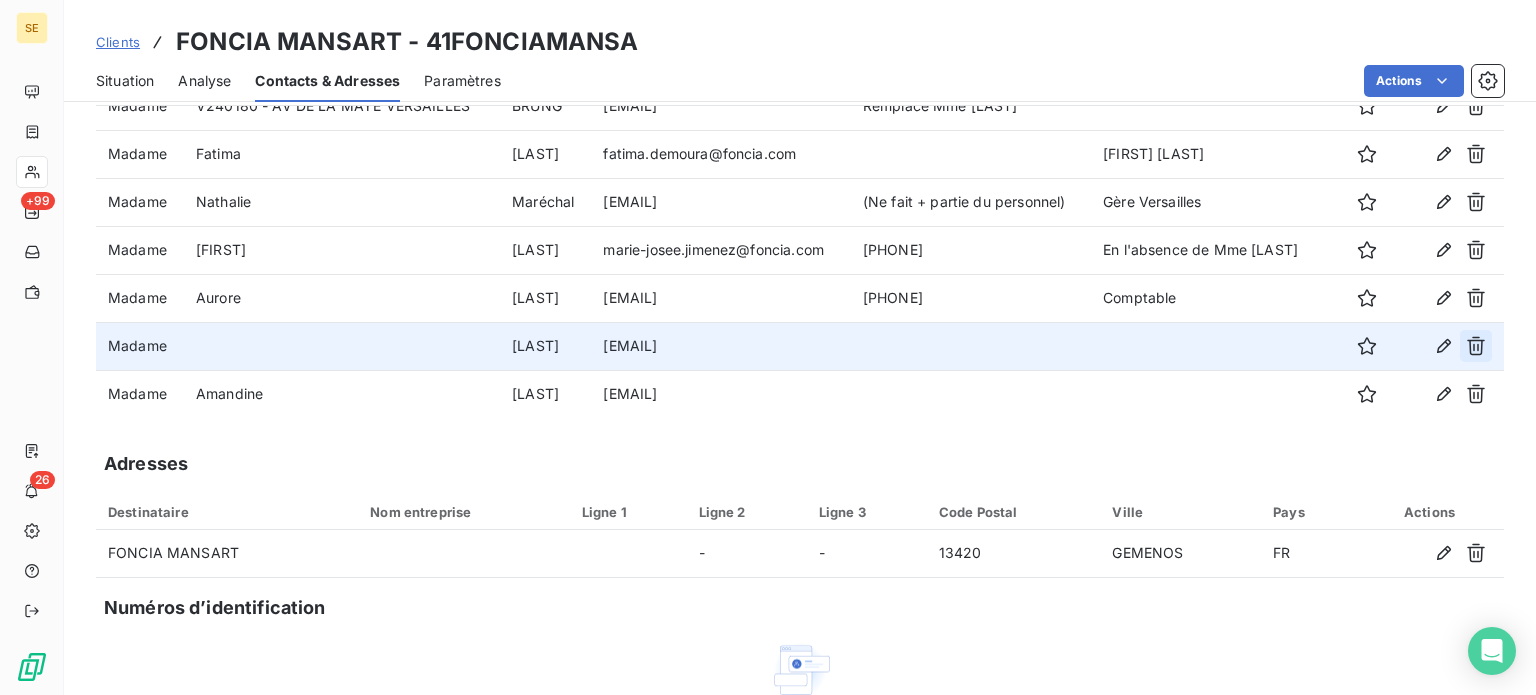 click at bounding box center [1476, 346] 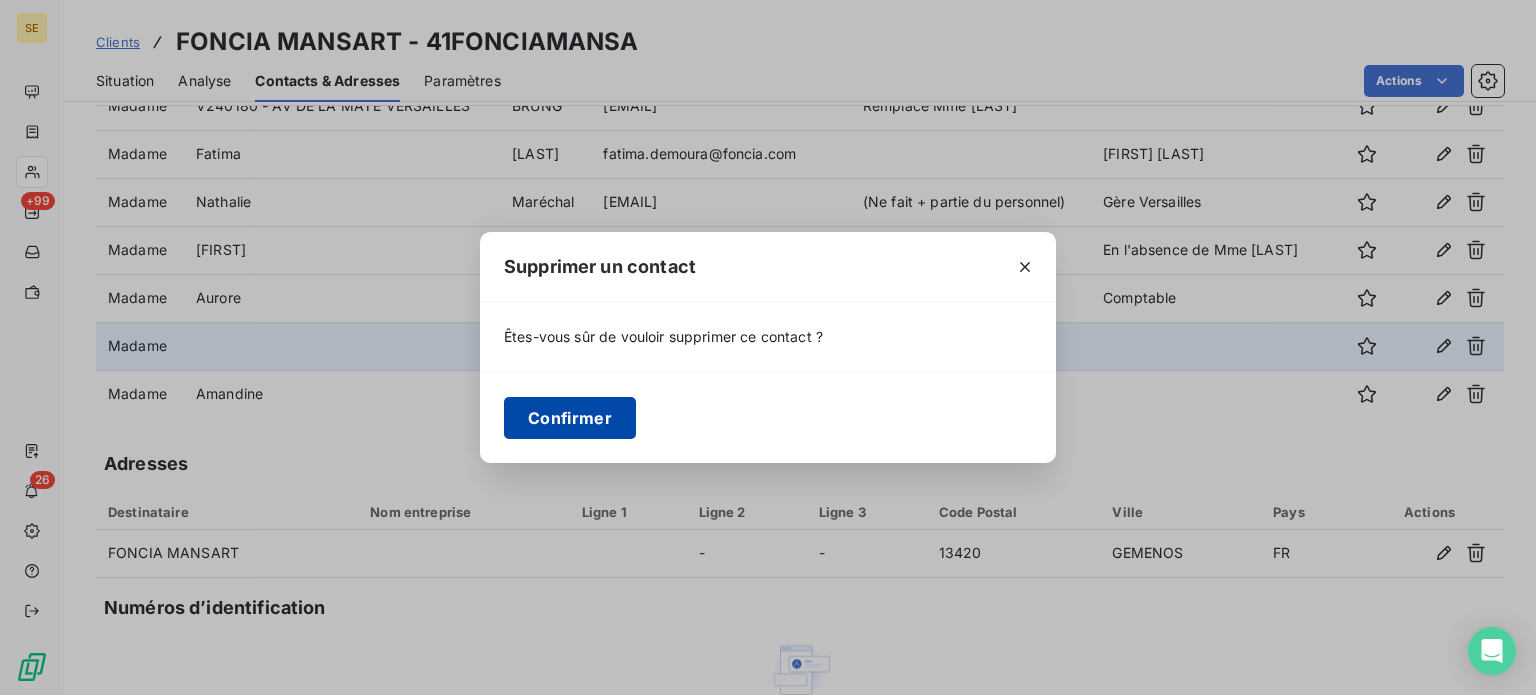 click on "Confirmer" at bounding box center (570, 418) 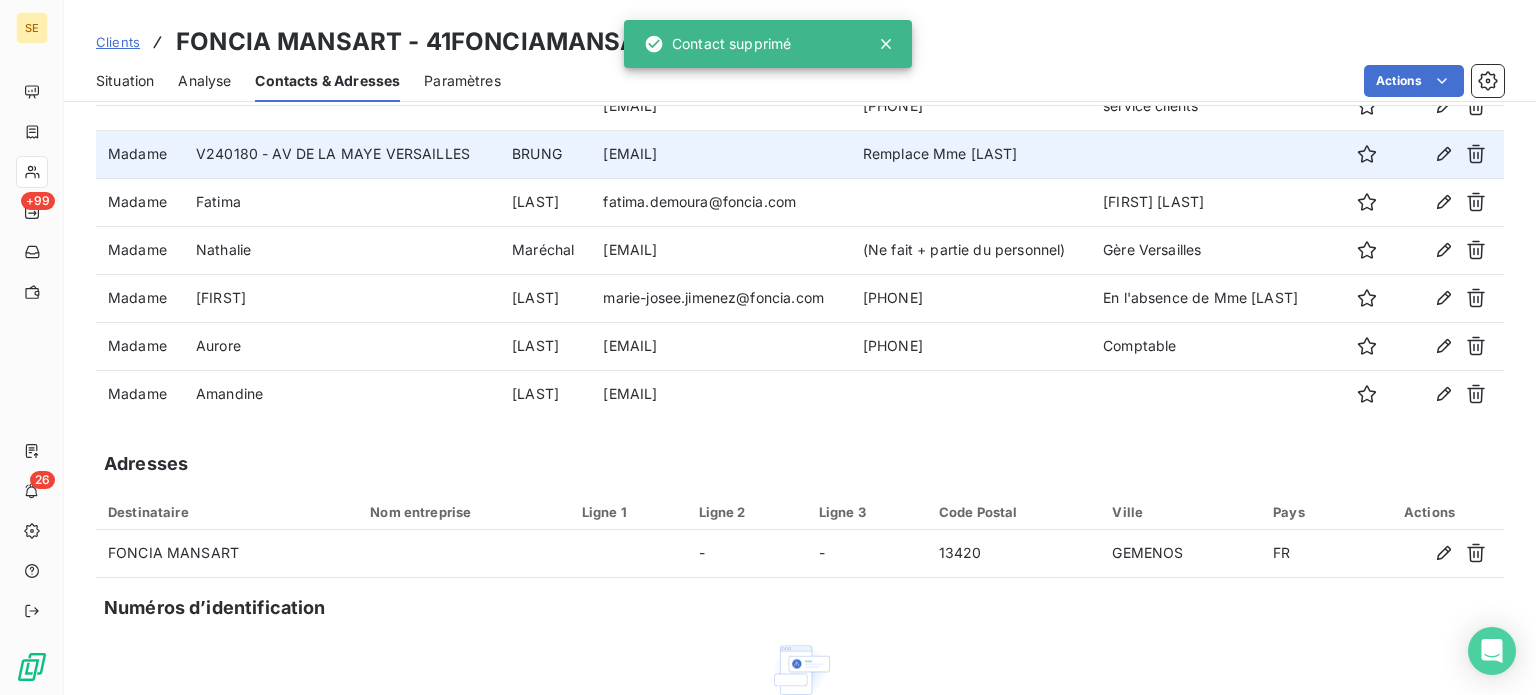 scroll, scrollTop: 0, scrollLeft: 0, axis: both 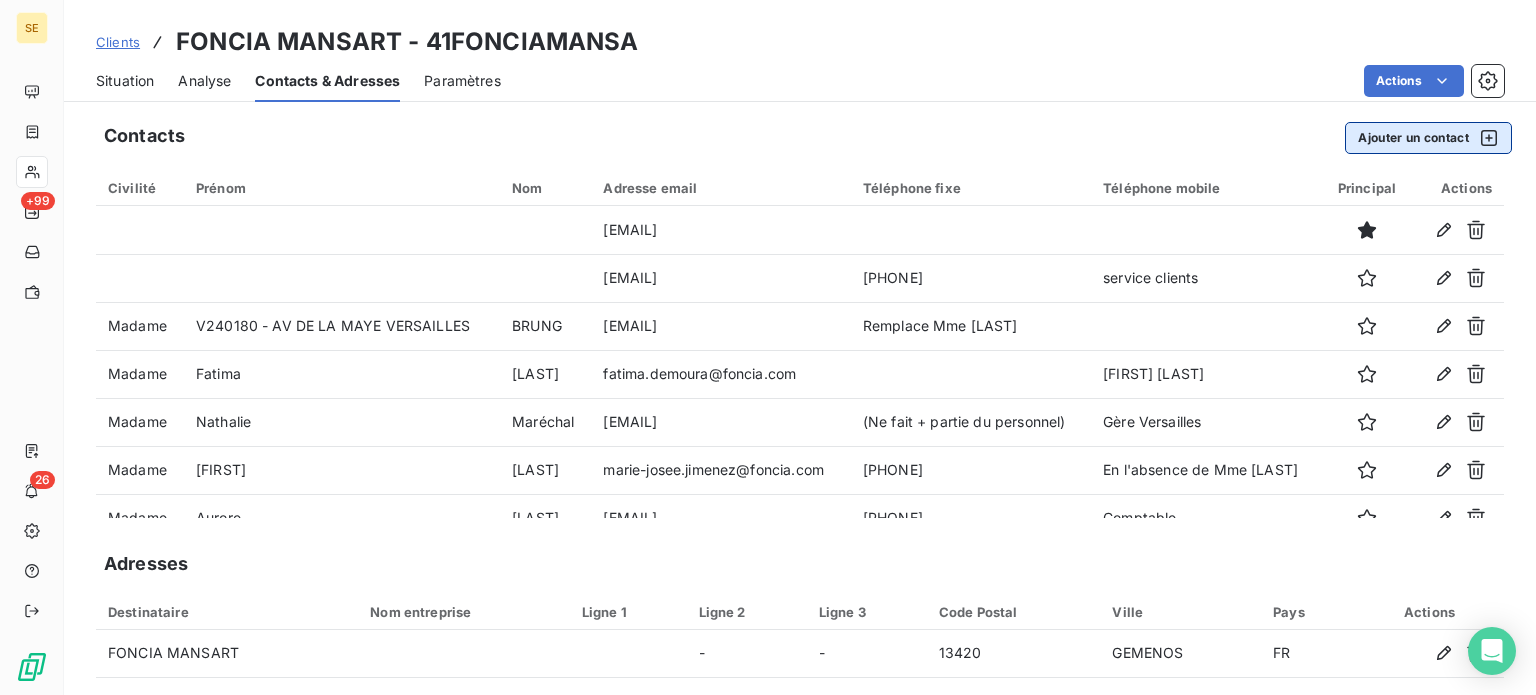 click on "Ajouter un contact" at bounding box center (1428, 138) 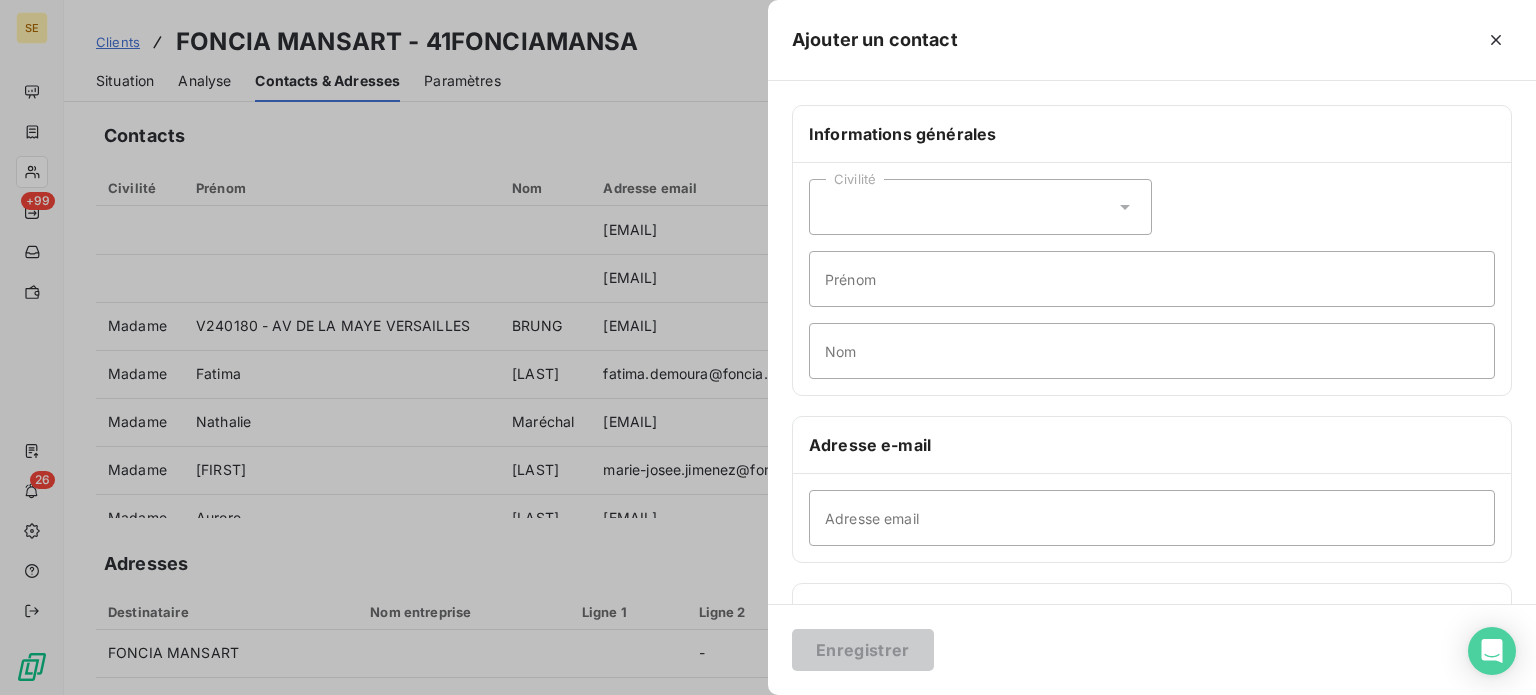 click 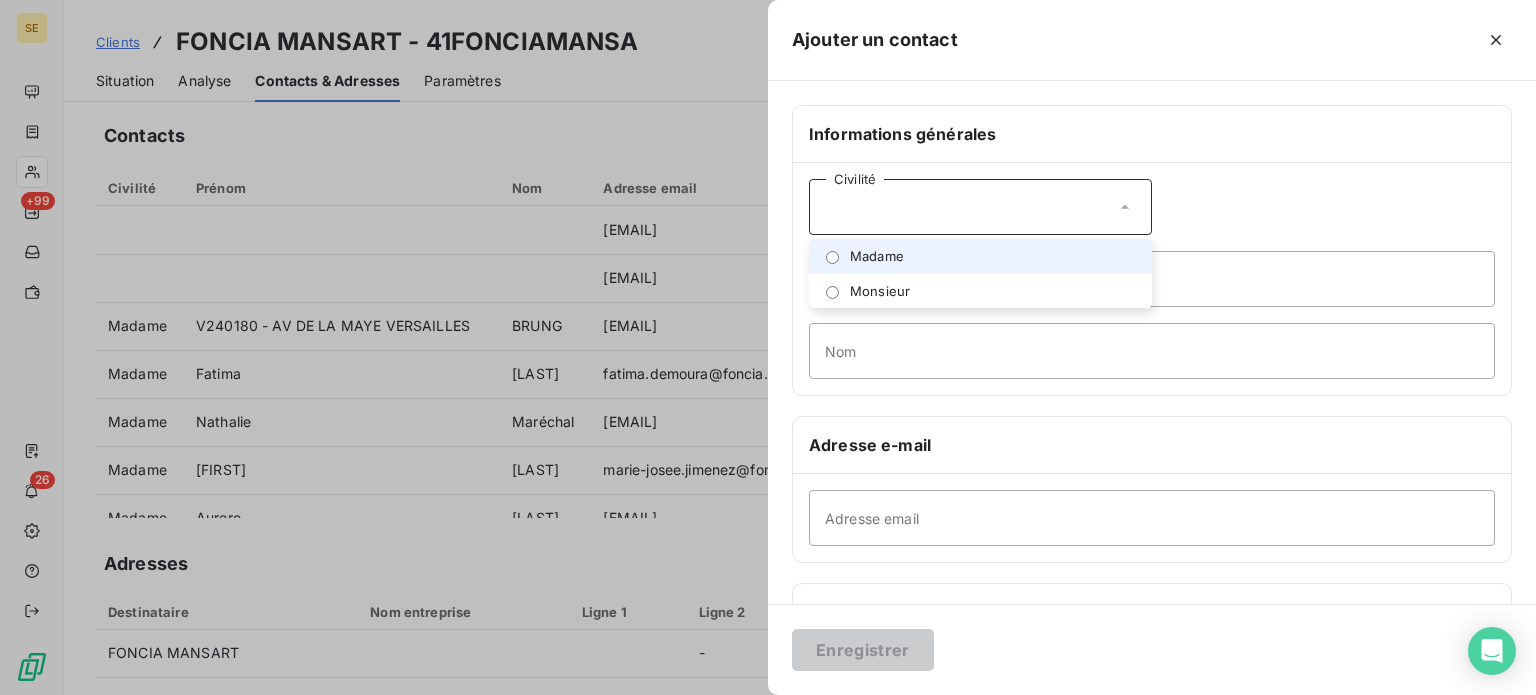 click on "Madame" at bounding box center (877, 256) 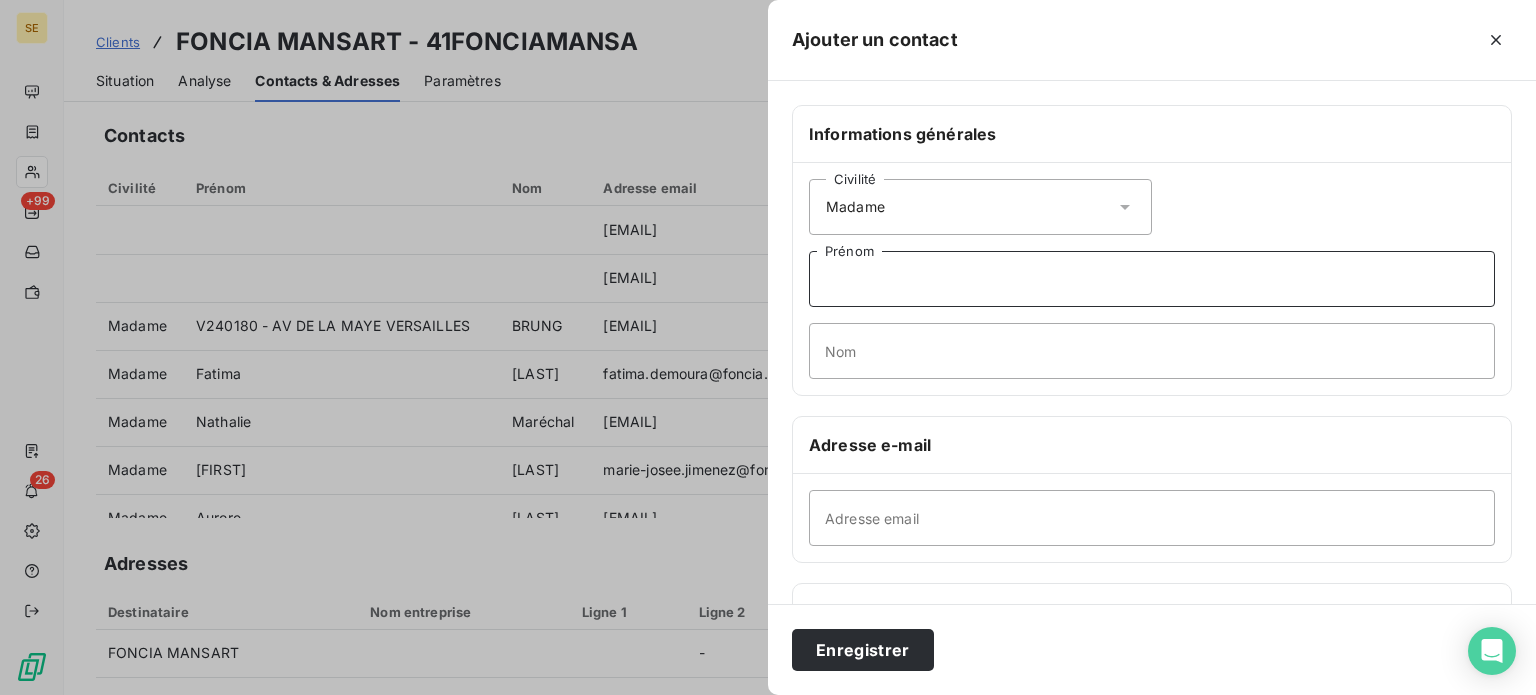 click on "Prénom" at bounding box center (1152, 279) 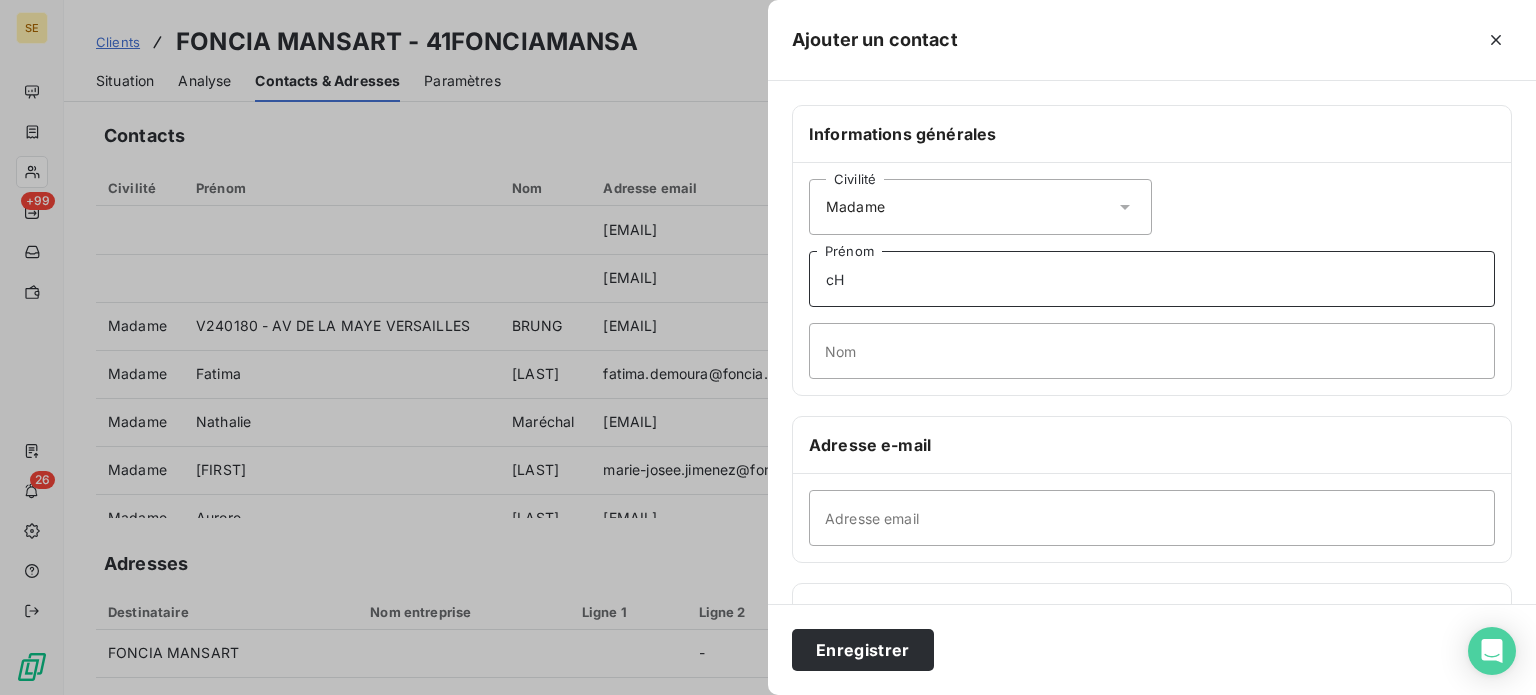 type on "c" 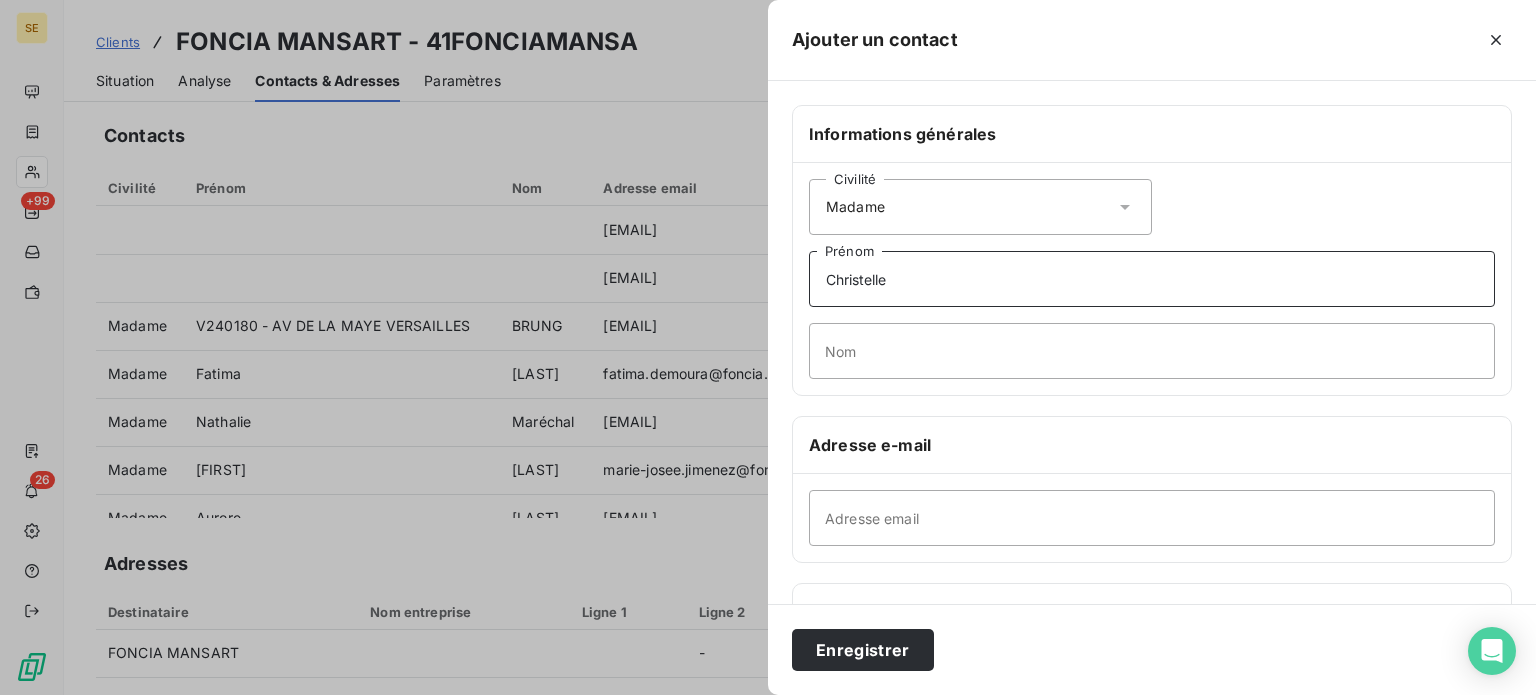 type on "Christelle" 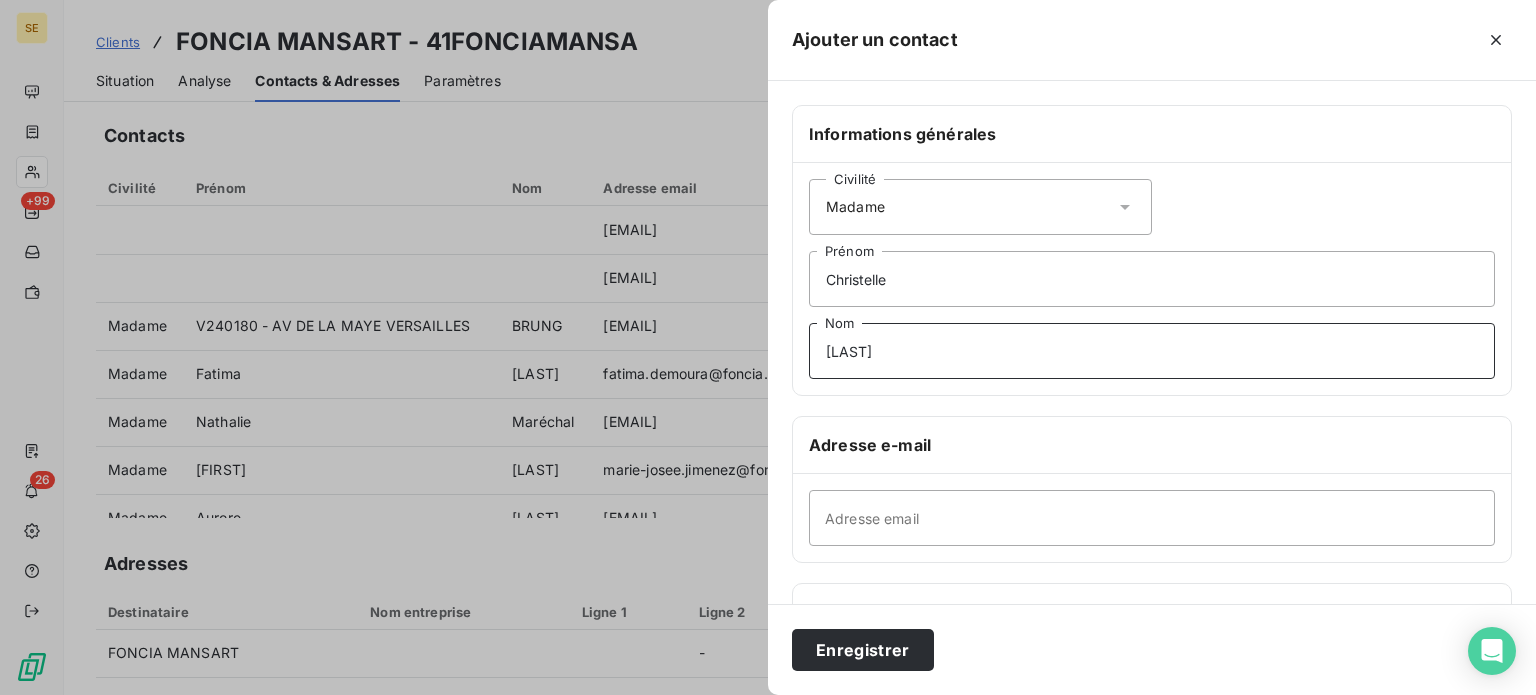 type on "[LAST]" 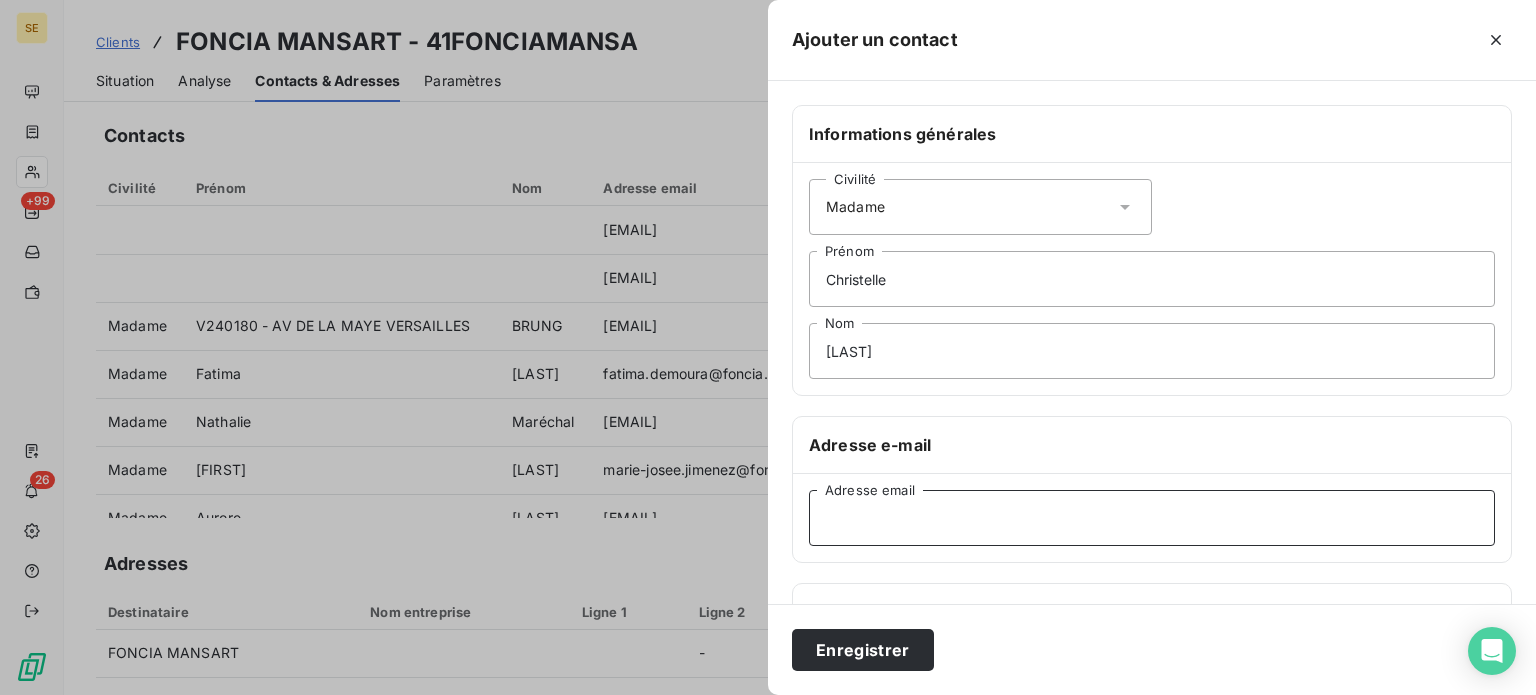 paste on "[EMAIL]" 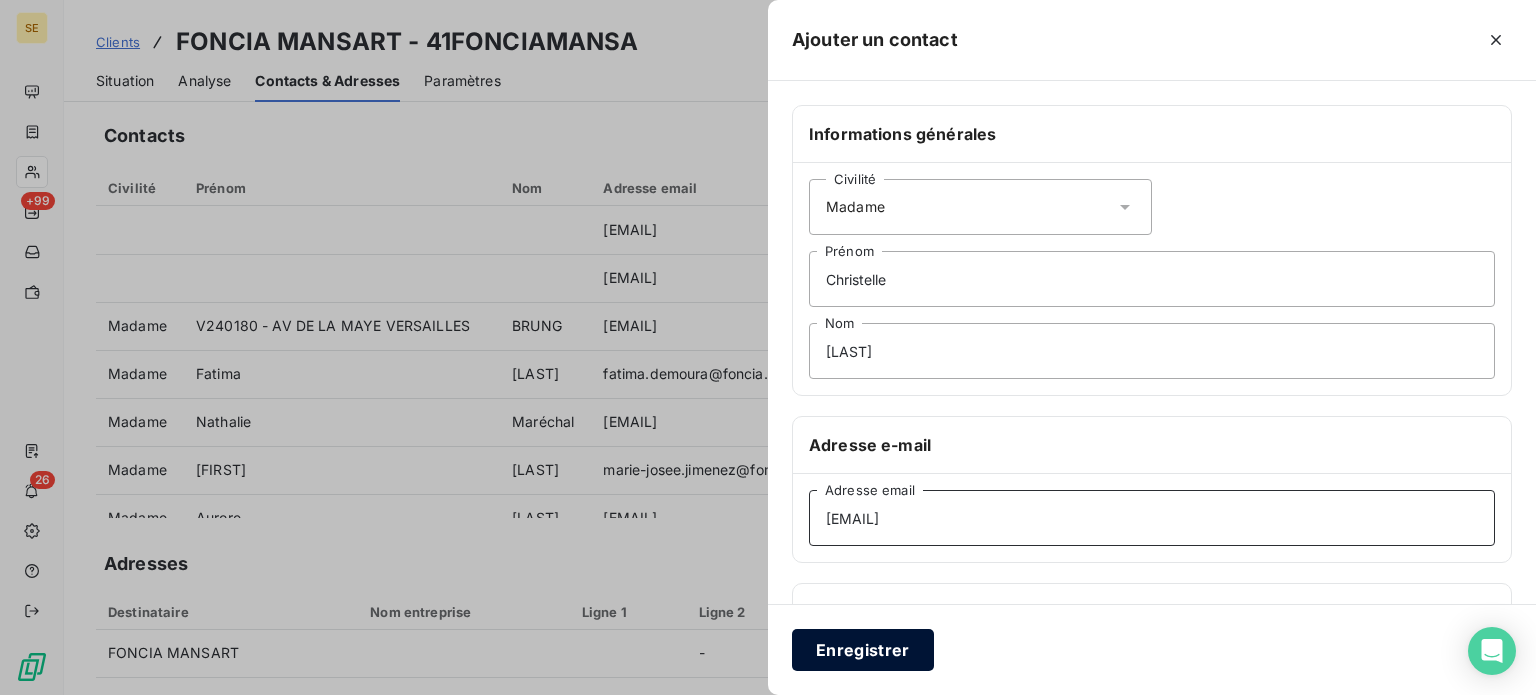 type on "[EMAIL]" 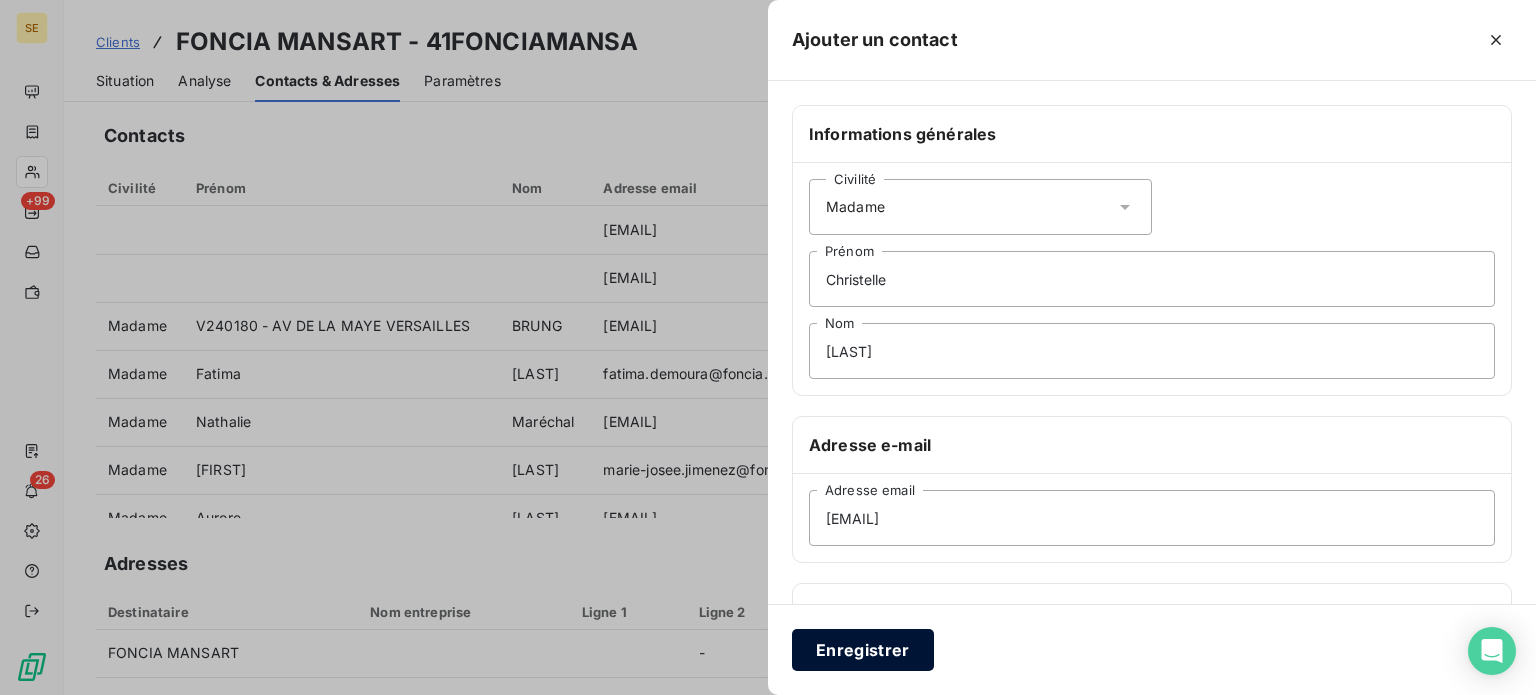 click on "Enregistrer" at bounding box center (863, 650) 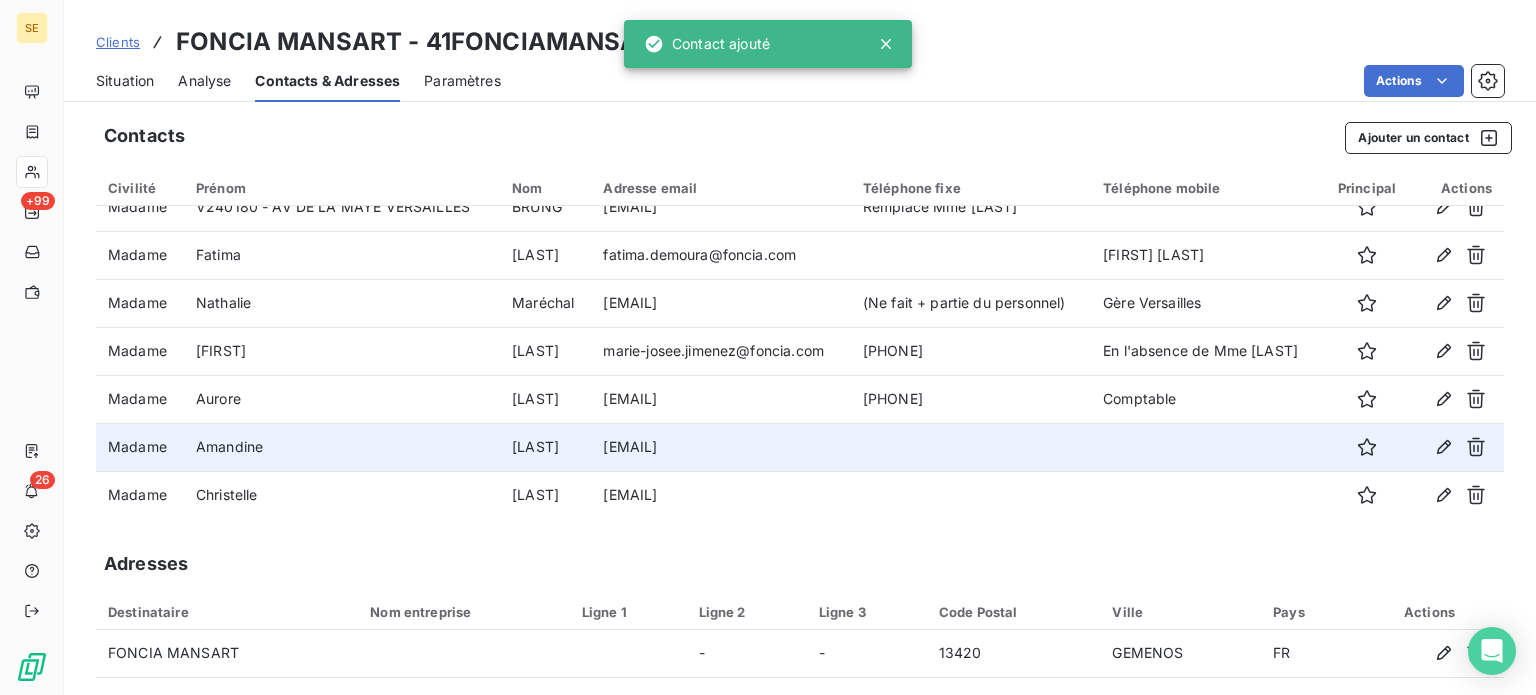 scroll, scrollTop: 120, scrollLeft: 0, axis: vertical 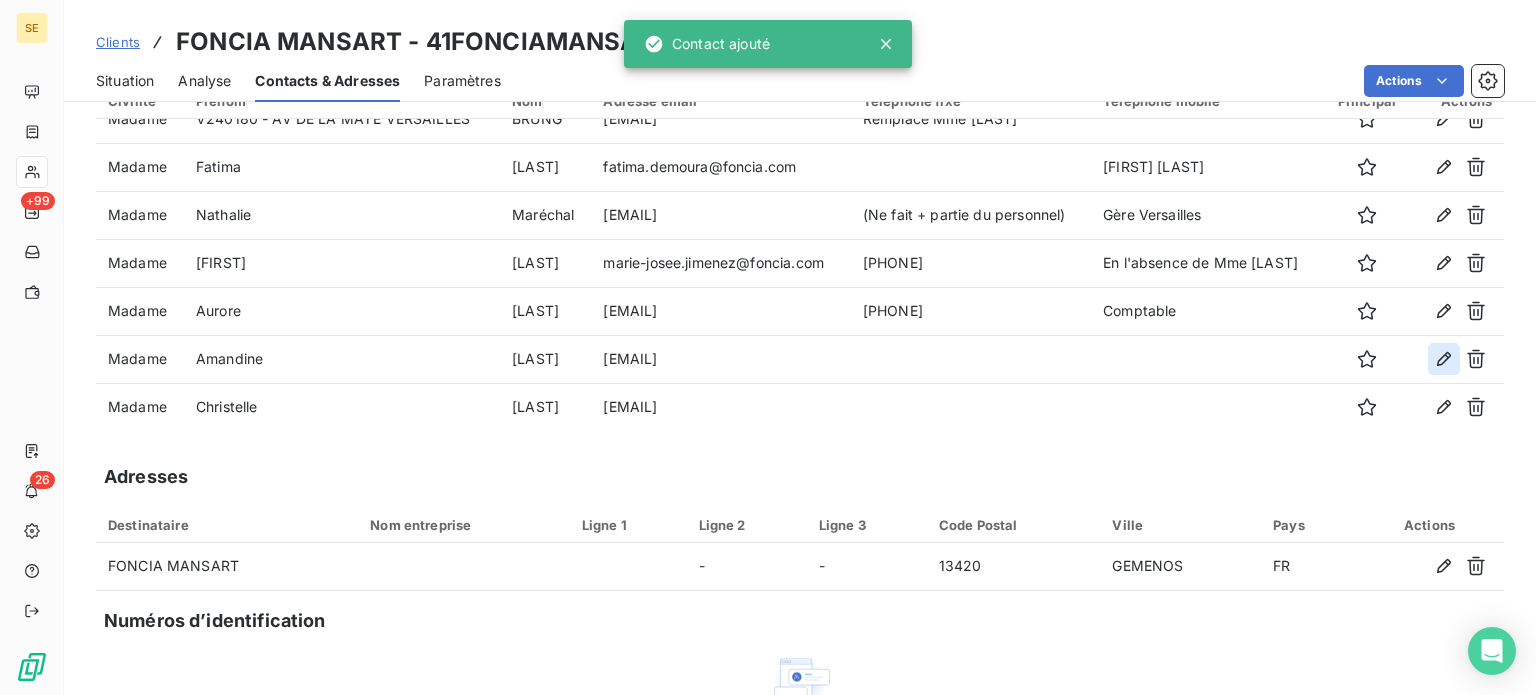 click 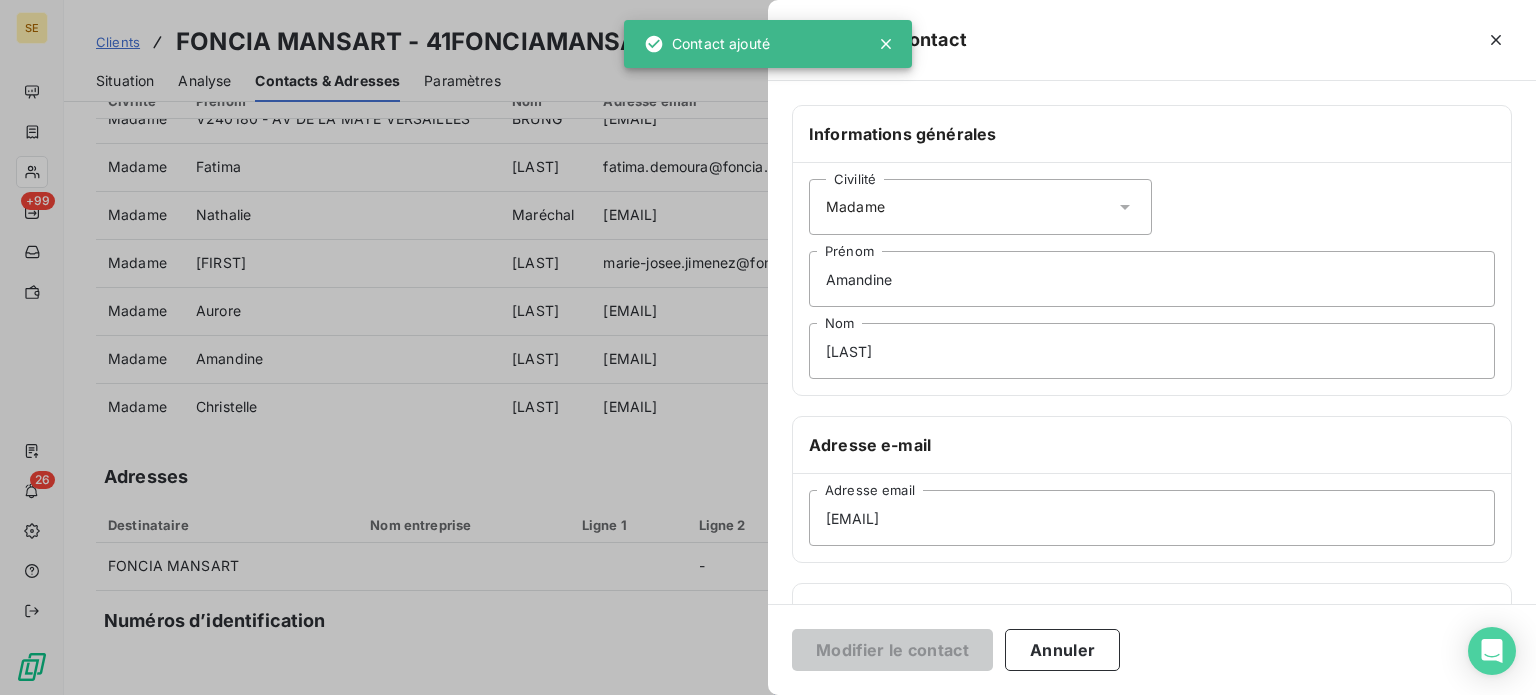 scroll, scrollTop: 385, scrollLeft: 0, axis: vertical 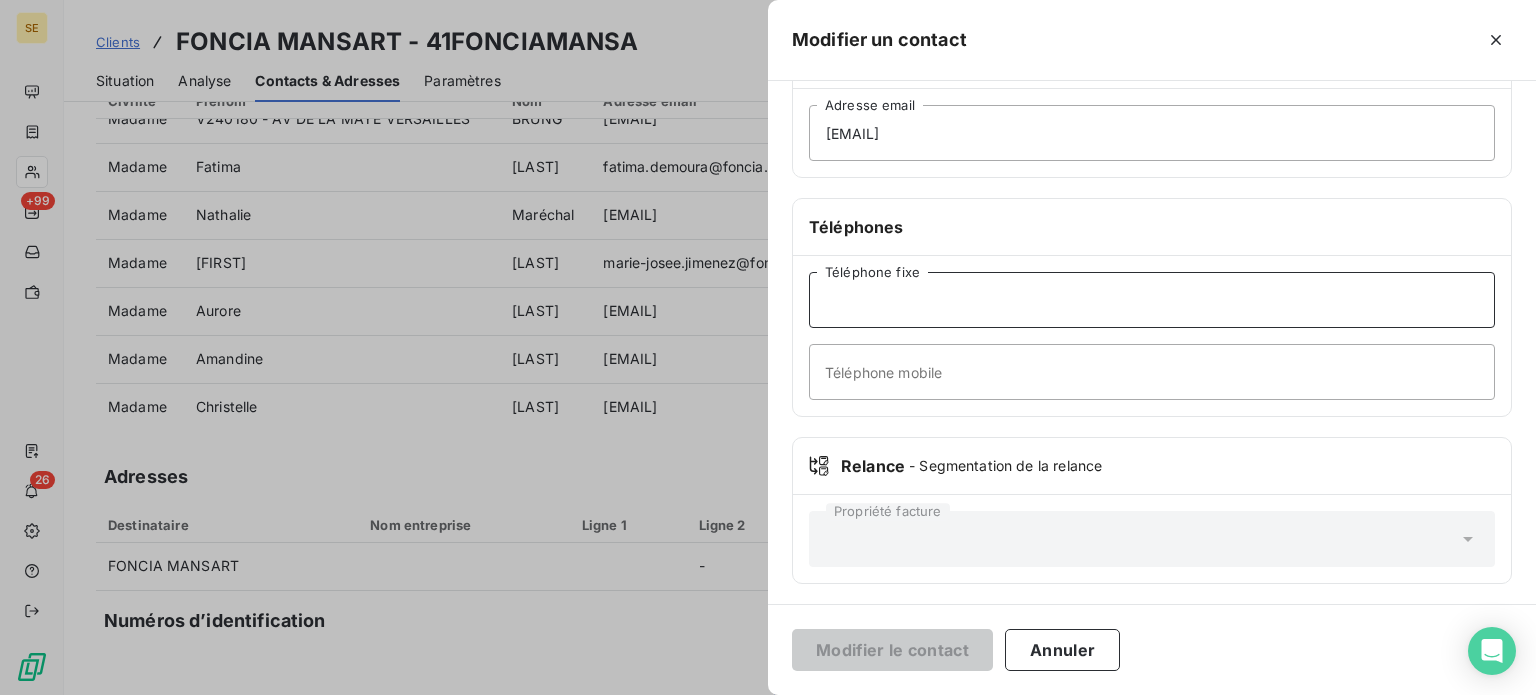click on "Téléphone fixe" at bounding box center (1152, 300) 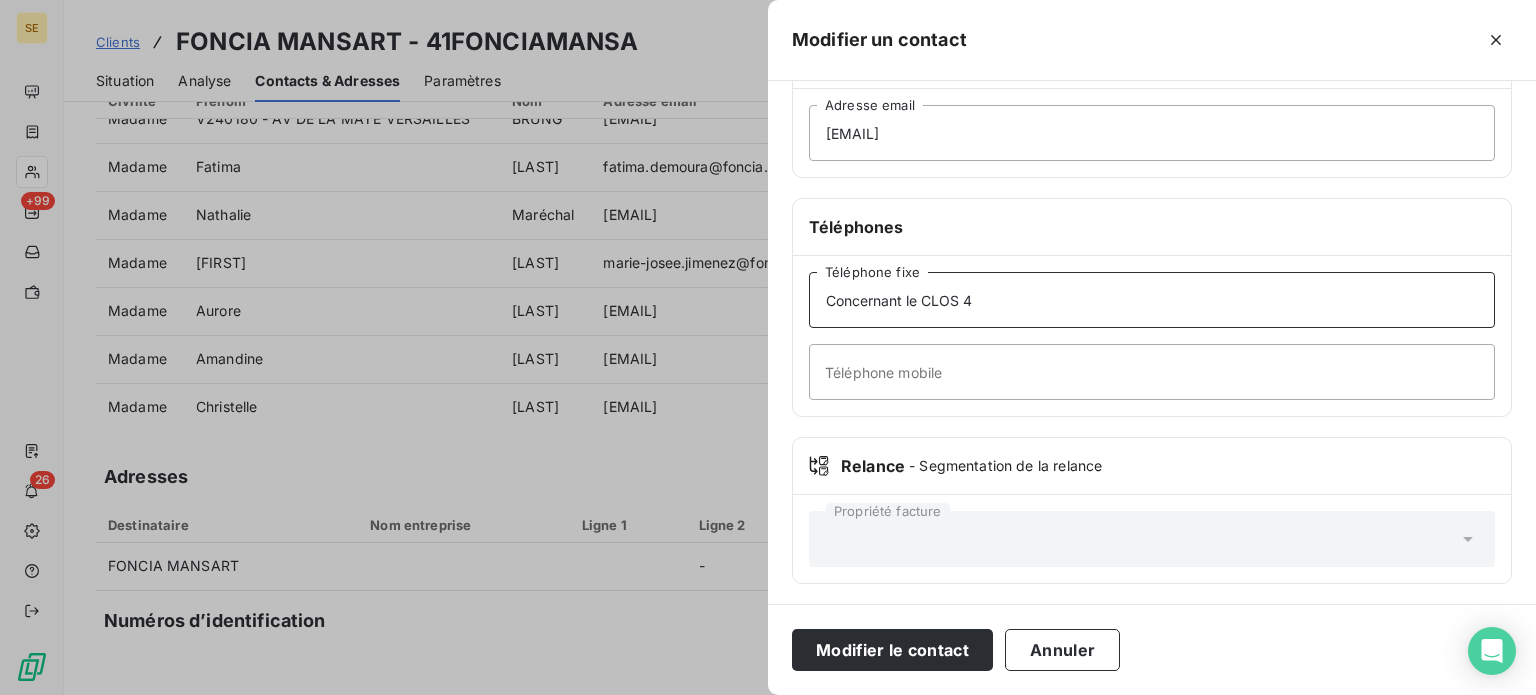 type on "Concernant le CLOS 4" 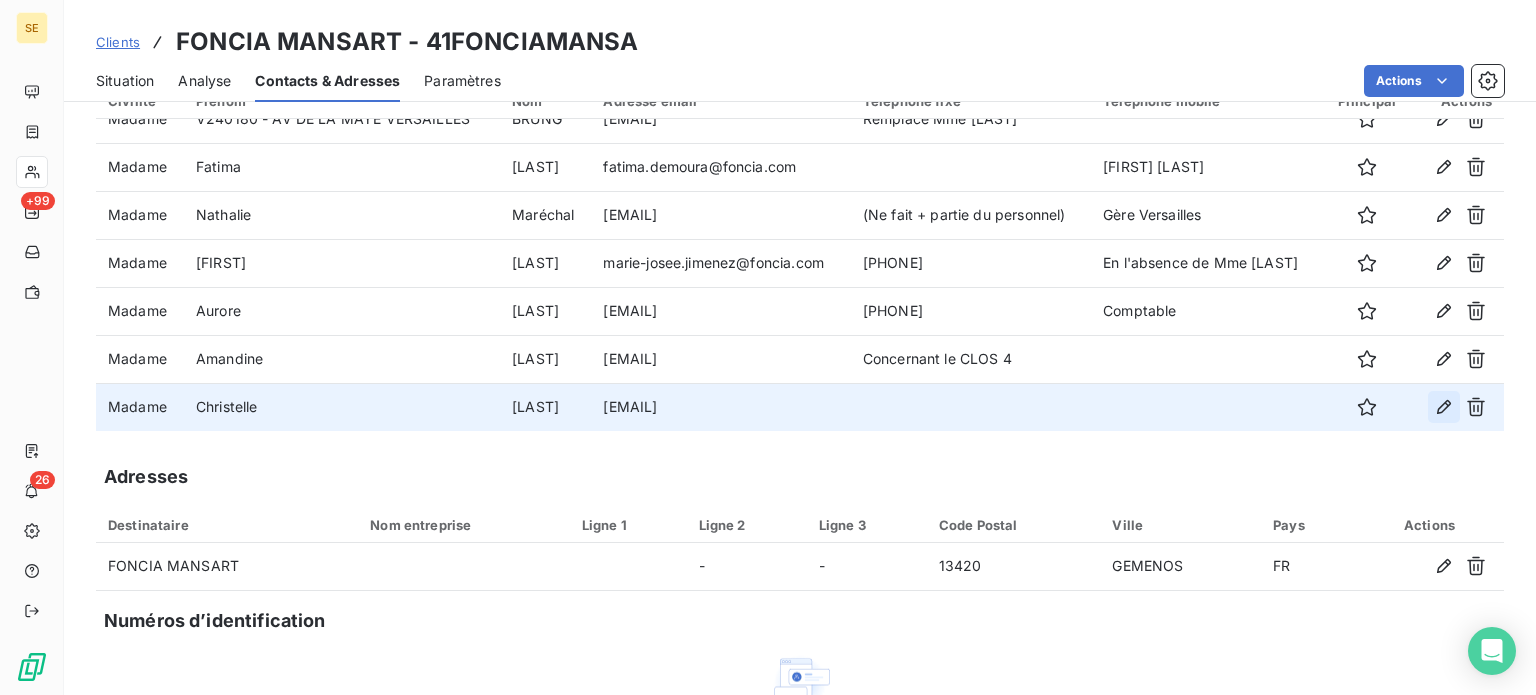 click 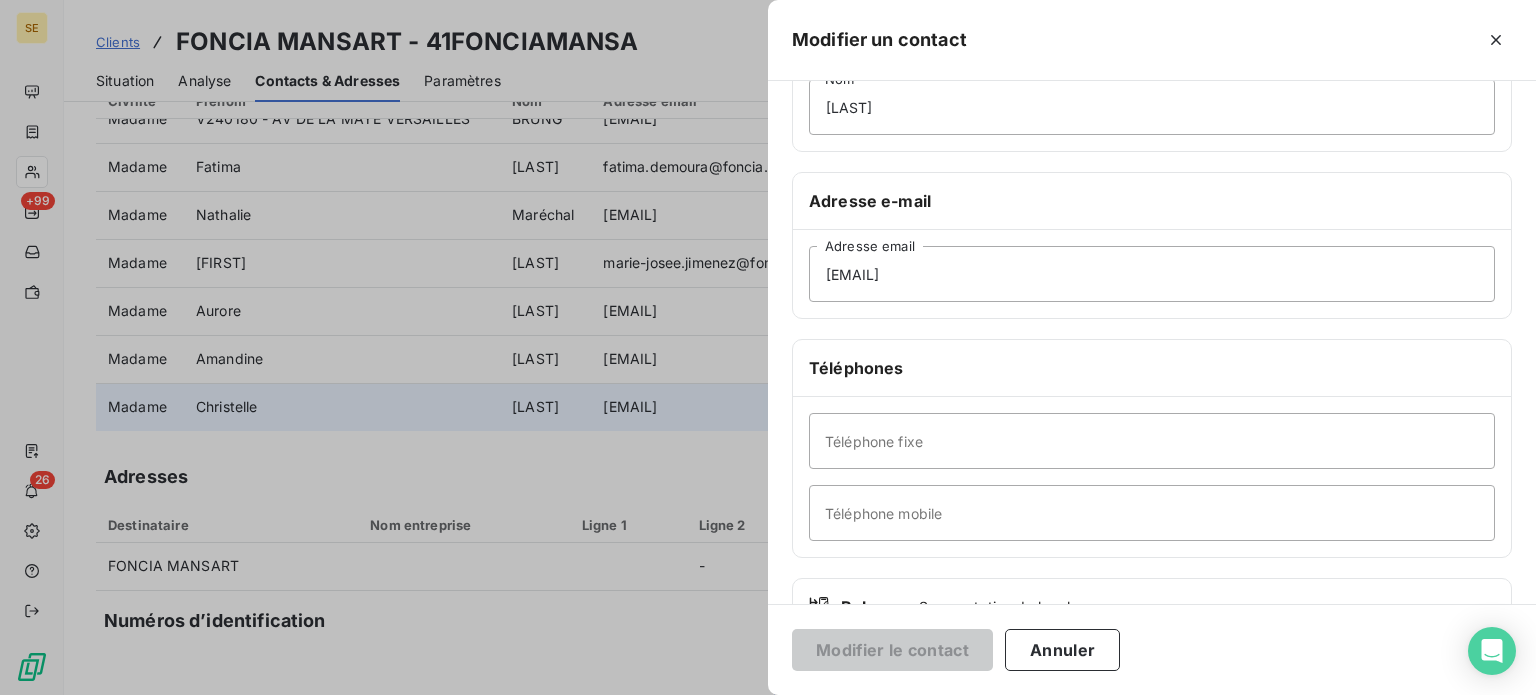 scroll, scrollTop: 300, scrollLeft: 0, axis: vertical 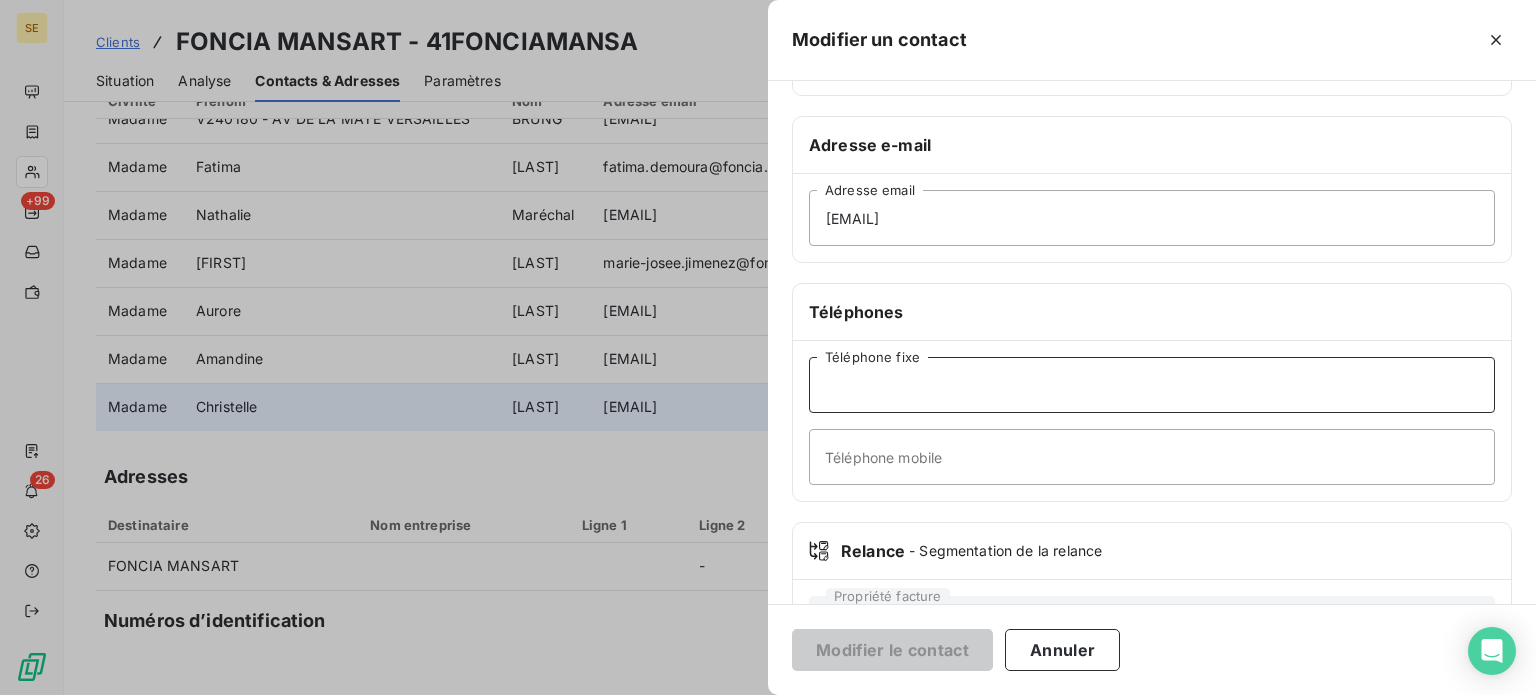 click on "Téléphone fixe" at bounding box center (1152, 385) 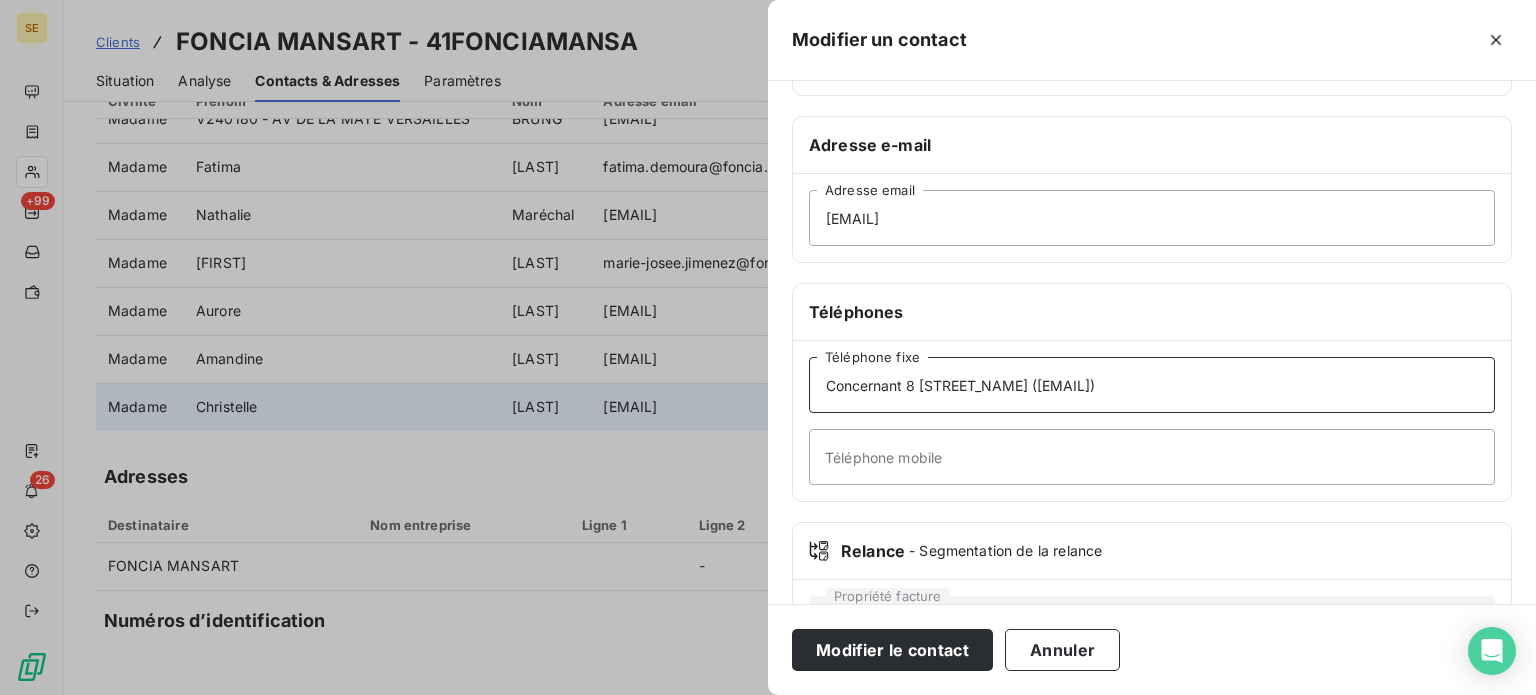 type on "Concernant 8 [STREET_NAME] ([EMAIL])" 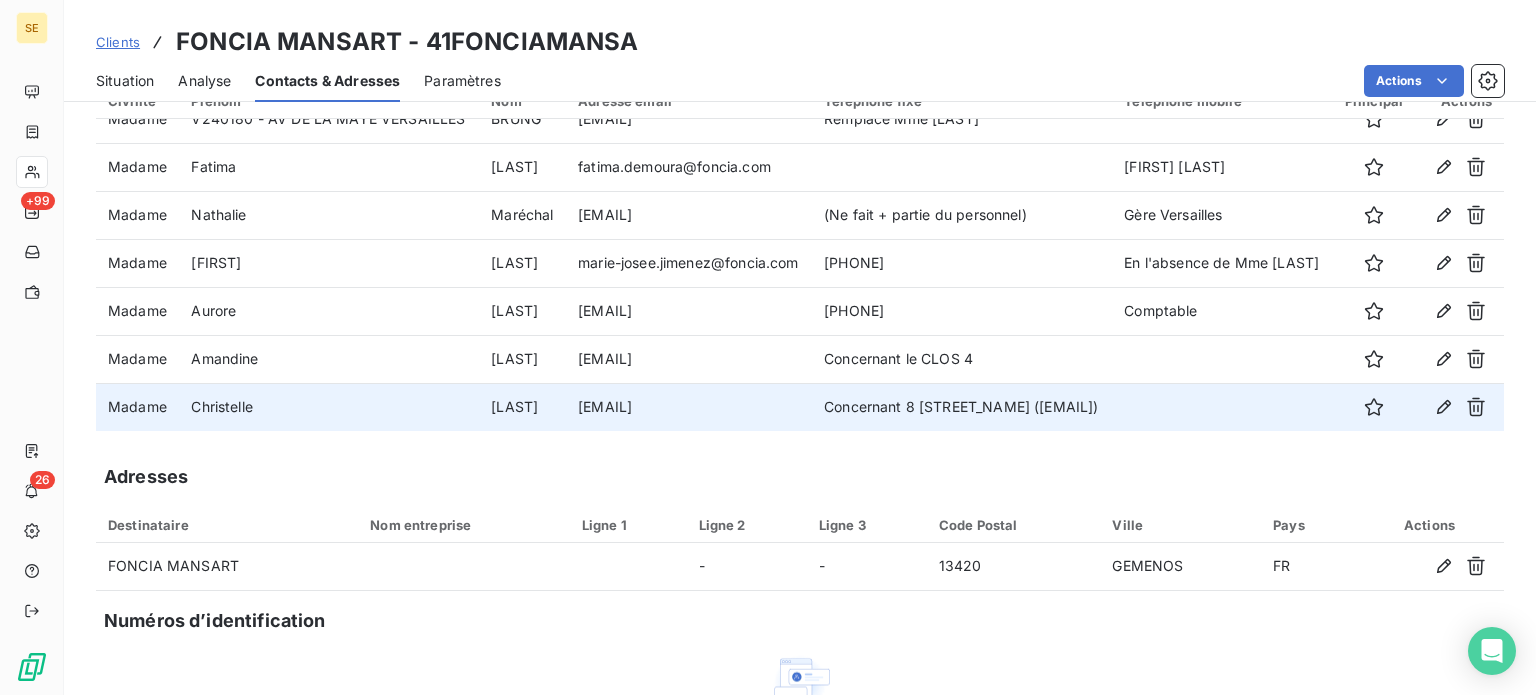 click on "Situation" at bounding box center [125, 81] 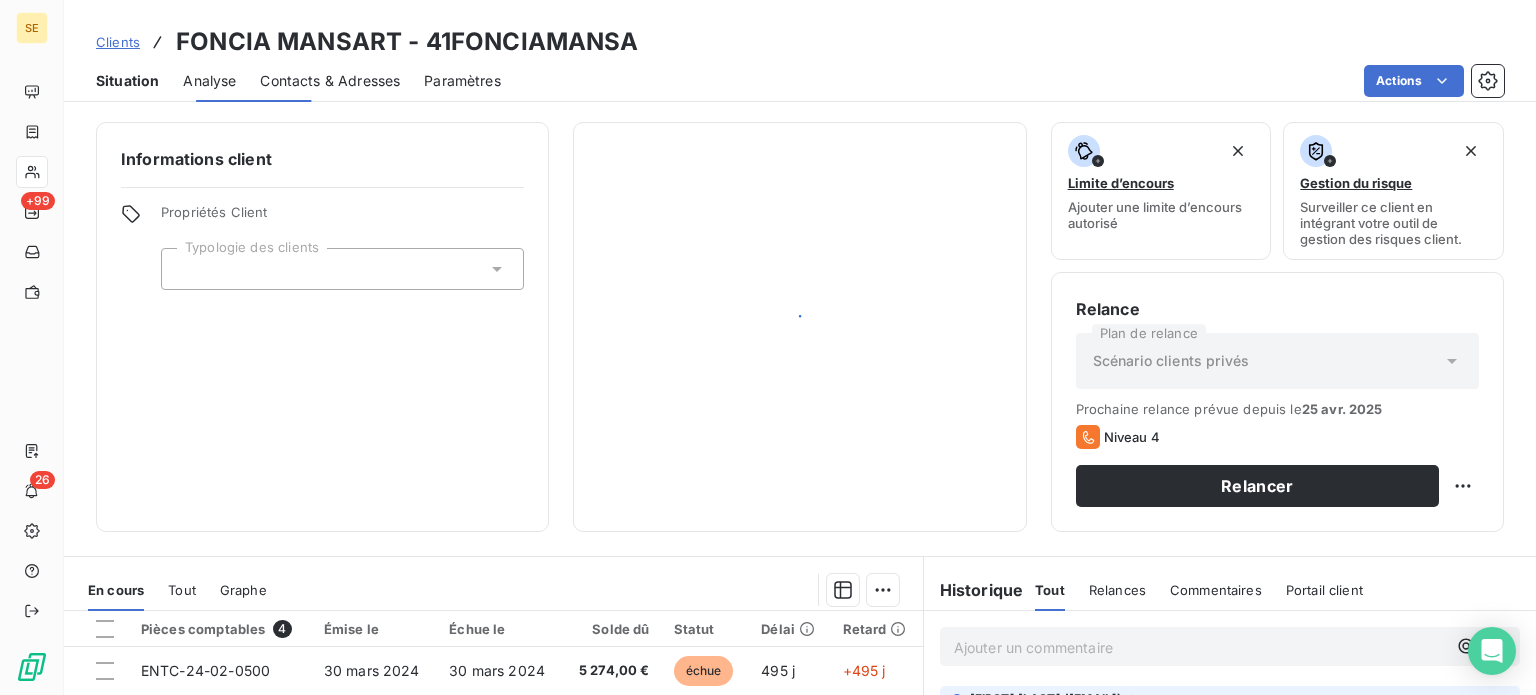 scroll, scrollTop: 0, scrollLeft: 0, axis: both 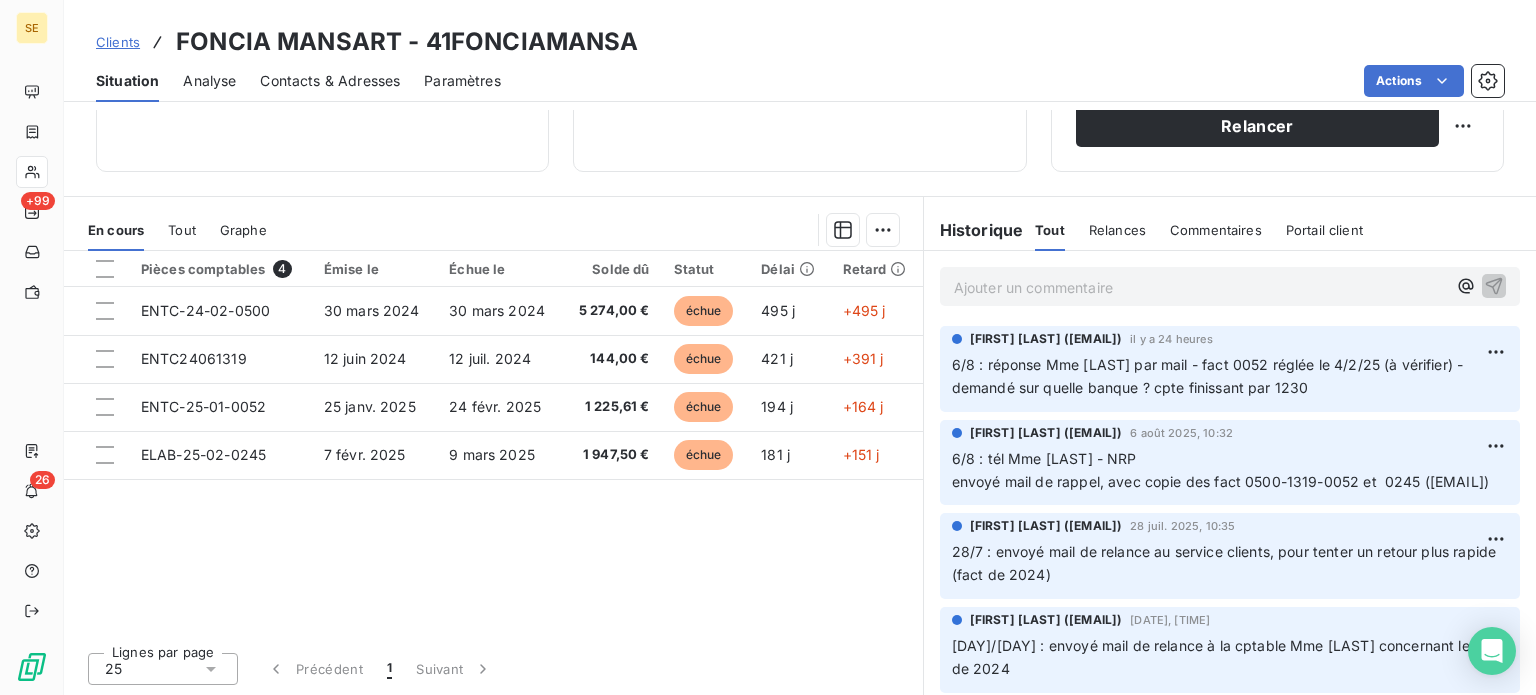 click on "Ajouter un commentaire ﻿" at bounding box center [1200, 287] 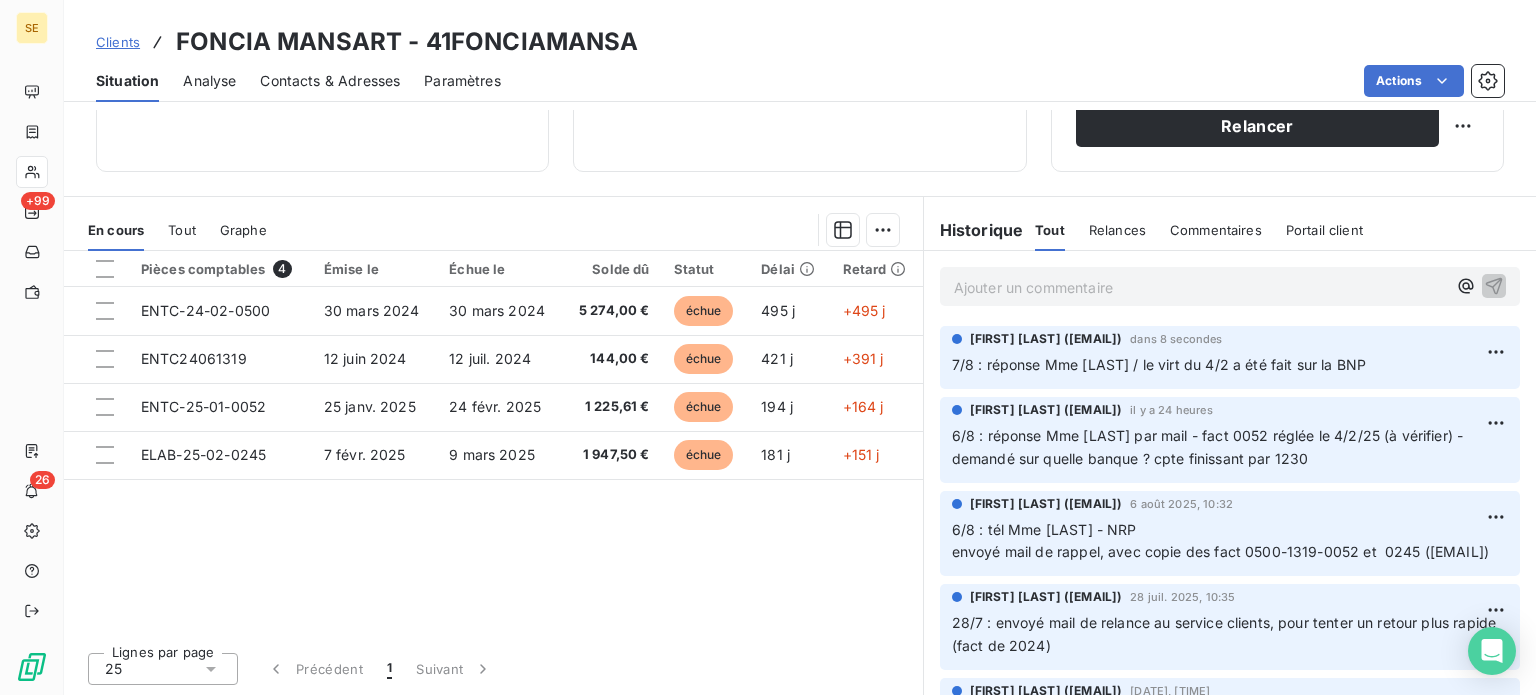 click on "Contacts & Adresses" at bounding box center [330, 81] 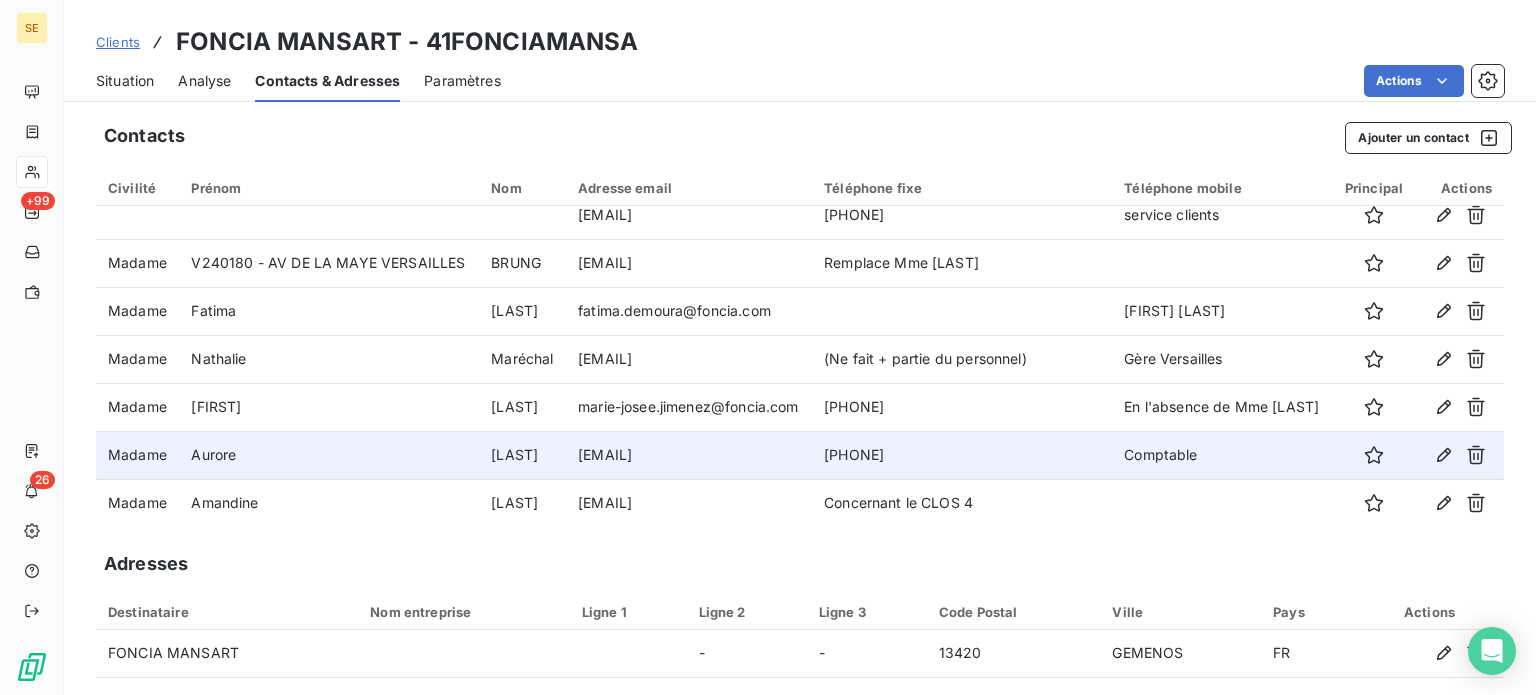 scroll, scrollTop: 120, scrollLeft: 0, axis: vertical 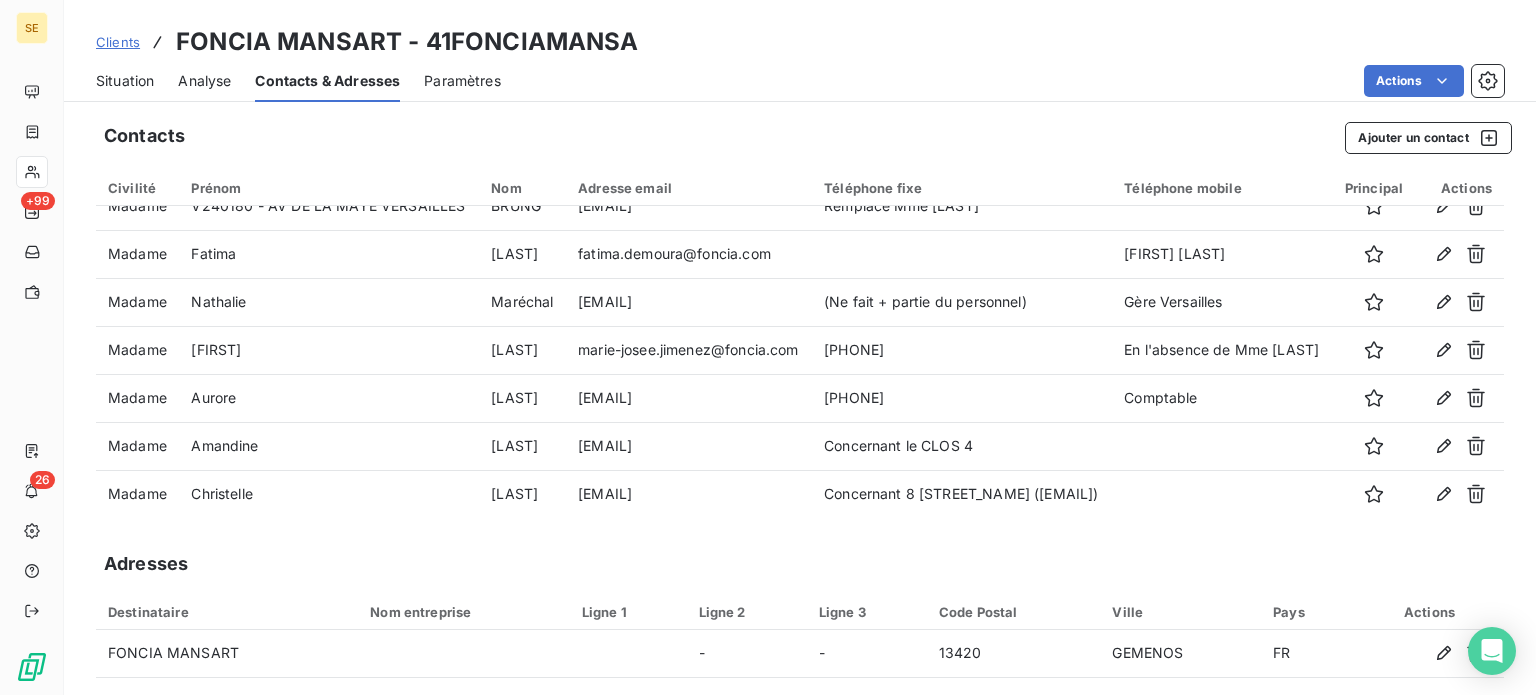 click on "Clients" at bounding box center (118, 42) 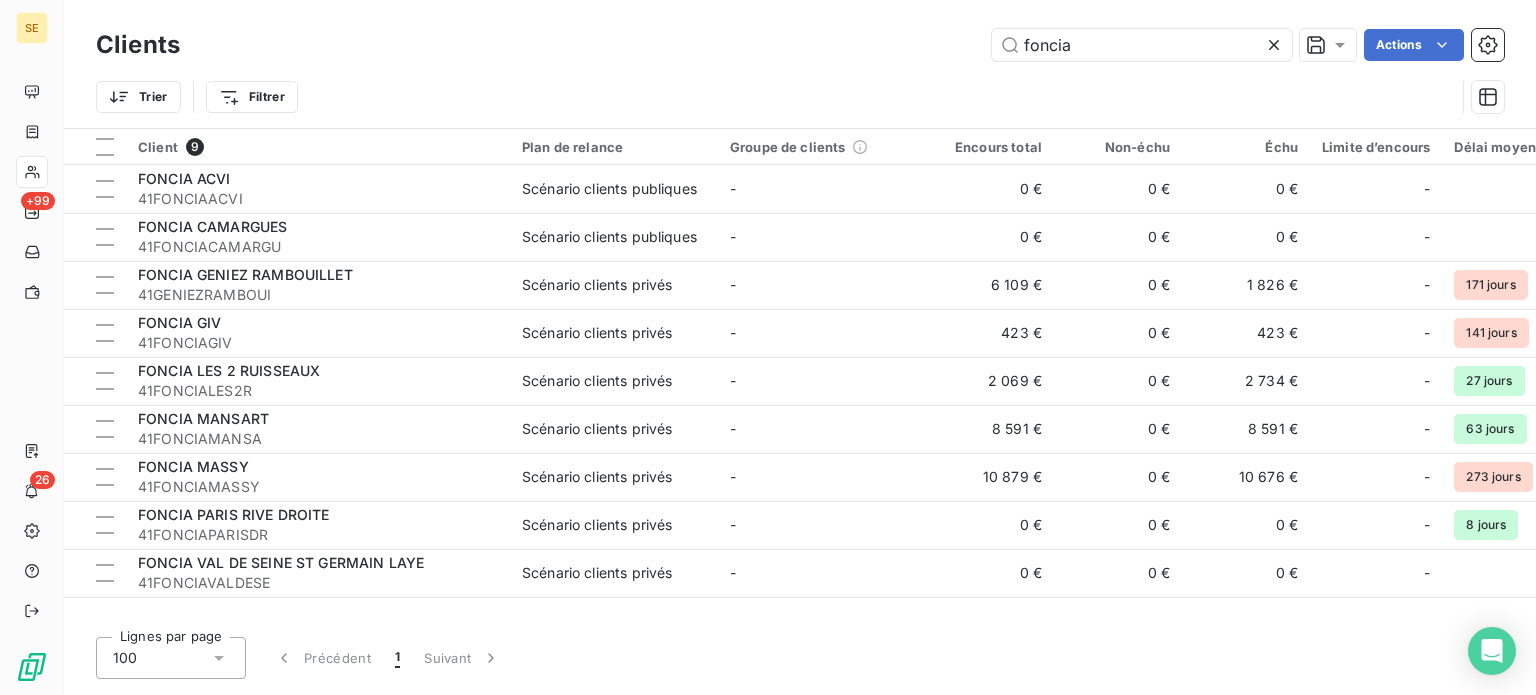 drag, startPoint x: 1073, startPoint y: 39, endPoint x: 839, endPoint y: 42, distance: 234.01923 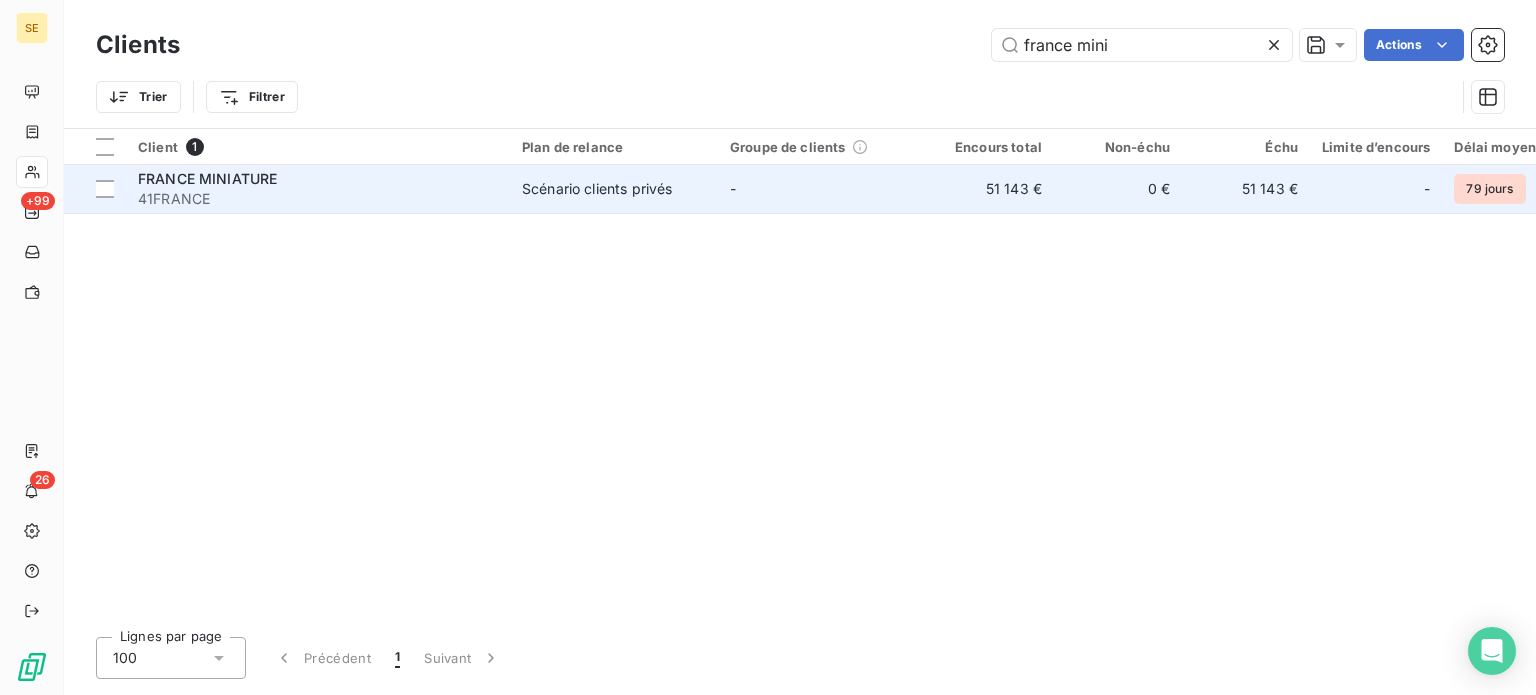 type on "france mini" 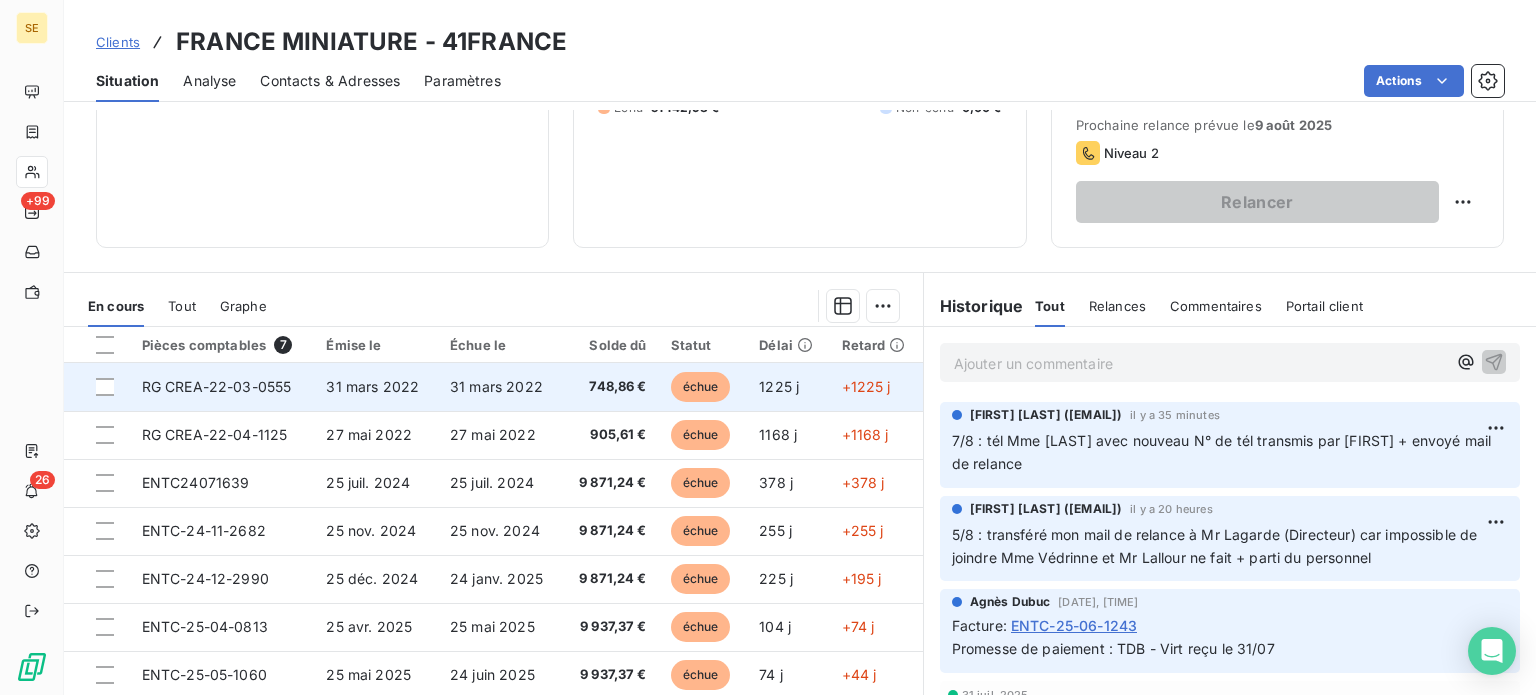 scroll, scrollTop: 300, scrollLeft: 0, axis: vertical 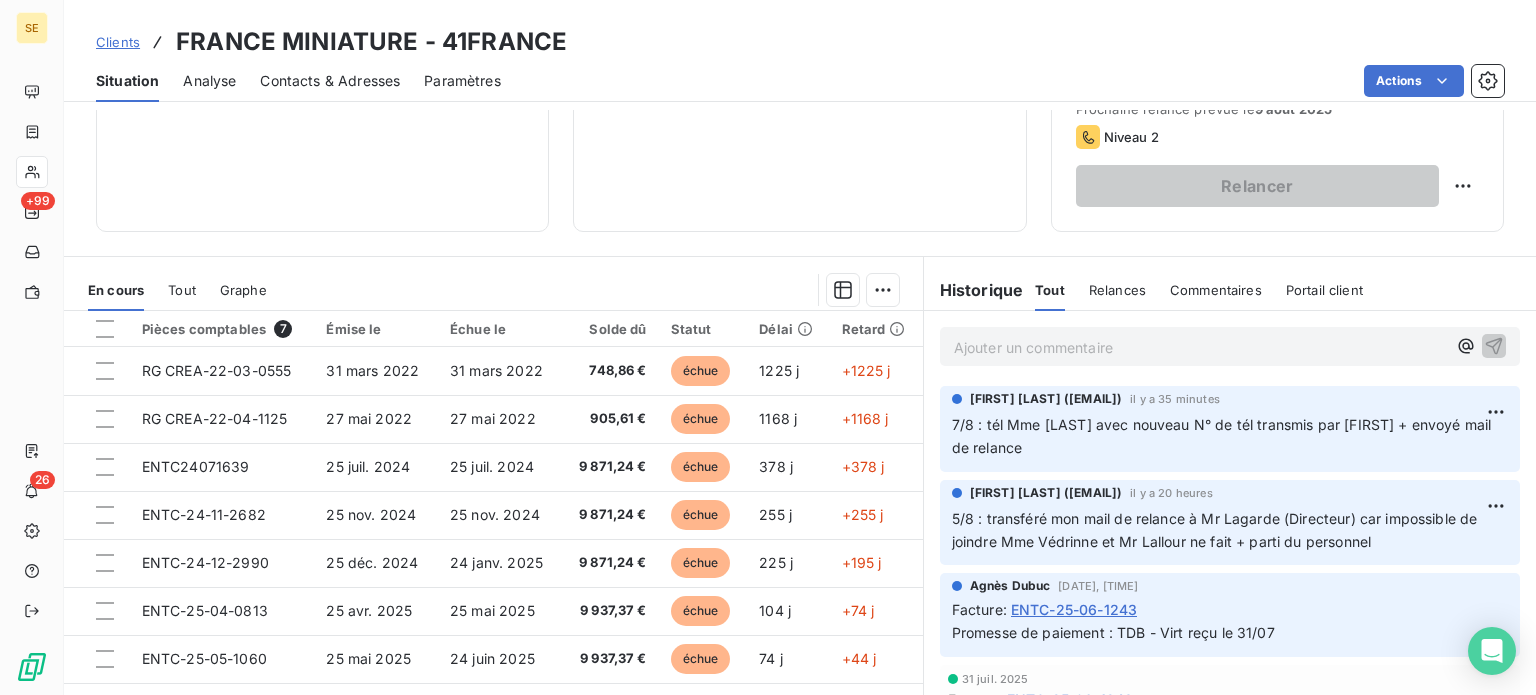 click on "Ajouter un commentaire ﻿" at bounding box center [1200, 347] 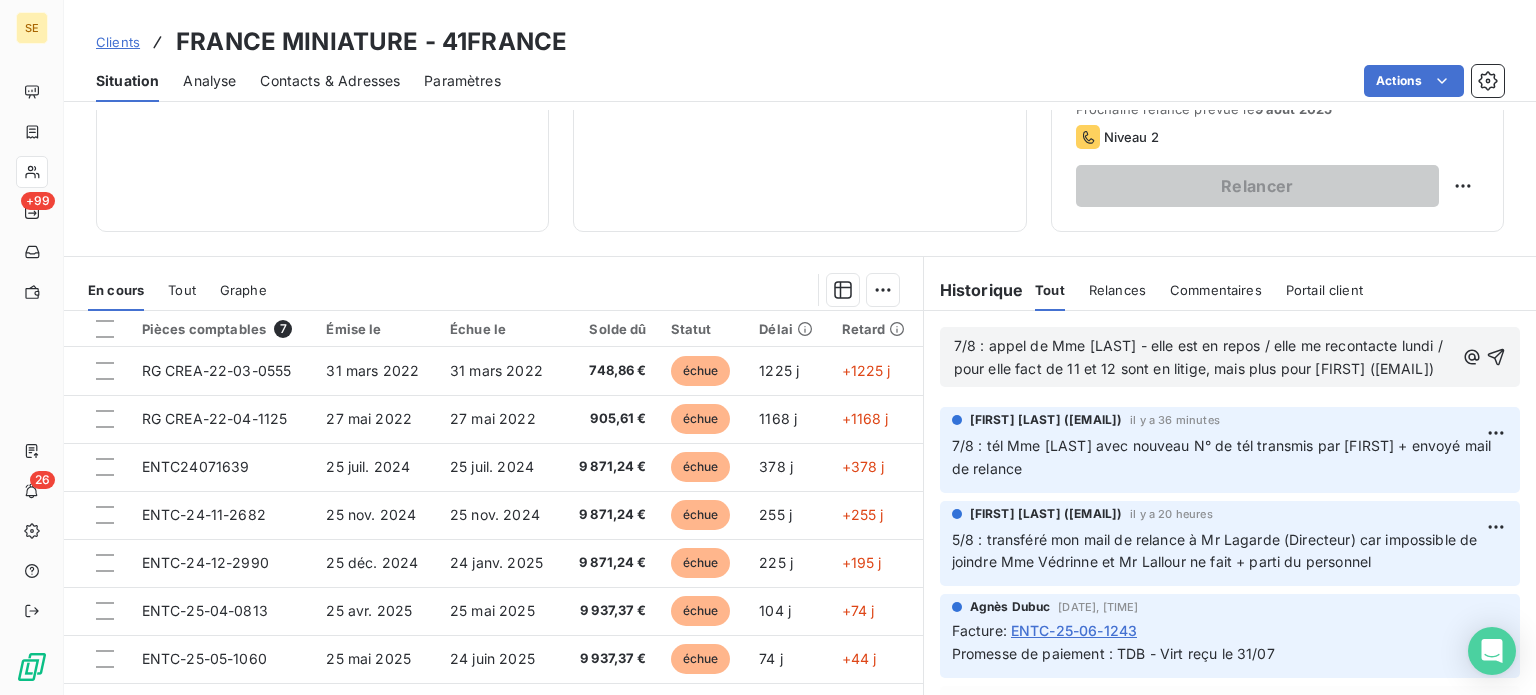click on "7/8 : appel de Mme [LAST] - elle est en repos / elle me recontacte lundi / pour elle fact de 11 et 12 sont en litige, mais plus pour [FIRST] ([EMAIL])" at bounding box center (1200, 357) 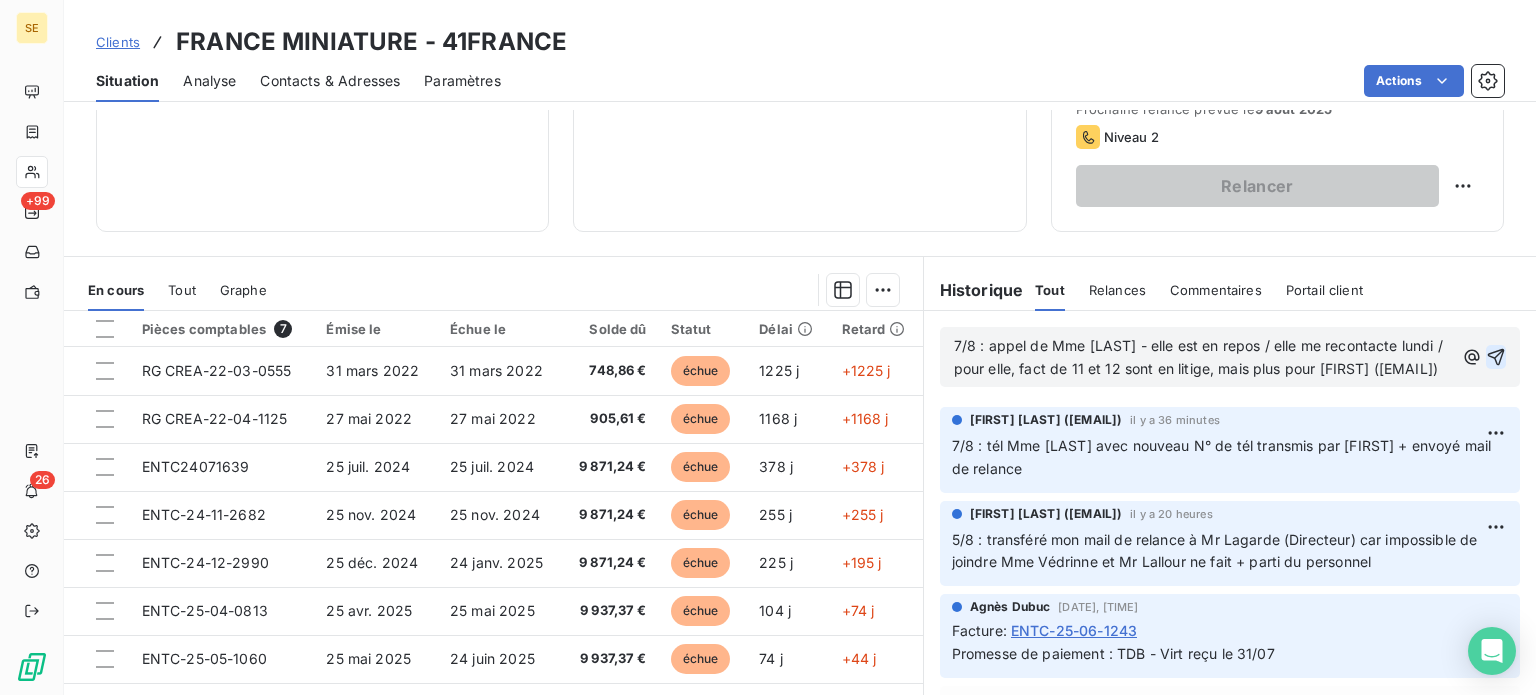 click 